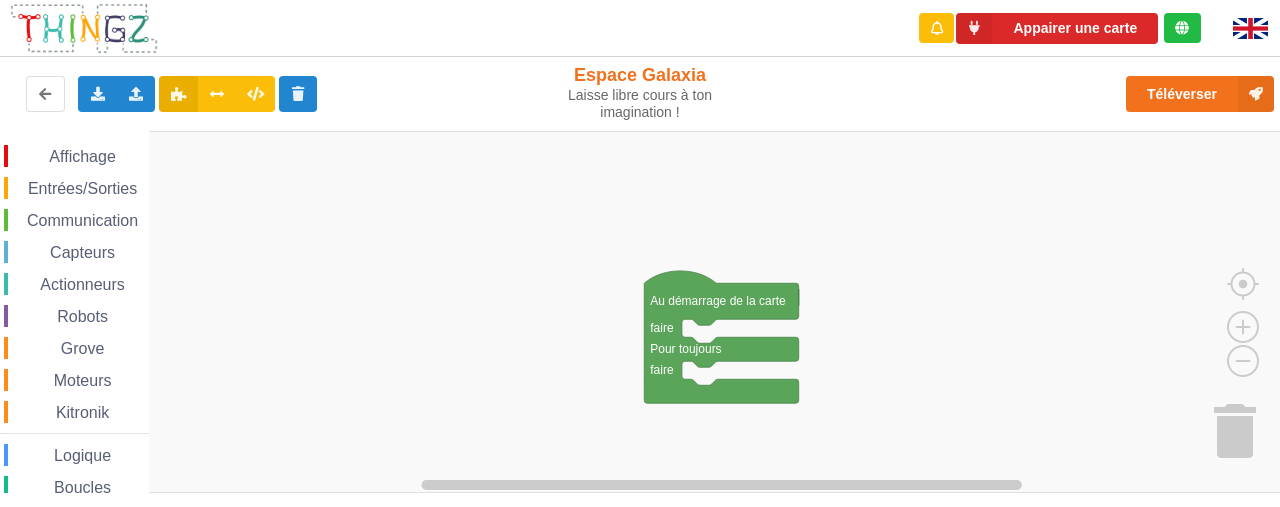 scroll, scrollTop: 0, scrollLeft: 0, axis: both 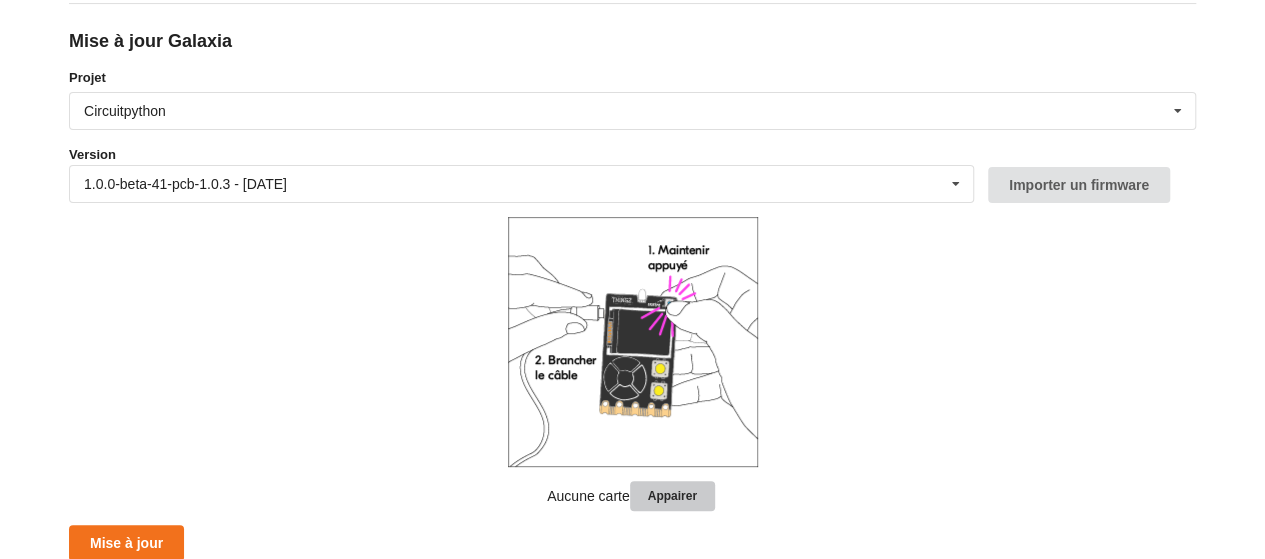 click on "Appairer" at bounding box center (672, 496) 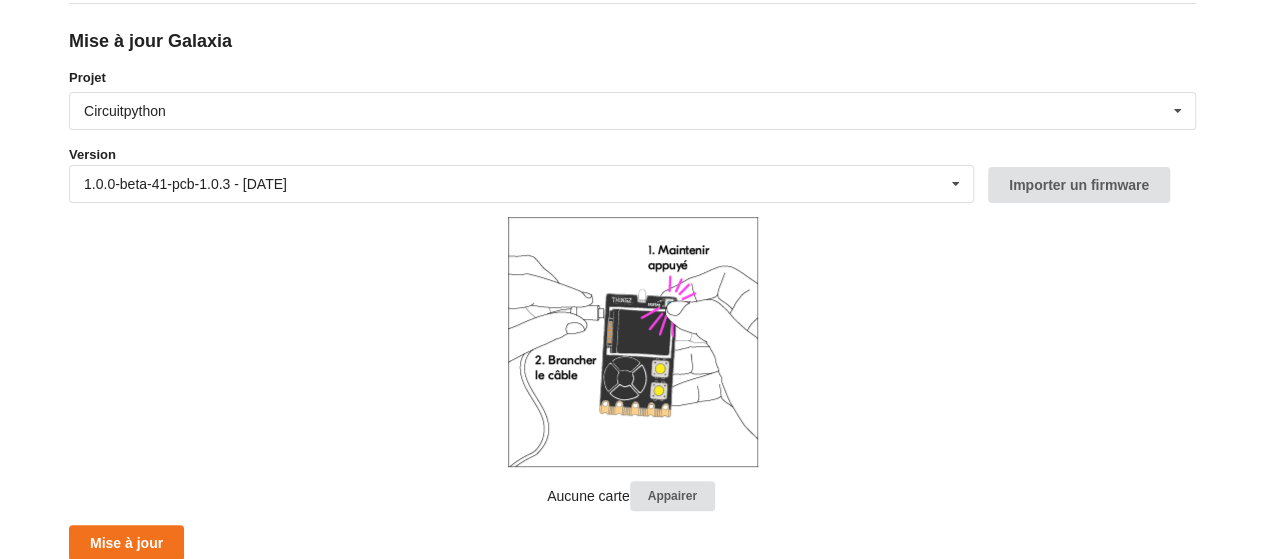 scroll, scrollTop: 214, scrollLeft: 0, axis: vertical 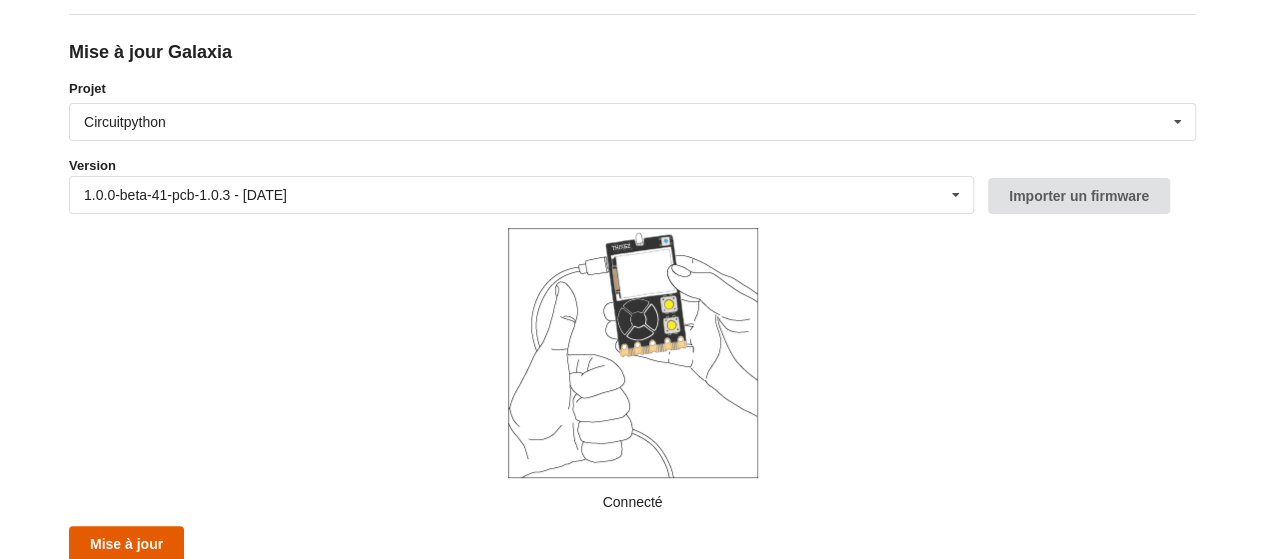 click on "Mise à jour" at bounding box center (126, 544) 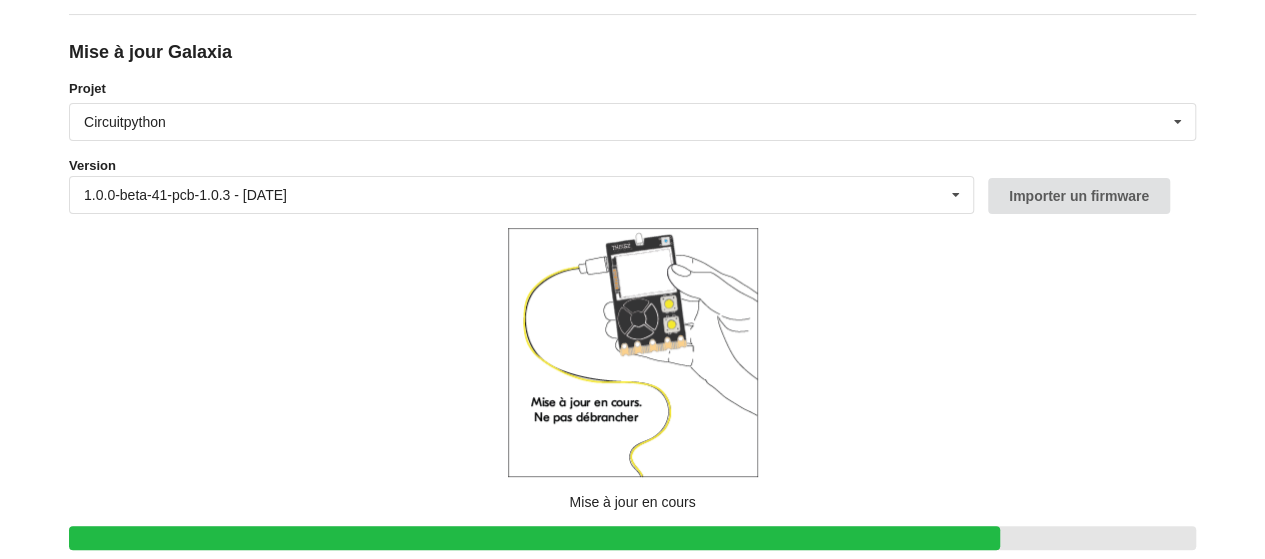 click on "Mise à jour Galaxia Projet Circuitpython Micropython Circuitpython Version 1.0.0-beta-41-pcb-1.0.3 - 27/06/2025 1.0.0-beta-41-pcb-1.0.3 - 27/06/2025 1.0.0-beta-40-pcb-1.0.3 - 02/06/2025 1.0.0-beta-39-pcb-1.0.3 - 11/03/2025 1.0.0-beta-38-pcb-1.0.3 - 03/03/2025 1.0.0-beta-37-pcb-1.0.3 - 03/03/2025 1.0.0-beta-36-pcb-1.0.3 - 21/02/2025 1.0.0-beta-35-pcb-1.0.3 - 27/01/2025 1.0.0-beta-34-pcb-1.0.3 - 13/01/2025 1.0.0-beta-33-pcb-1.0.3 - 11/10/2024 1.0.0-beta-32-pcb-1.0.3 - 10/07/2024 1.0.0-beta-31-pcb-1.0.3 - 09/07/2024 1.0.0-beta-30-pcb-1.0.3 - 21/06/2024 1.0.0-beta-29-pcb-1.0.3 - 11/05/2023 1.0.0-beta-28-pcb-1.0.3 - 13/03/2023 1.0.0-beta-27-pcb-1.0.3 - 03/02/2023 1.0.0-beta-26-pcb-1.0.3 - 25/01/2023 1.0.0-beta-25-pcb-1.0.3 - 10/01/2023 1.0.0-beta-24-pcb-1.0.3 - 25/11/2022 1.0.0-beta-22-pcb-1.0.3 - 10/06/2022 1.0.0-beta-21-pcb-1.0.3 - 01/06/2022 1.0.0-beta-20-pcb-1.0.3 - 04/03/2022 1.0.0-beta-18-2-pcb-1.0.3 - 16/02/2022 1.0.0-beta-18-1-pcb-1.0.3 - 15/02/2022 1.0.0-beta-18-pcb-1.0.3 - 08/10/2021 Mise à jour Thingz" at bounding box center [632, 65] 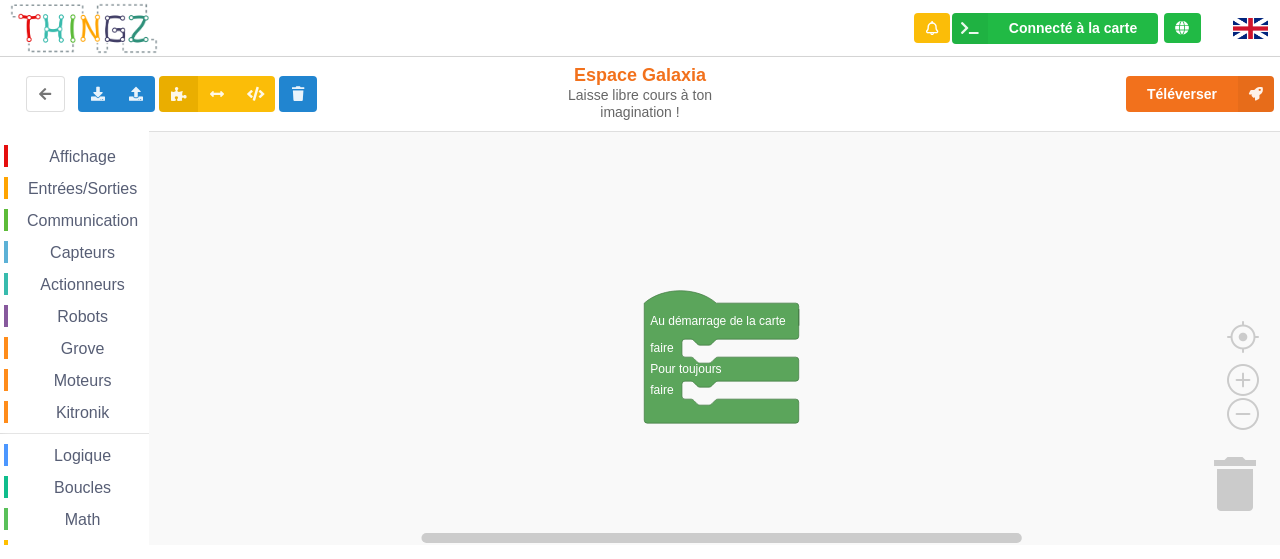scroll, scrollTop: 0, scrollLeft: 0, axis: both 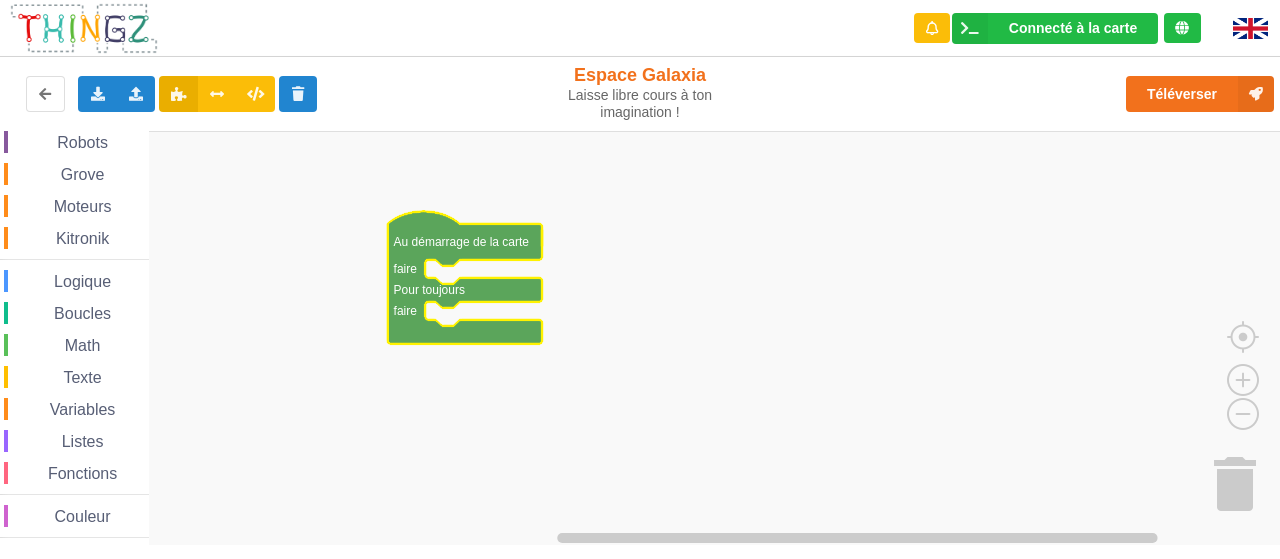 click on "Variables" at bounding box center (83, 409) 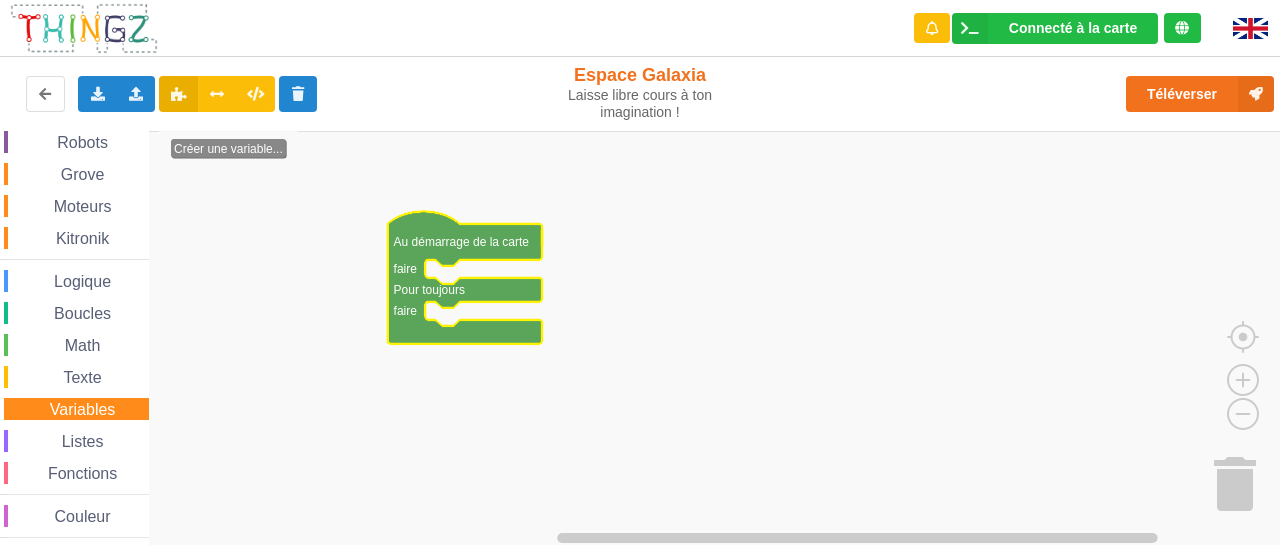 click 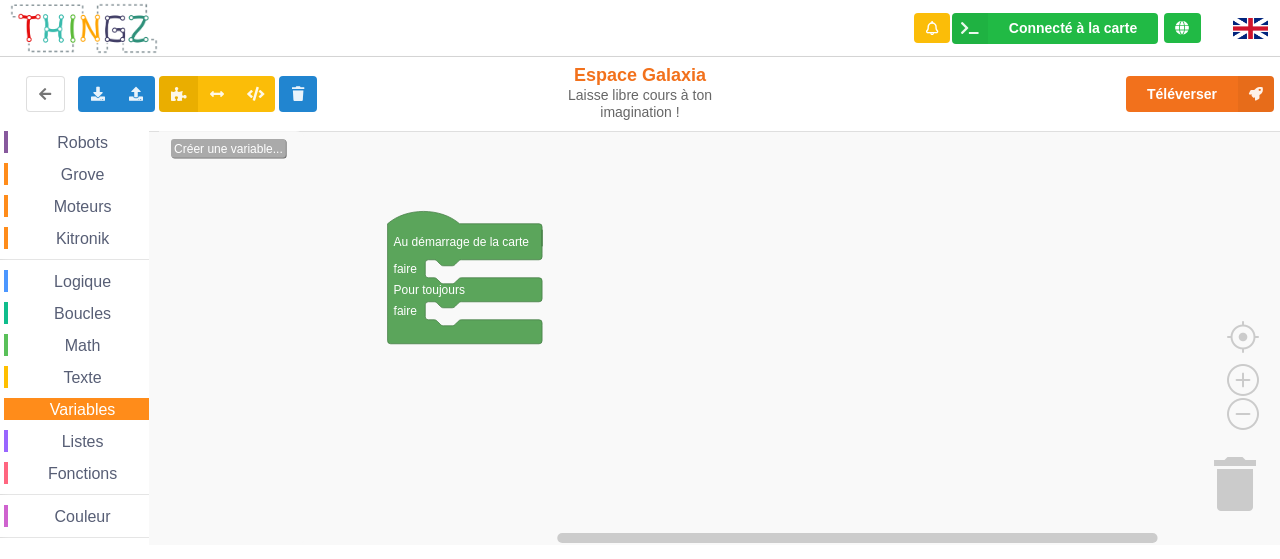 click on "Créer une variable..." 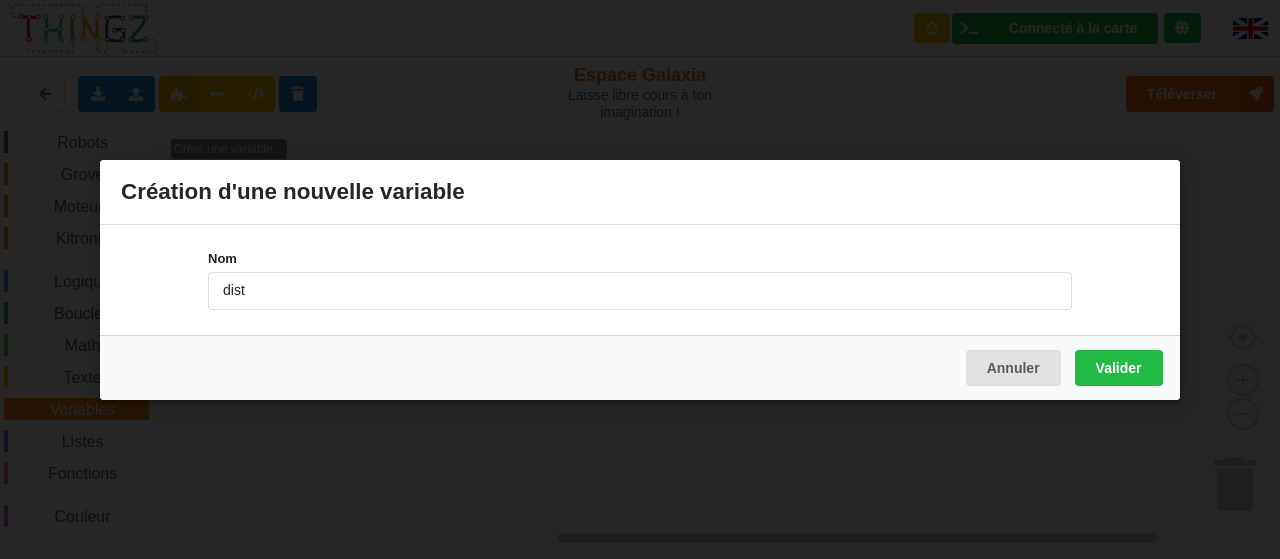 type on "dist" 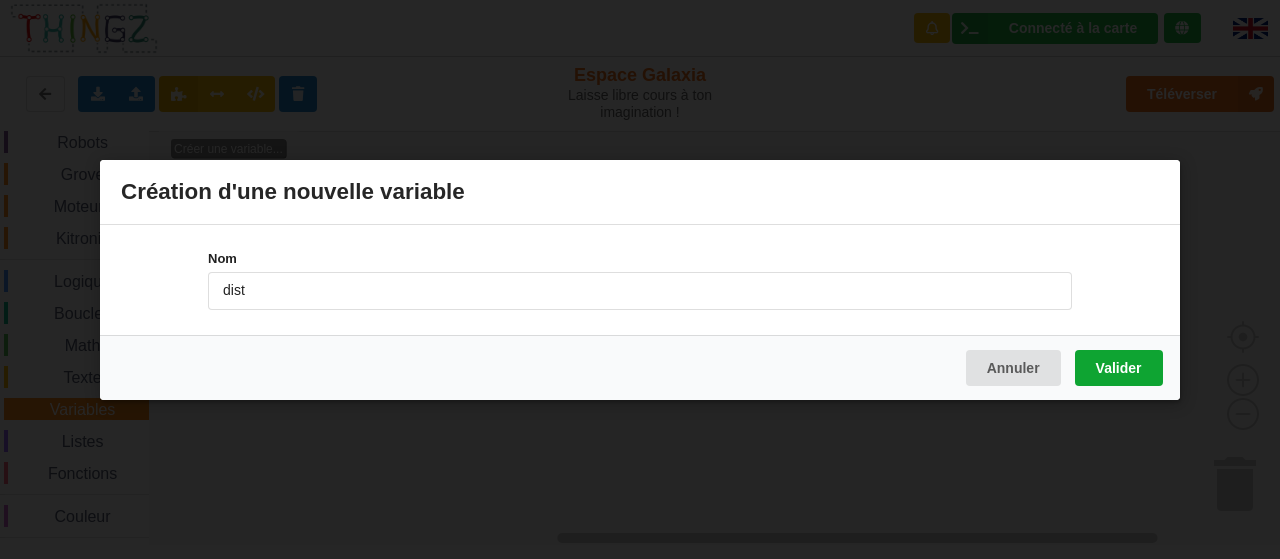 click on "Valider" at bounding box center [1119, 367] 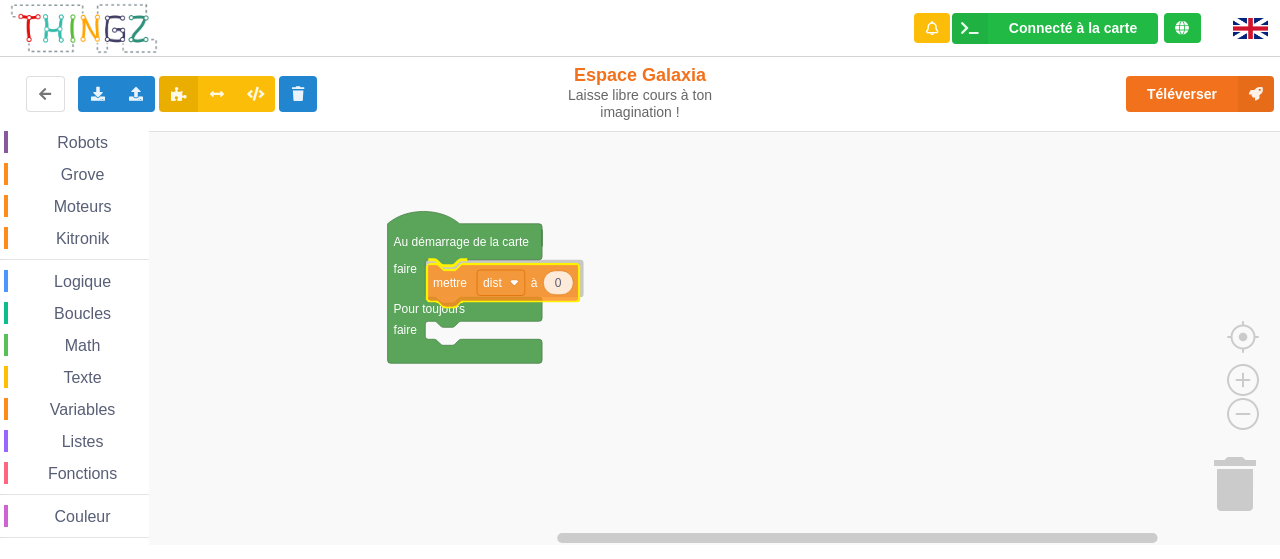click on "Affichage Entrées/Sorties Communication Capteurs Actionneurs Robots Grove Moteurs Kitronik Logique Boucles Math Texte Variables Listes Fonctions Couleur Au démarrage de la carte faire Pour toujours faire mettre dist à 0 mettre dist à   mettre dist à 1 ajouter à dist 0 convertir en entier (int) type de dist dist Créer une variable... 0 mettre dist à" at bounding box center [647, 338] 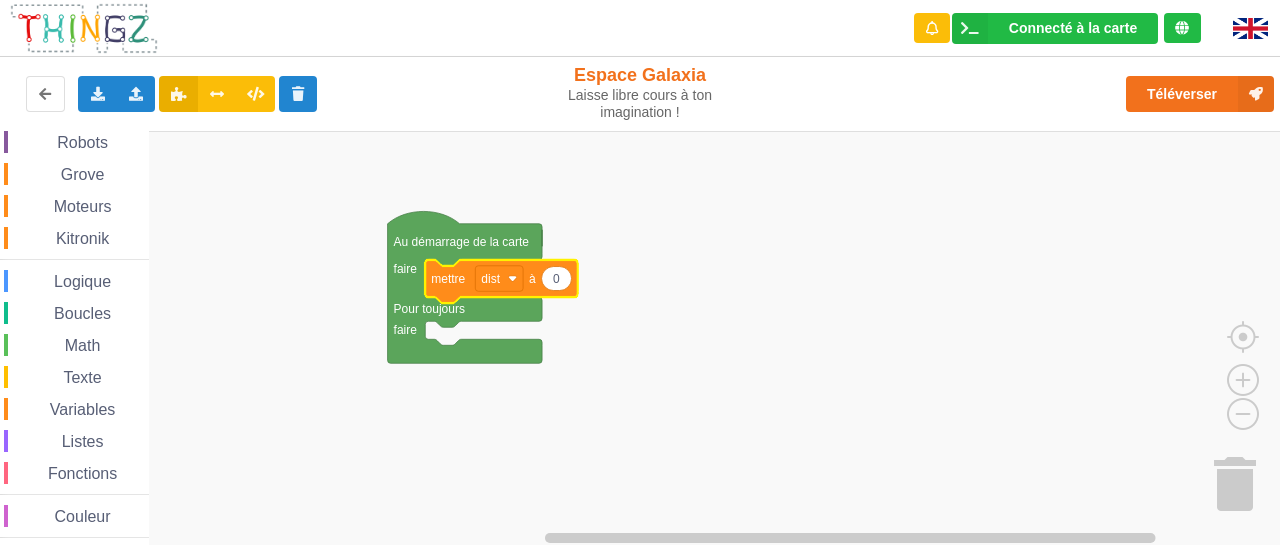 click 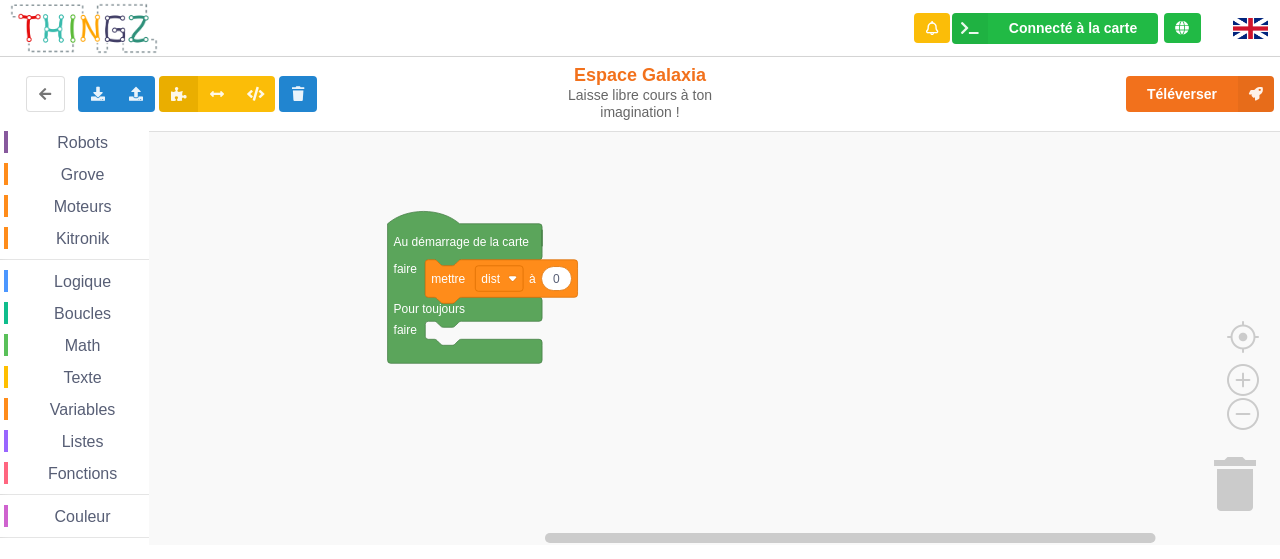 scroll, scrollTop: 0, scrollLeft: 0, axis: both 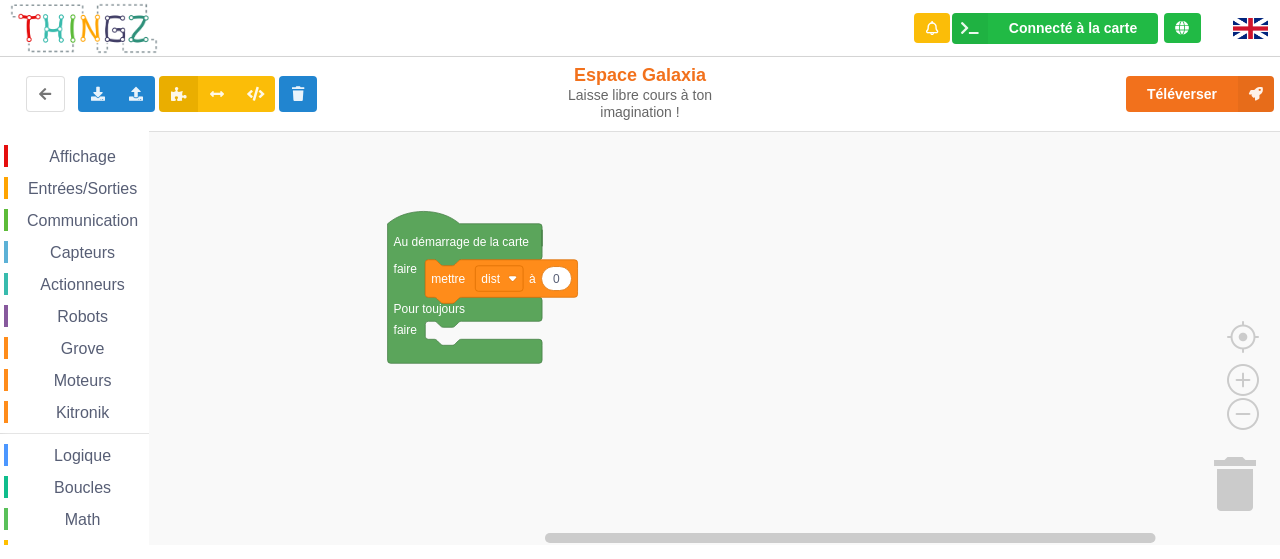 click on "Communication" at bounding box center [82, 220] 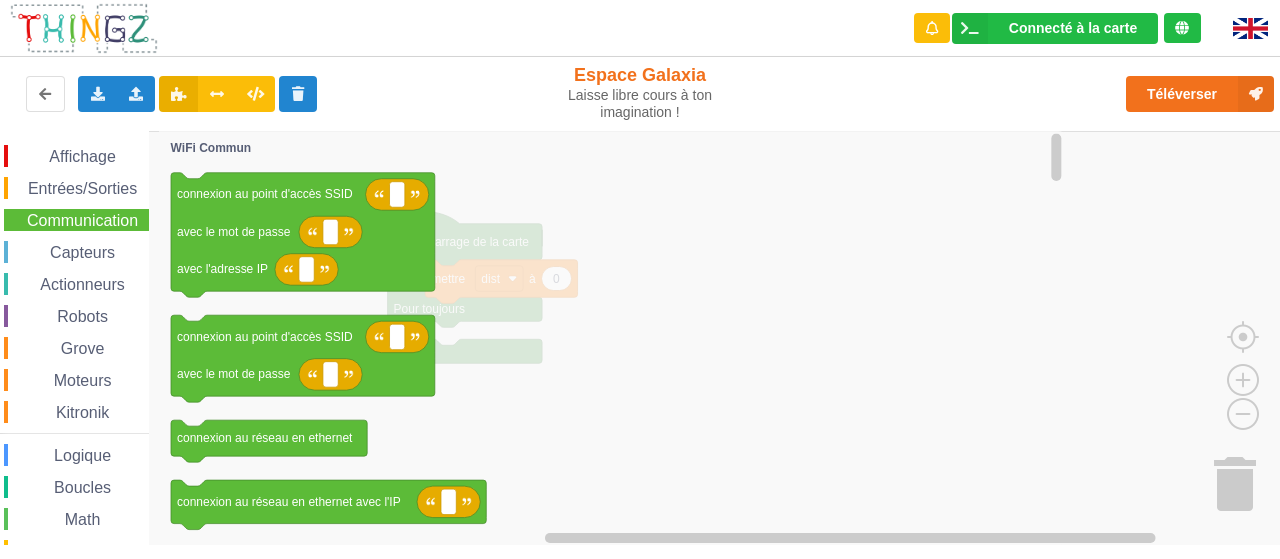 click on "Entrées/Sorties" at bounding box center (82, 188) 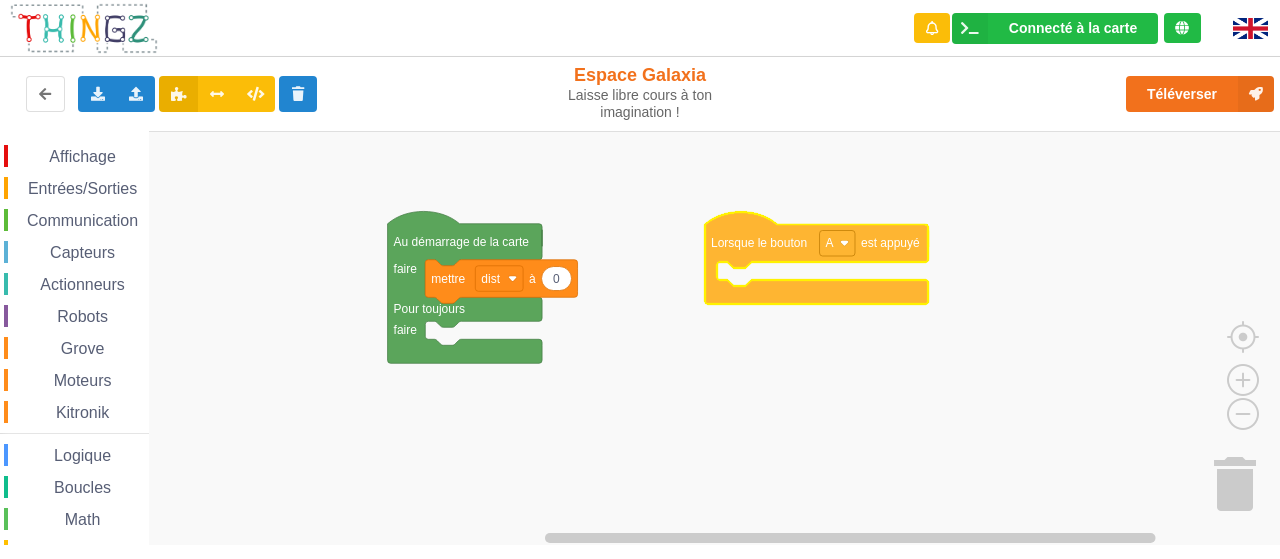 click on "Affichage Entrées/Sorties Communication Capteurs Actionneurs Robots Grove Moteurs Kitronik Logique Boucles Math Texte Variables Listes Fonctions Couleur Au démarrage de la carte faire Pour toujours faire 0 mettre dist à 0 attendre seconde(s) démarrer le chronomètre temps écoulé depuis le démarrage du chronomètre en s si le bouton A est appuyé alors bouton A est appuyé Lorsque le bouton A est appuyé si le bouton tactile haut est appuyé alors bouton tactile haut est touché Lorsque le bouton tactile haut est touché HAUT lire la broche numérique P0 écrire sur la broche numérique P0 l'état lire la broche analogique P0 100 appliquer un signal pwm sur la broche P0 avec rapport cyclique: % 100 50 appliquer un signal pwm sur la broche P0 avec fréquence: Hz rapport cyclique: % bouton A est appuyé (signal entre 0 et 3,3) bouton tactile haut est touché (signal entre 0 et 3,3) lire la broche numérique P0 Broches Signaux A" at bounding box center [647, 338] 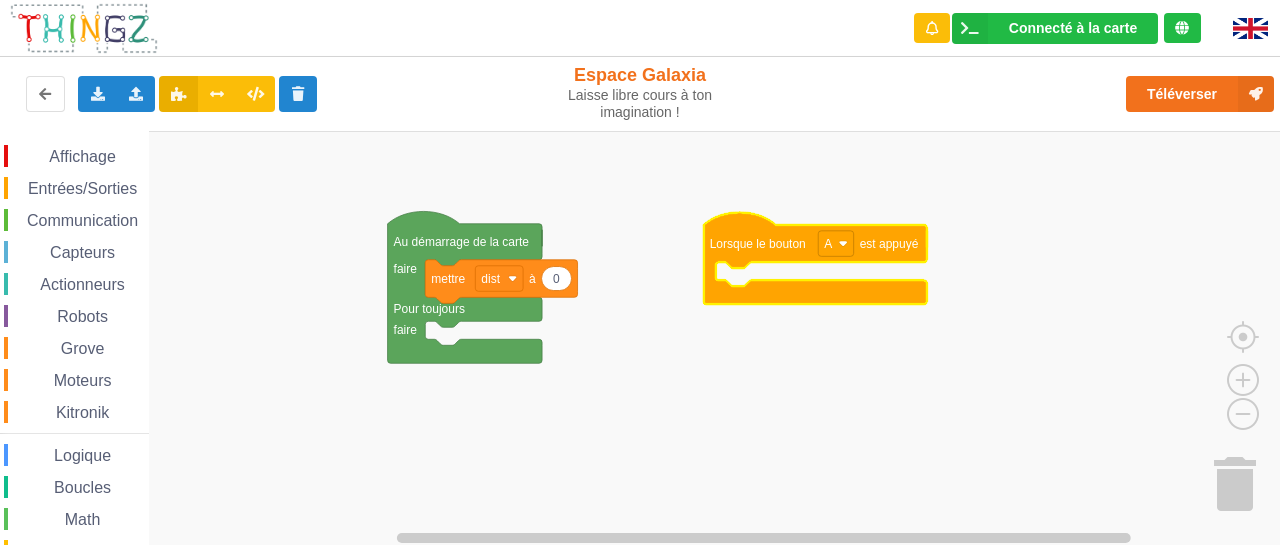 click on "Capteurs" at bounding box center (82, 252) 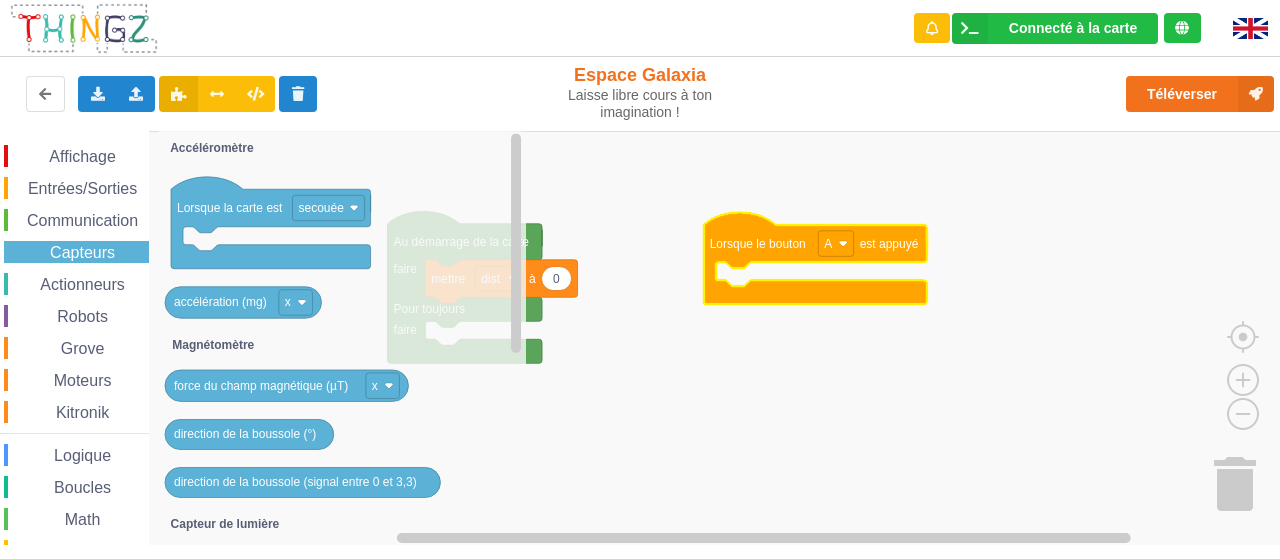 click on "Robots" at bounding box center [82, 316] 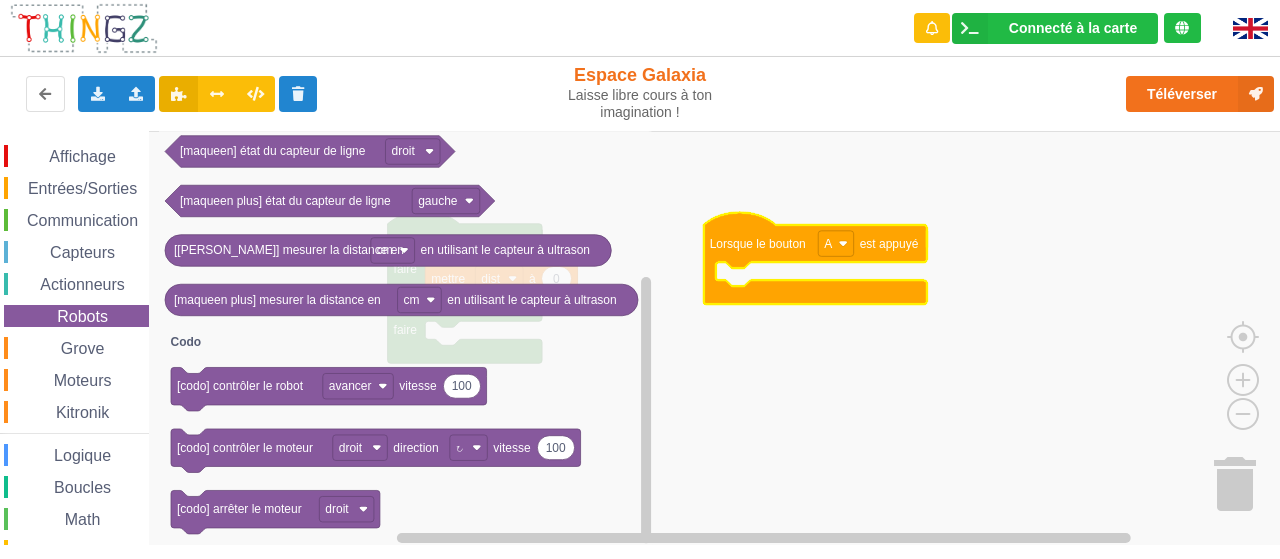 click on "Affichage" at bounding box center [82, 156] 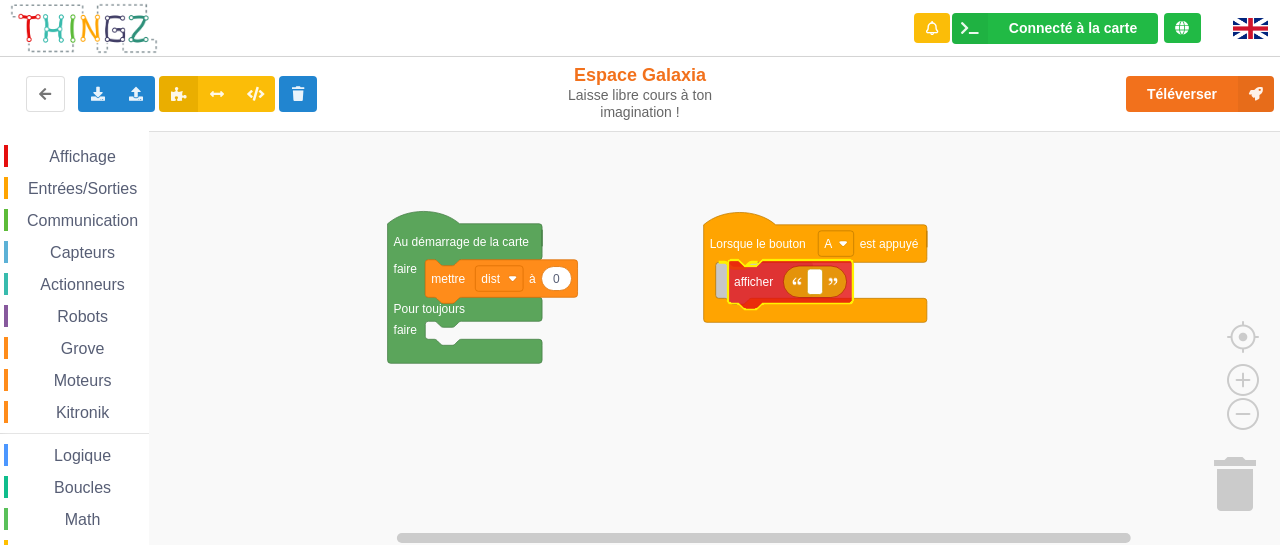 click on "Affichage Entrées/Sorties Communication Capteurs Actionneurs Robots Grove Moteurs Kitronik Logique Boucles Math Texte Variables Listes Fonctions Couleur Au démarrage de la carte faire Pour toujours faire 0 mettre dist à Lorsque le bouton A est appuyé afficher   afficher effacer l'écran 0 0 0 contrôler la LED à R V B 0 régler l'intensité du rouge de la LED à 0 régler l'intensité du vert de la LED à 0 régler l'intensité du bleu de la LED à intensité du rouge de la LED intensité du vert de la LED intensité du bleu de la LED passer l'écran en mode graphique 50 graphique: ajouter la valeur sur l'axe des Y vertical 0 100 graphique: règle l'échelle de l'axe y à: min max 1 50 graphique: toutes les secondes calculer une nouvelle valeur ajouter le résultat dans le graphique 0 0 20 10 créer le rectangle r à la position x: y: de longueur: de largeur: de couleur: 10 changer la valeur X de r à 10 changer r à X" at bounding box center [647, 338] 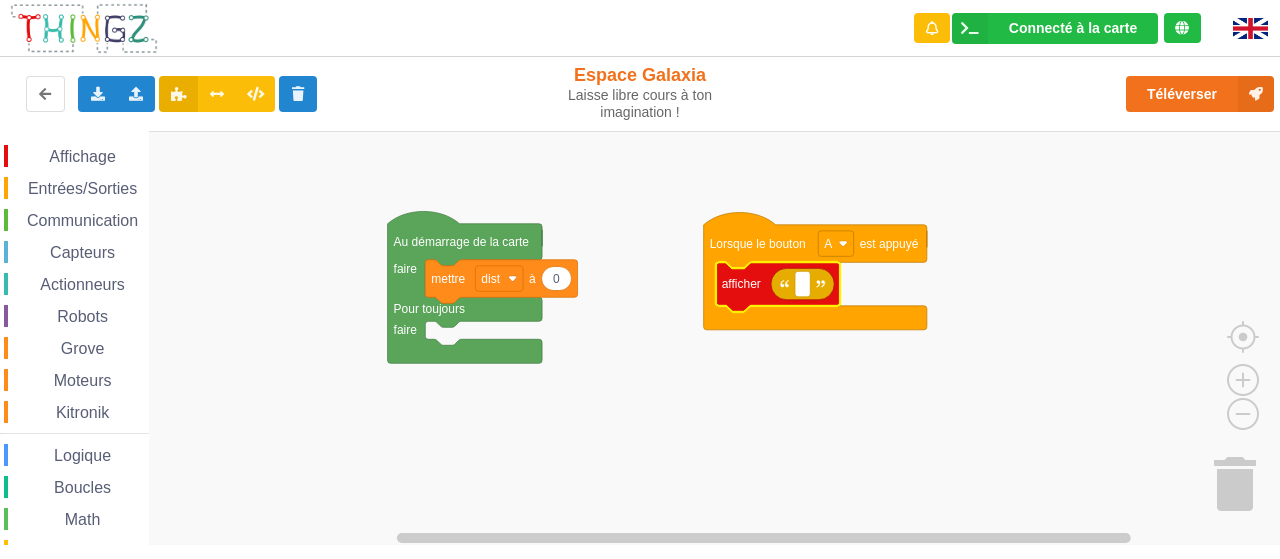 click on "Robots" at bounding box center [82, 316] 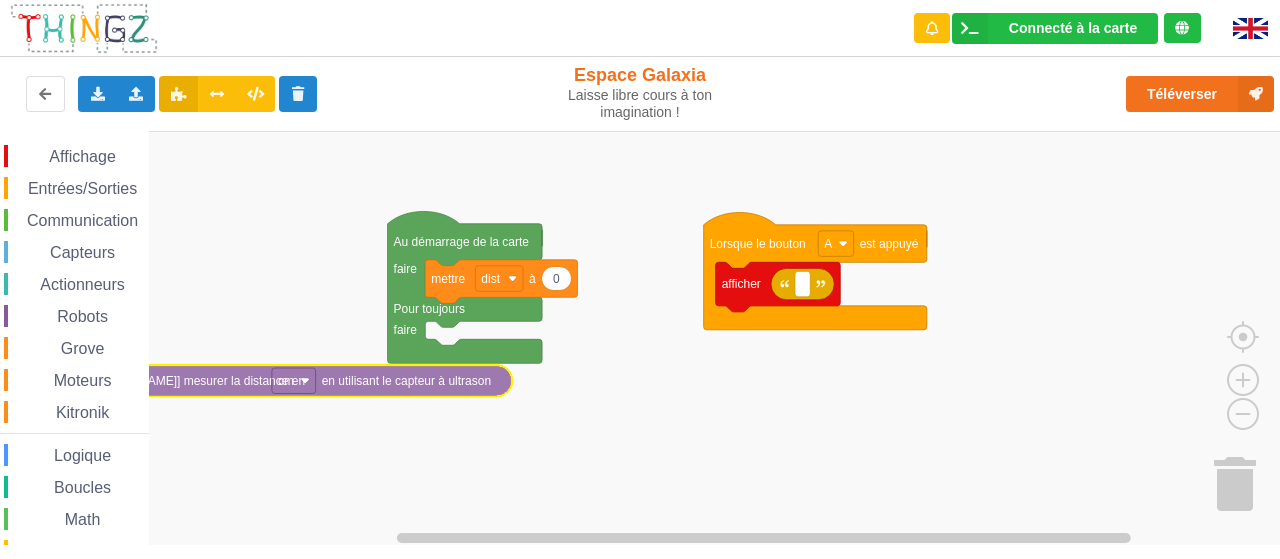 click on "Affichage Entrées/Sorties Communication Capteurs Actionneurs Robots Grove Moteurs Kitronik Logique Boucles Math Texte Variables Listes Fonctions Couleur Au démarrage de la carte faire Pour toujours faire 0 mettre dist à Lorsque le bouton A est appuyé   afficher 255 [maqueen] contrôler le robot avancer vitesse 255 [maqueen] contrôler le moteur droit direction ↻ vitesse [maqueen] arrêter le moteur droit [maqueen] état du capteur de ligne droit [maqueen plus] état du capteur de ligne gauche [maqueen] mesurer la distance en cm en utilisant le capteur à ultrason [maqueen plus] mesurer la distance en cm en utilisant le capteur à ultrason 100 [codo] contrôler le robot avancer vitesse 100 [codo] contrôler le moteur droit direction ↻ vitesse [codo] arrêter le moteur droit Maqueen Codo [maqueen] mesurer la distance en cm en utilisant le capteur à ultrason" at bounding box center [647, 338] 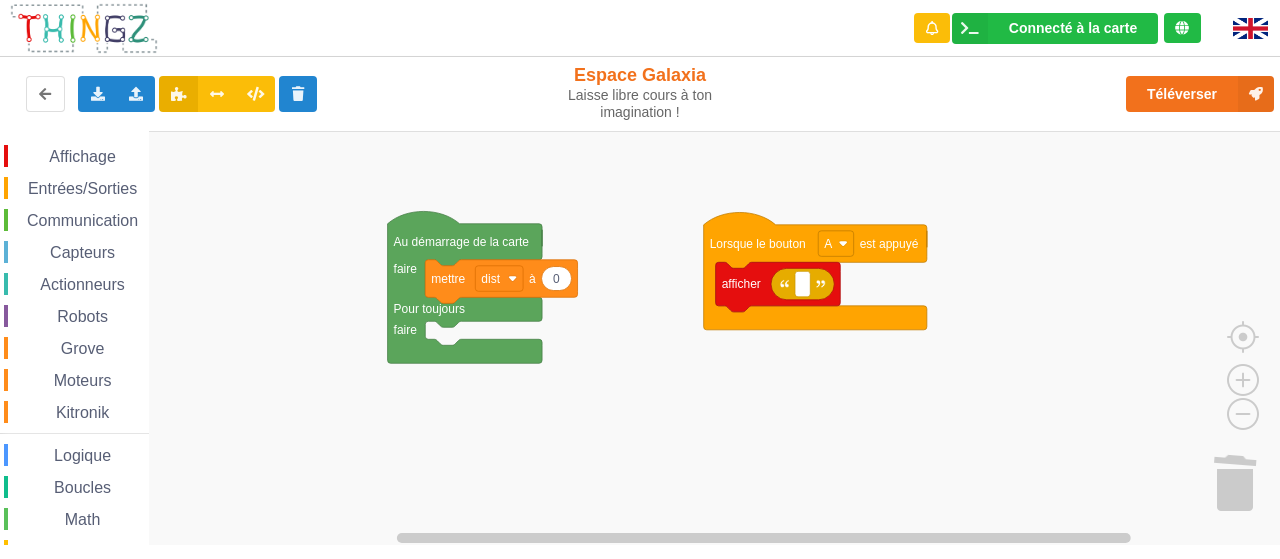 click on "Entrées/Sorties" at bounding box center (82, 188) 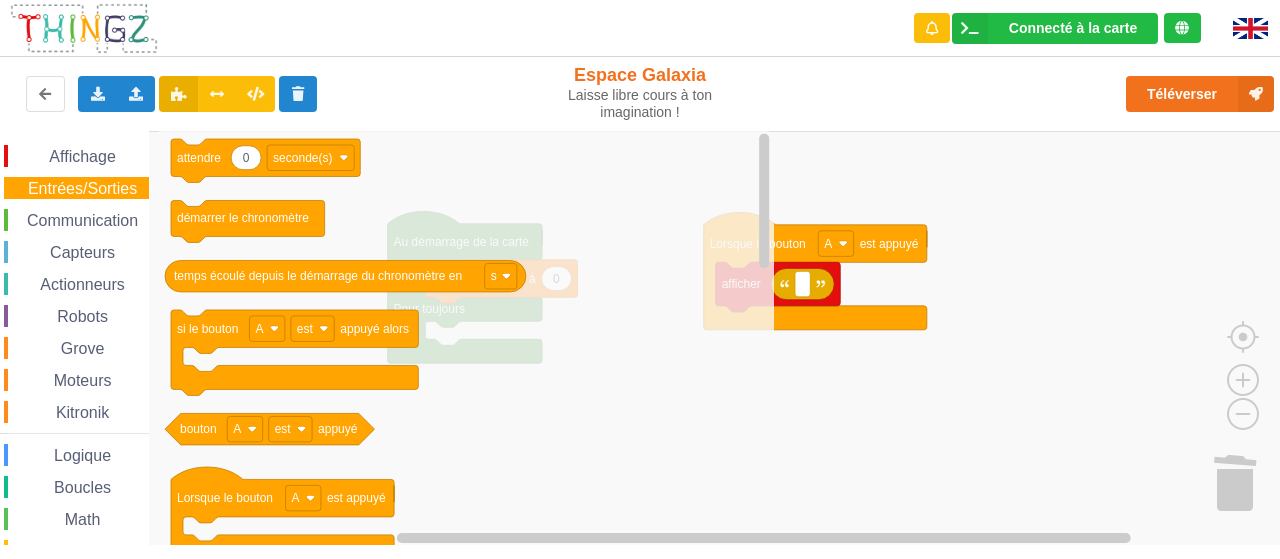 click on "Robots" at bounding box center (82, 316) 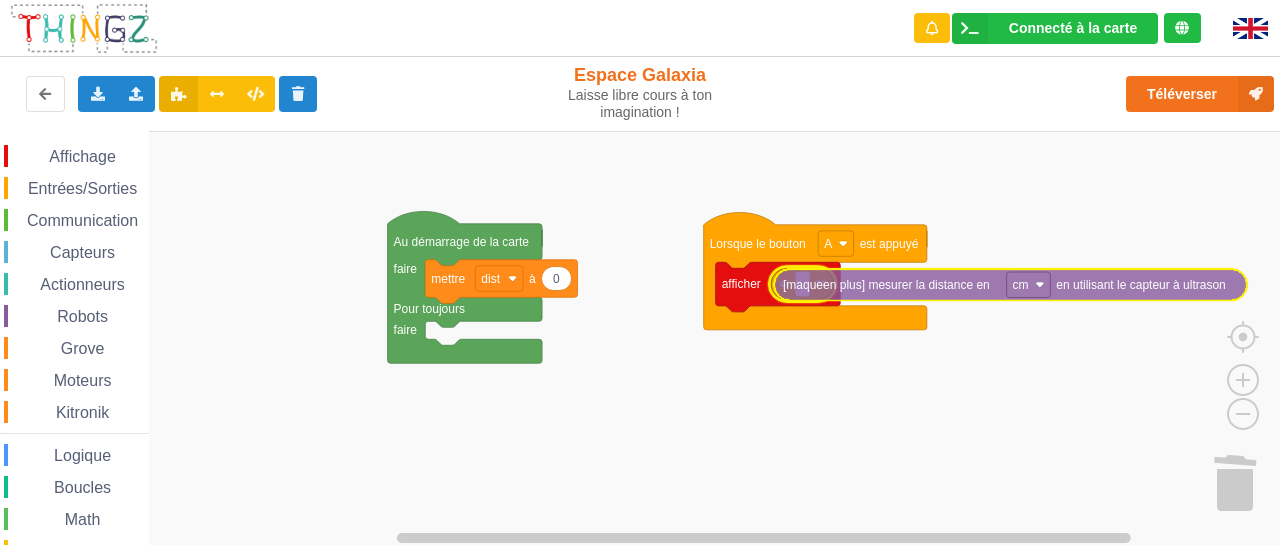 click on "Affichage Entrées/Sorties Communication Capteurs Actionneurs Robots Grove Moteurs Kitronik Logique Boucles Math Texte Variables Listes Fonctions Couleur Au démarrage de la carte faire Pour toujours faire 0 mettre dist à Lorsque le bouton A est appuyé   afficher 255 [maqueen] contrôler le robot avancer vitesse 255 [maqueen] contrôler le moteur droit direction ↻ vitesse [maqueen] arrêter le moteur droit [maqueen] état du capteur de ligne droit [maqueen plus] état du capteur de ligne gauche [maqueen] mesurer la distance en cm en utilisant le capteur à ultrason [maqueen plus] mesurer la distance en cm en utilisant le capteur à ultrason 100 [codo] contrôler le robot avancer vitesse 100 [codo] contrôler le moteur droit direction ↻ vitesse [codo] arrêter le moteur droit Maqueen Codo [maqueen plus] mesurer la distance en cm en utilisant le capteur à ultrason" at bounding box center [647, 338] 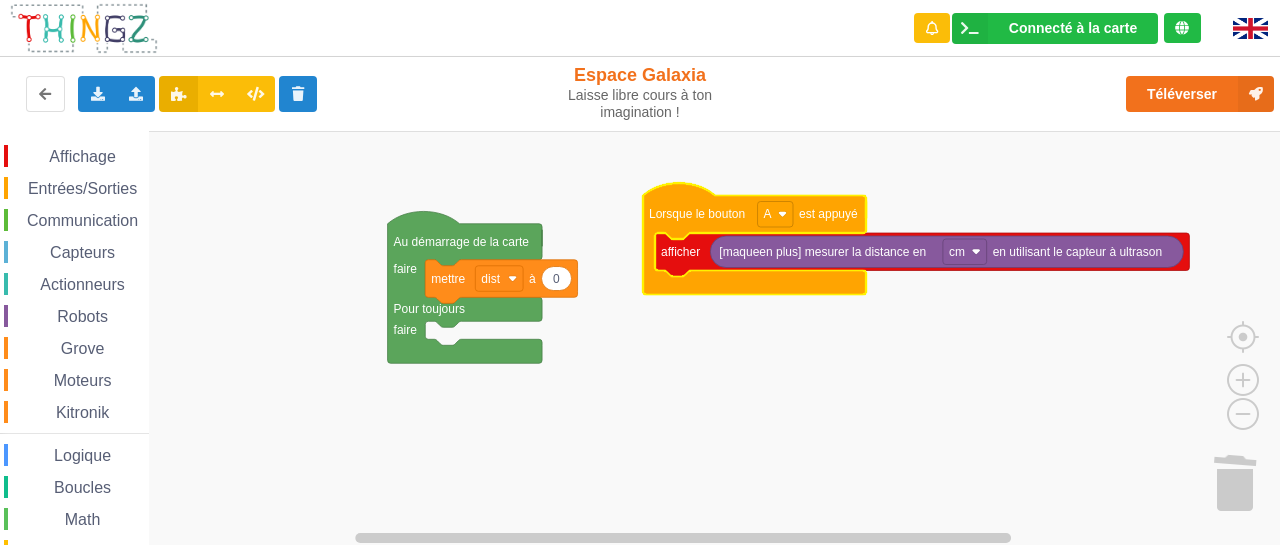 click 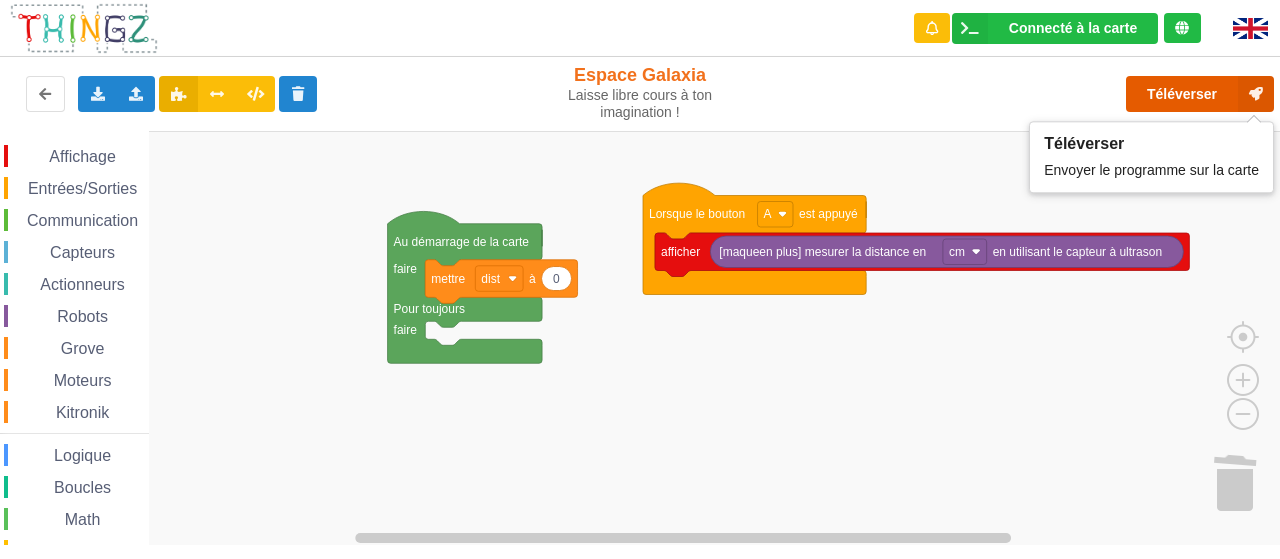 click on "Téléverser" at bounding box center (1200, 94) 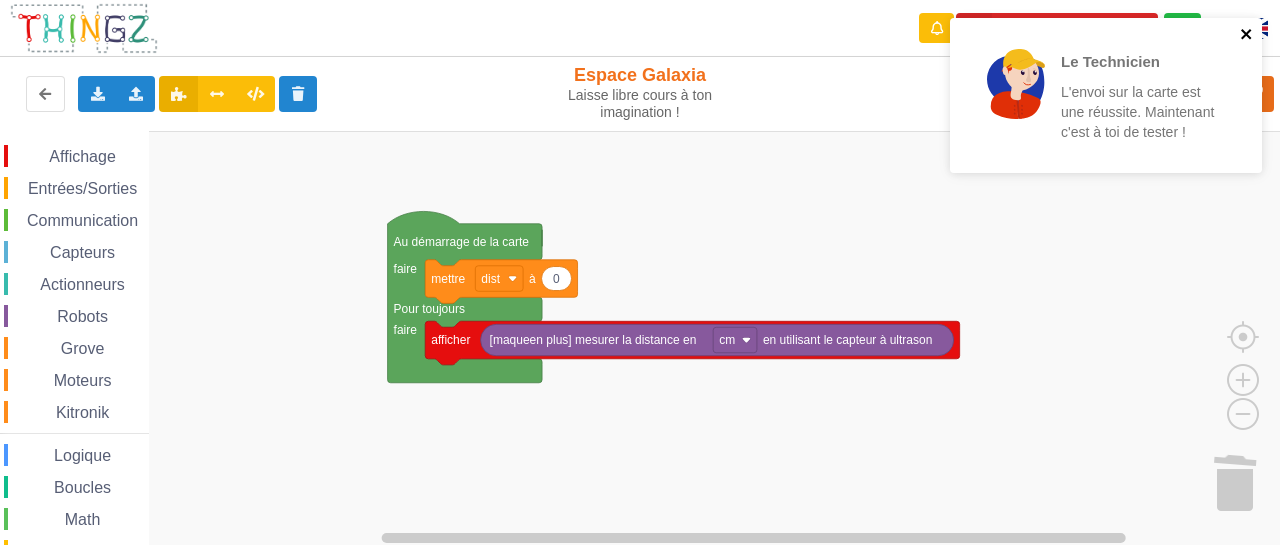 click 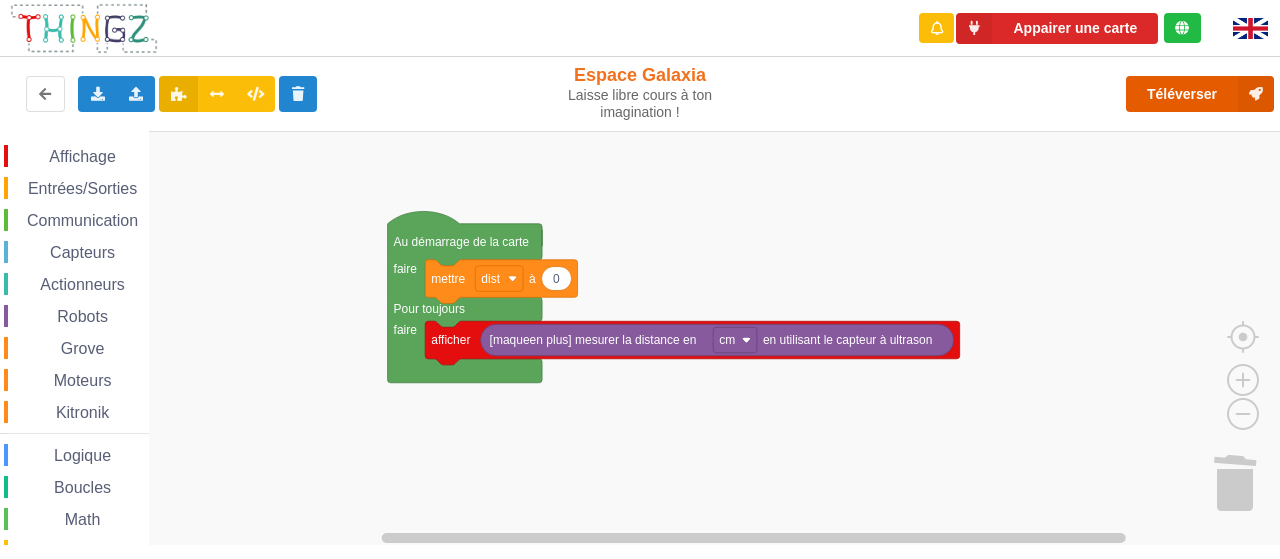 click on "Téléverser" at bounding box center [1200, 94] 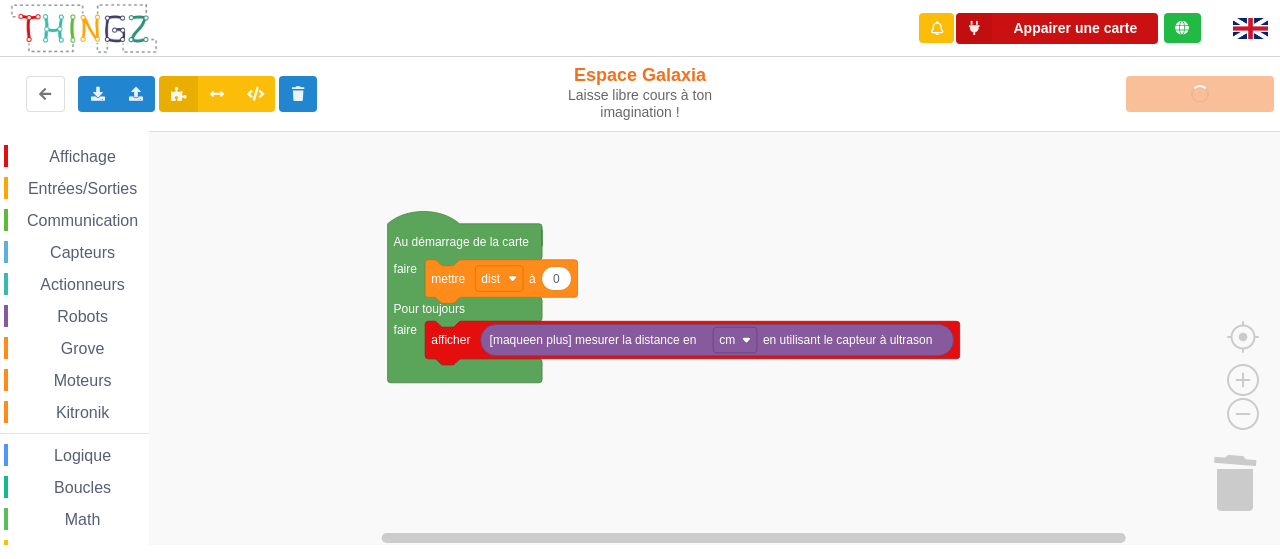 click on "Appairer une carte" at bounding box center (1057, 28) 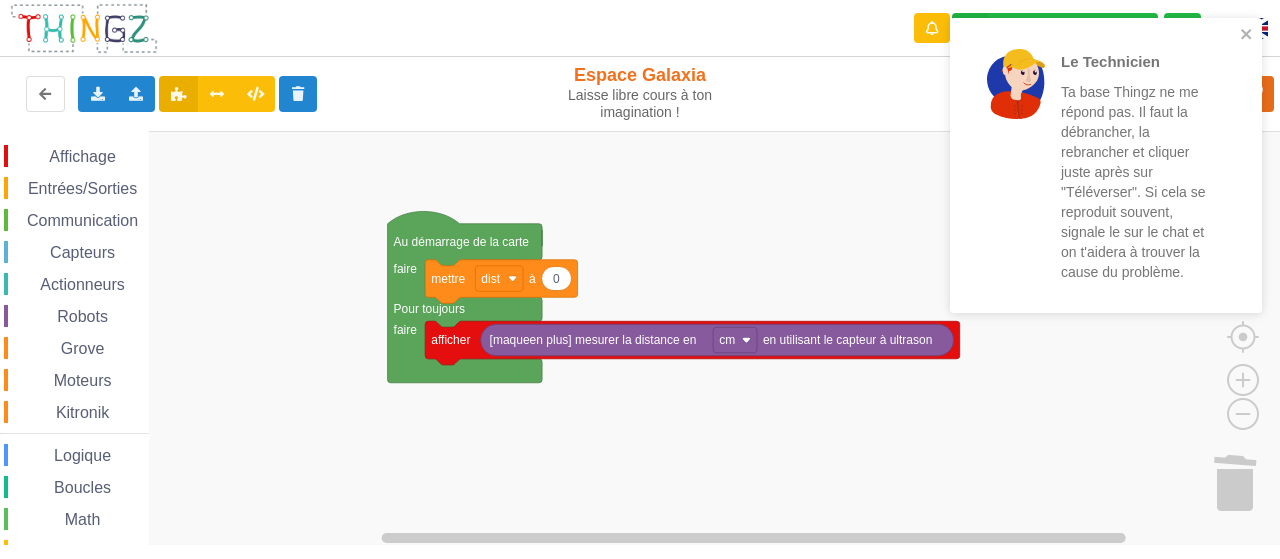 click 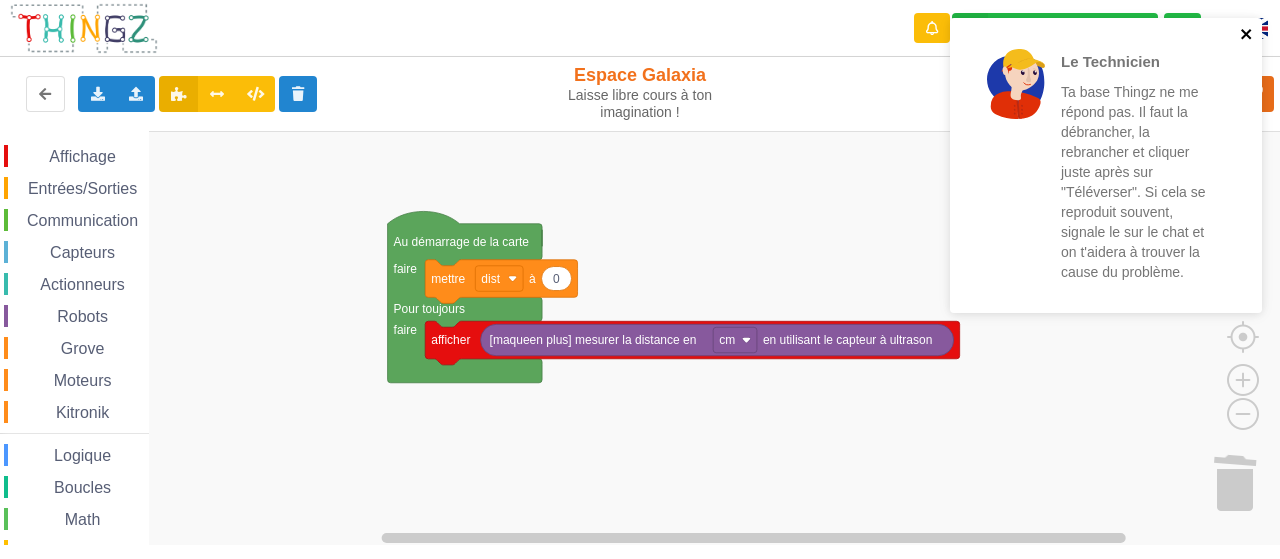 click 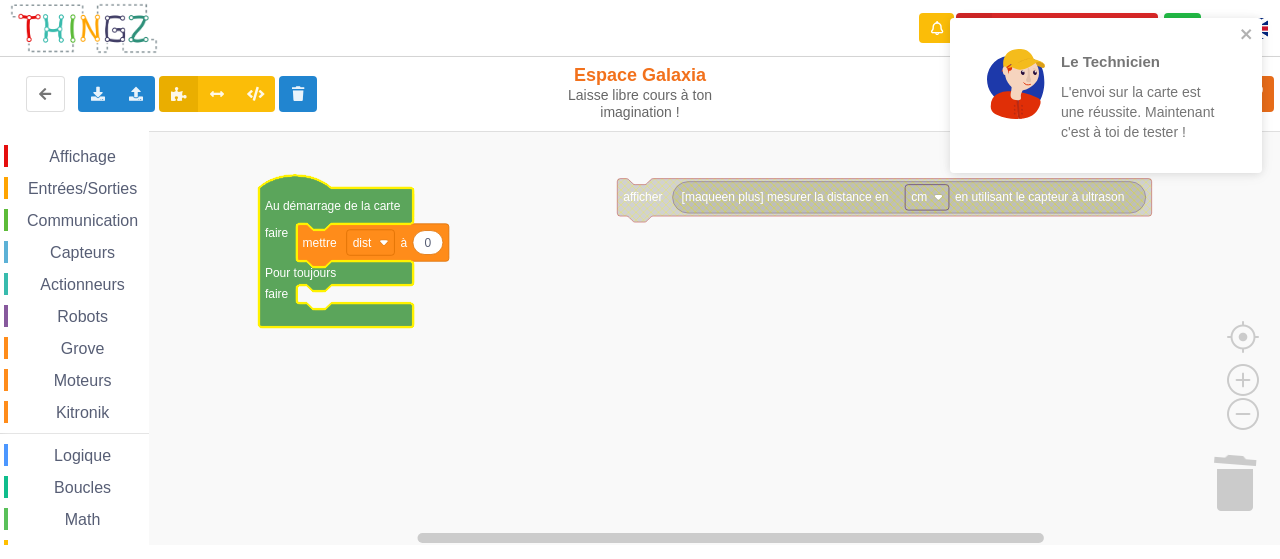 click on "mettre" 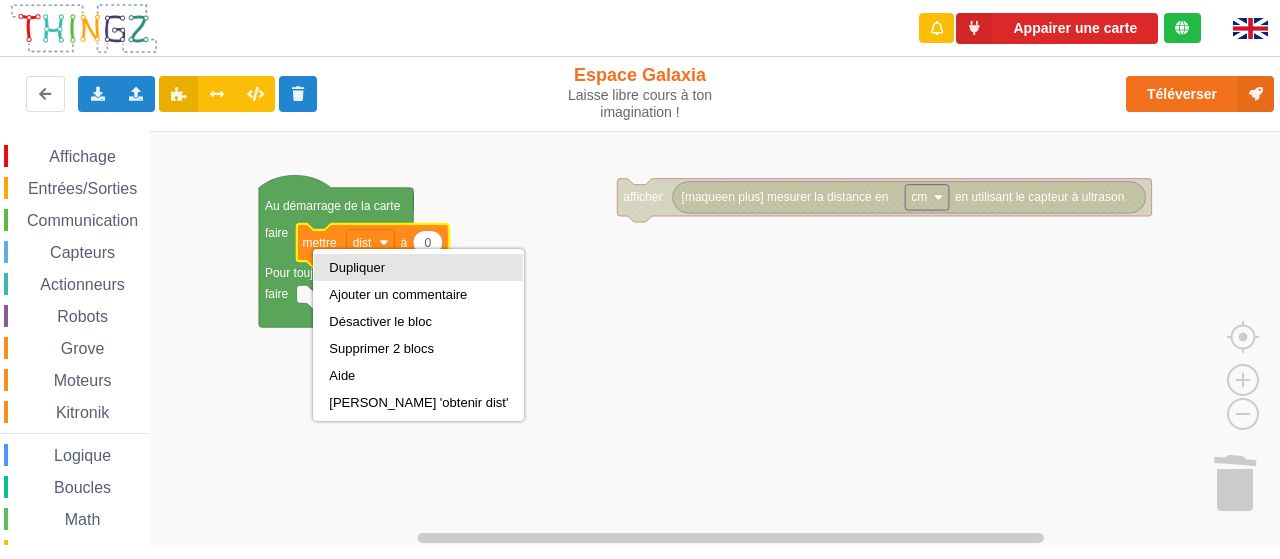 click on "Dupliquer" at bounding box center (418, 267) 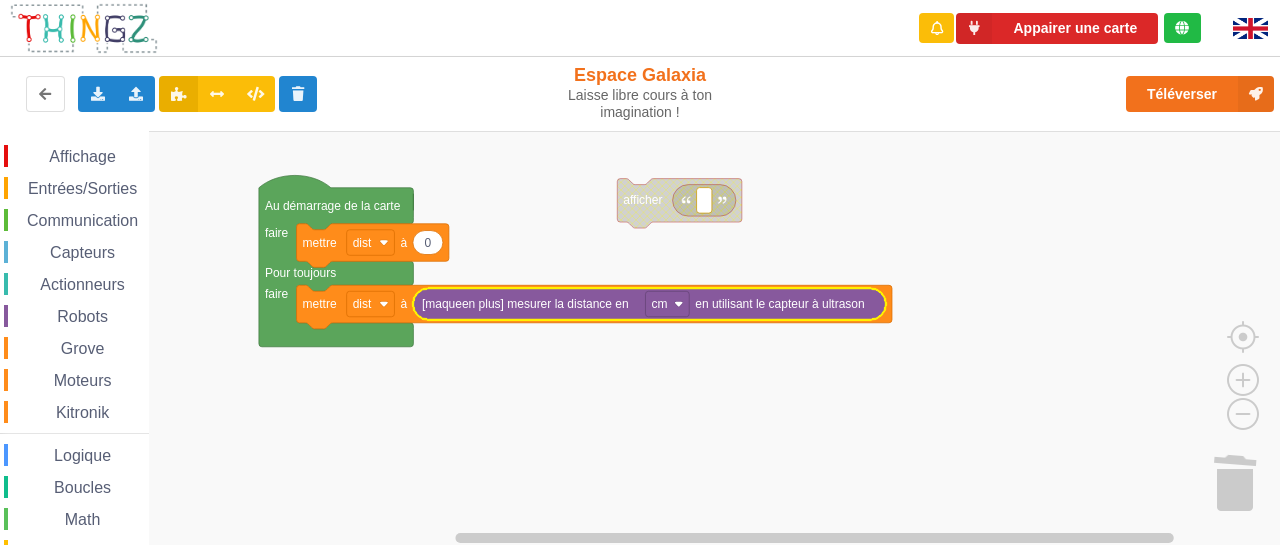 click on "Math" at bounding box center (83, 519) 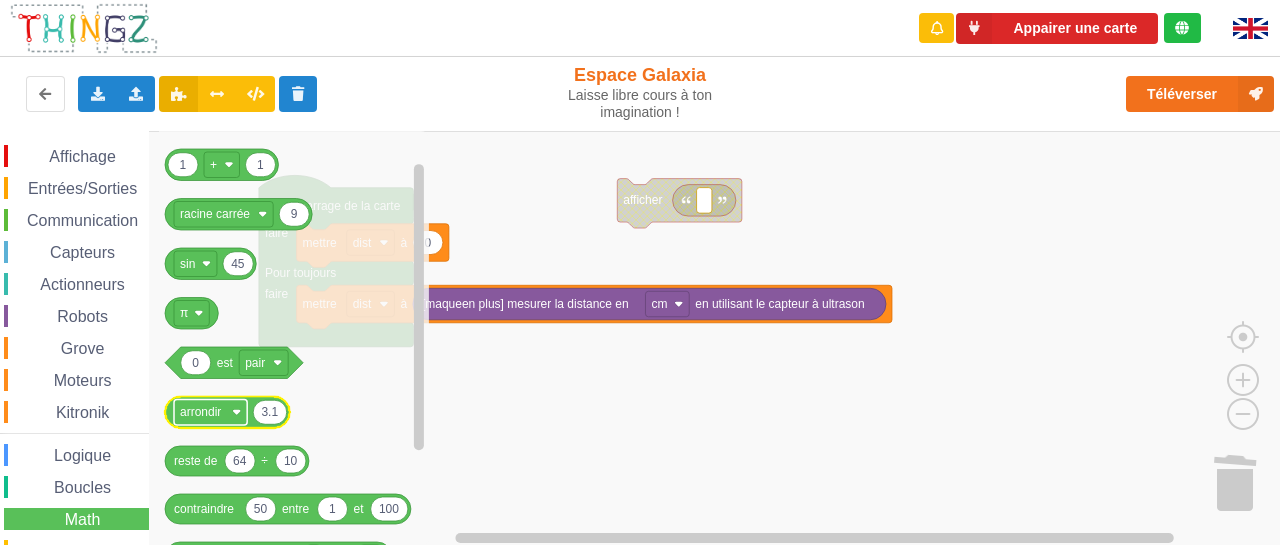 click 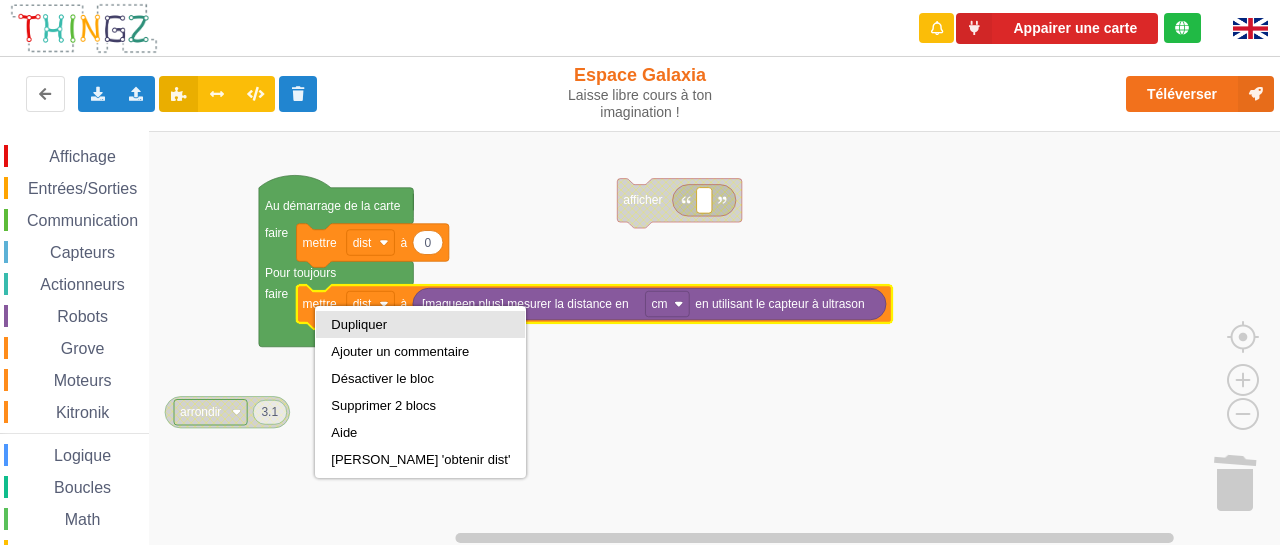 click on "Dupliquer" at bounding box center [420, 324] 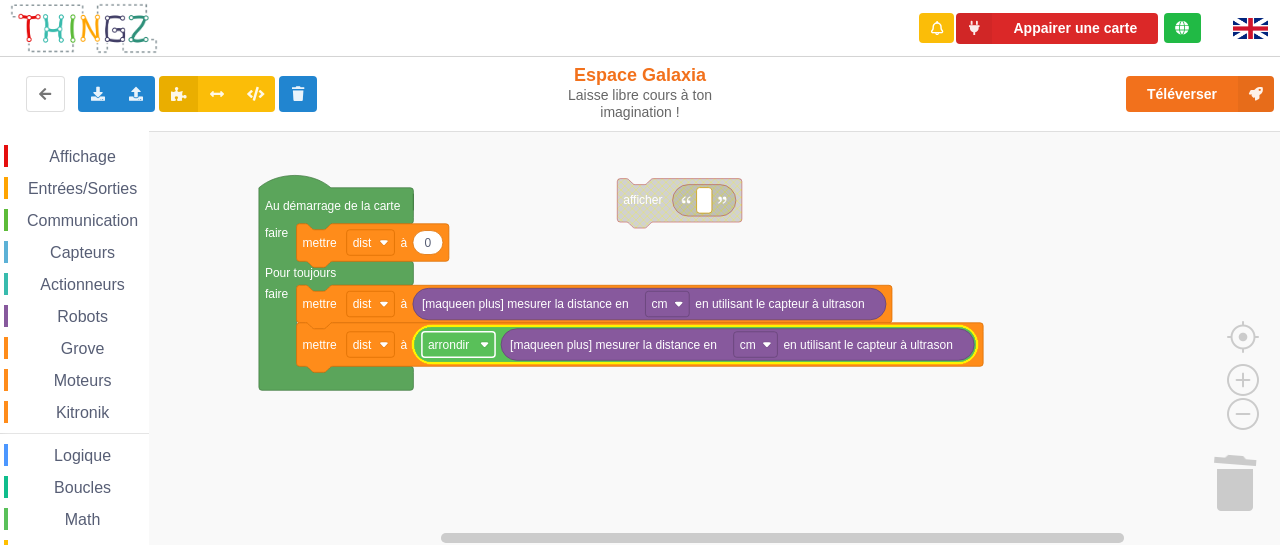 click 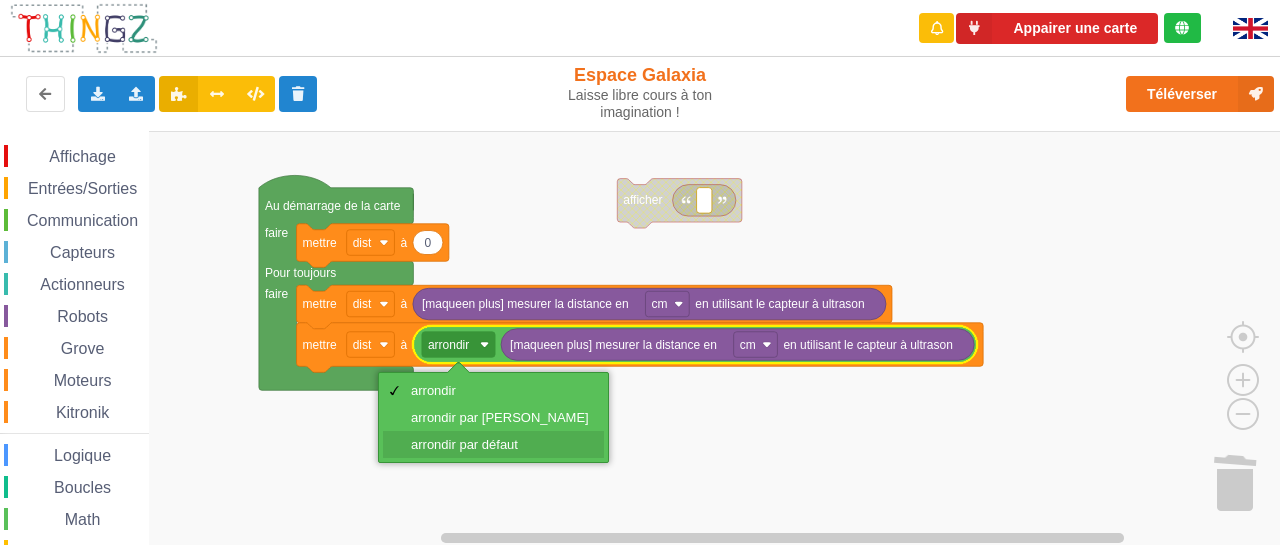 click on "arrondir par défaut" at bounding box center [500, 444] 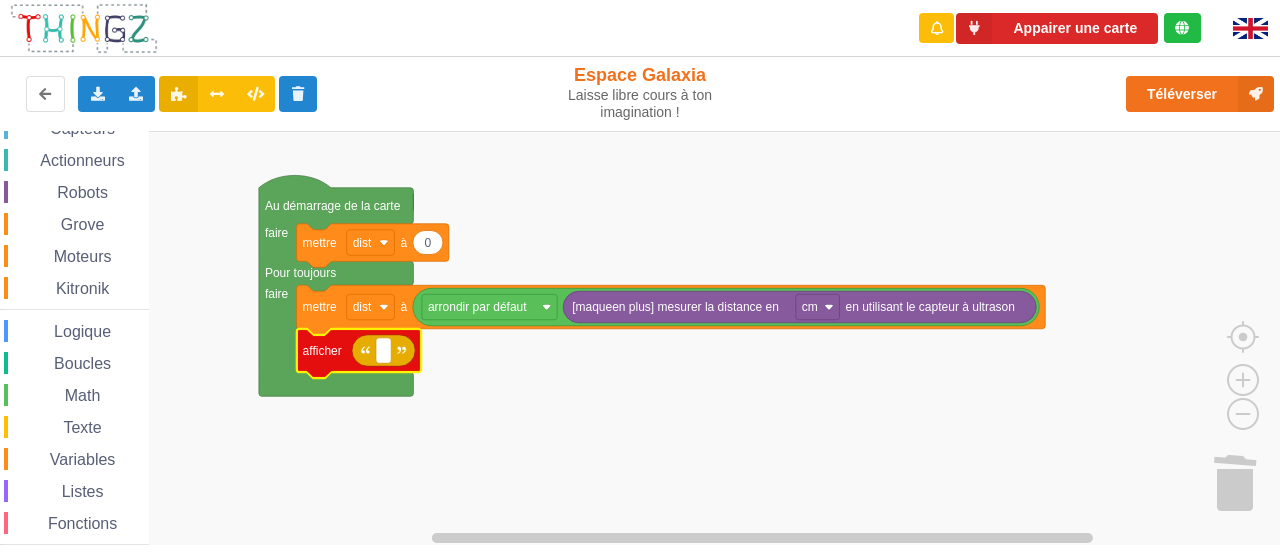 scroll, scrollTop: 127, scrollLeft: 0, axis: vertical 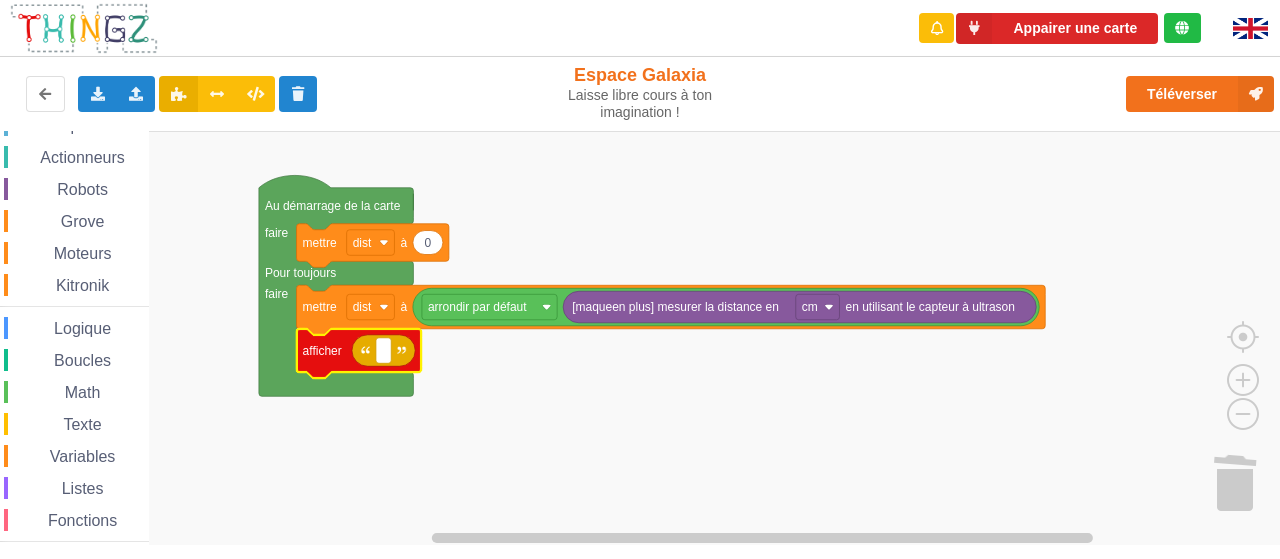 click on "Variables" at bounding box center [83, 456] 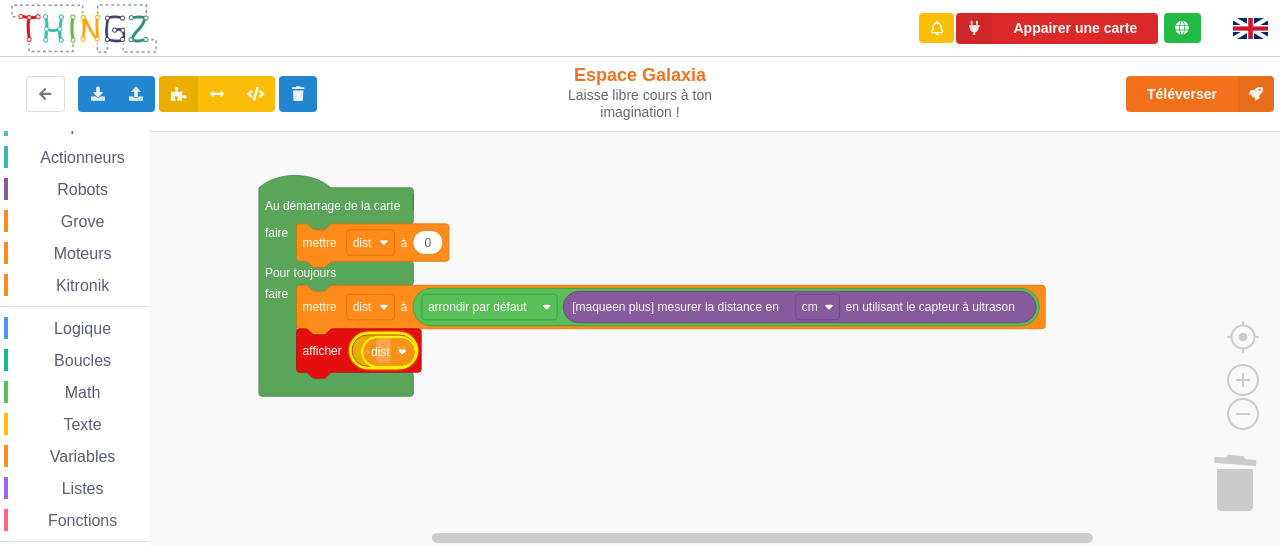 click on "Affichage Entrées/Sorties Communication Capteurs Actionneurs Robots Grove Moteurs Kitronik Logique Boucles Math Texte Variables Listes Fonctions Couleur Au démarrage de la carte faire Pour toujours faire 0 mettre dist à mettre dist à arrondir par défaut [maqueen plus] mesurer la distance en cm en utilisant le capteur à ultrason afficher   0 mettre dist à   mettre dist à 1 ajouter à dist 0 convertir en entier (int) type de dist dist Créer une variable... dist" at bounding box center [647, 338] 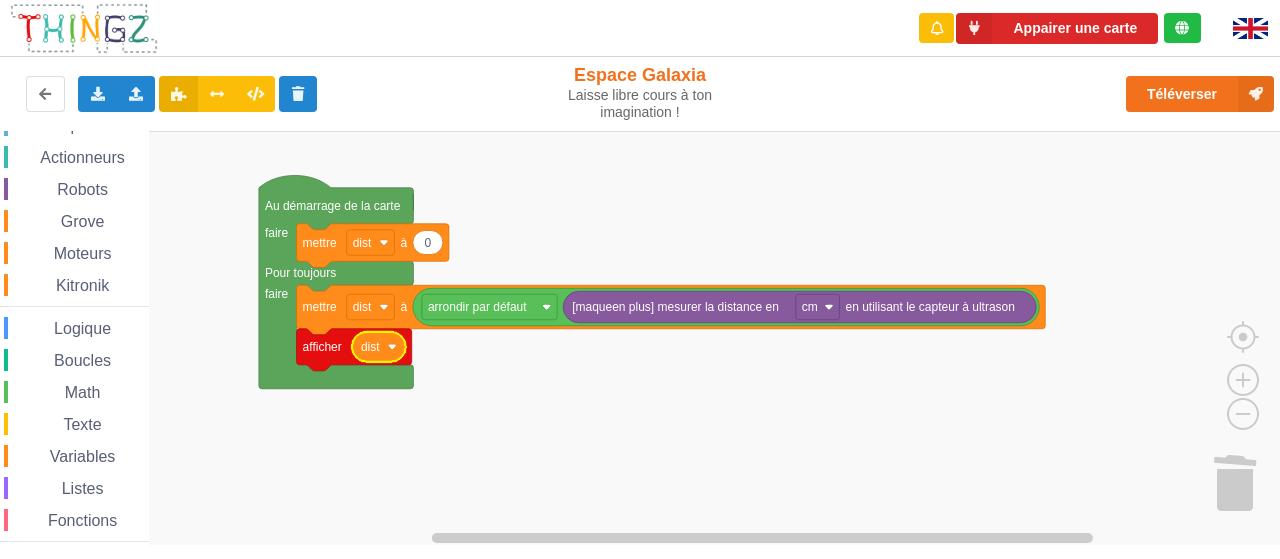 scroll, scrollTop: 0, scrollLeft: 0, axis: both 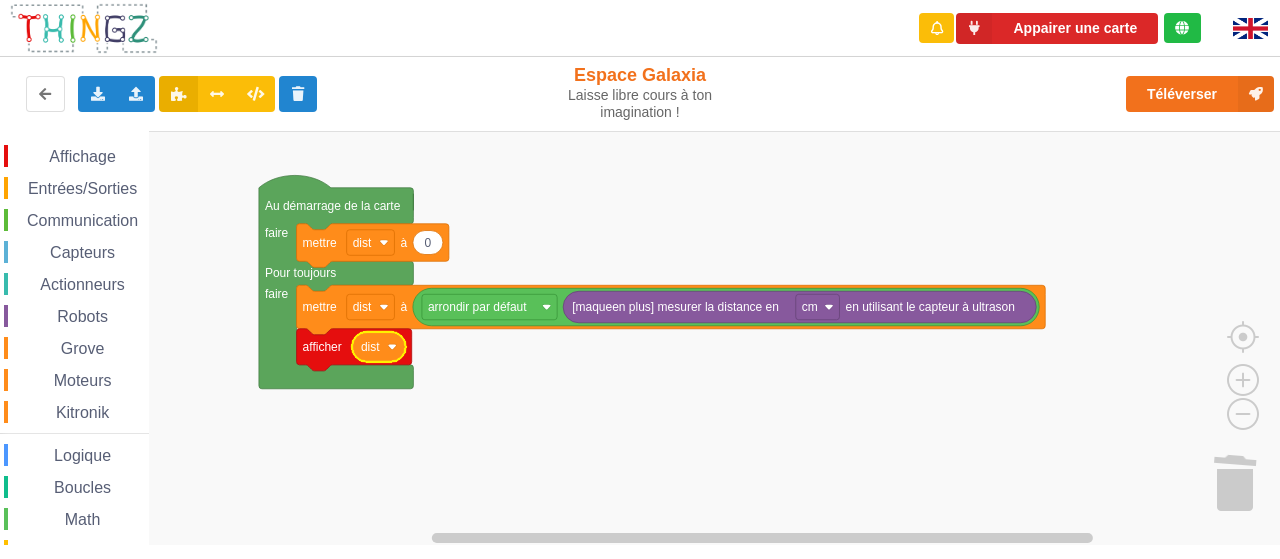 click on "Affichage" at bounding box center (82, 156) 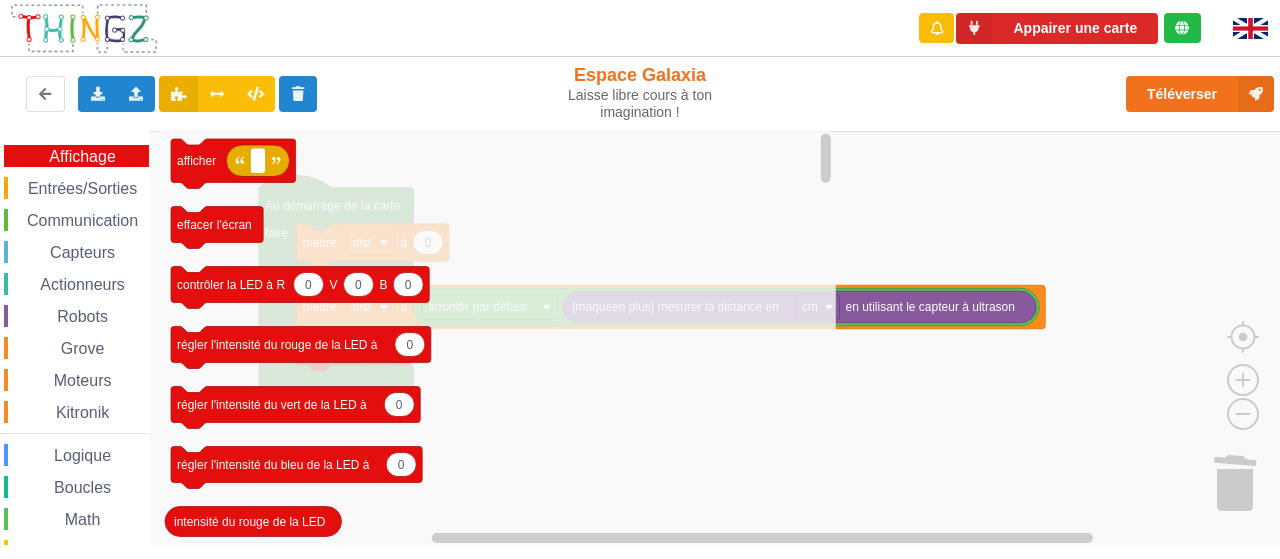 click on "Entrées/Sorties" at bounding box center (82, 188) 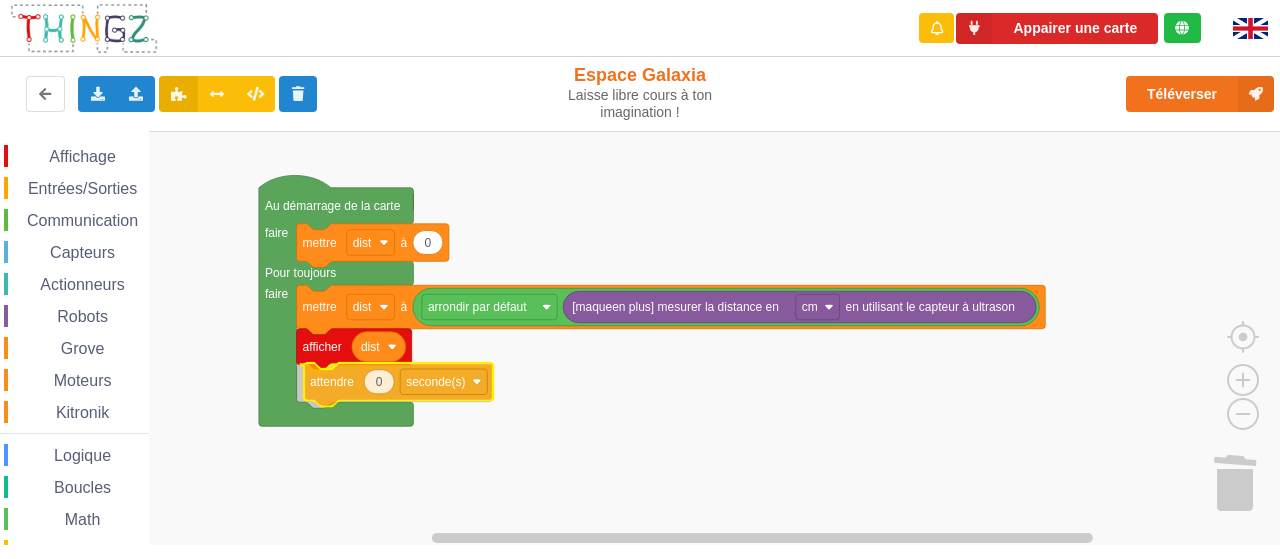 click on "Affichage Entrées/Sorties Communication Capteurs Actionneurs Robots Grove Moteurs Kitronik Logique Boucles Math Texte Variables Listes Fonctions Couleur Au démarrage de la carte faire Pour toujours faire 0 mettre dist à mettre dist à arrondir par défaut [maqueen plus] mesurer la distance en cm en utilisant le capteur à ultrason afficher dist attendre seconde(s) 0 attendre seconde(s) démarrer le chronomètre temps écoulé depuis le démarrage du chronomètre en s si le bouton A est appuyé alors bouton A est appuyé Lorsque le bouton A est appuyé si le bouton tactile haut est appuyé alors bouton tactile haut est touché Lorsque le bouton tactile haut est touché HAUT lire la broche numérique P0 écrire sur la broche numérique P0 l'état lire la broche analogique P0 100 appliquer un signal pwm sur la broche P0 avec rapport cyclique: % 100 50 appliquer un signal pwm sur la broche P0 avec fréquence: Hz rapport cyclique: % bouton A P0" at bounding box center [647, 338] 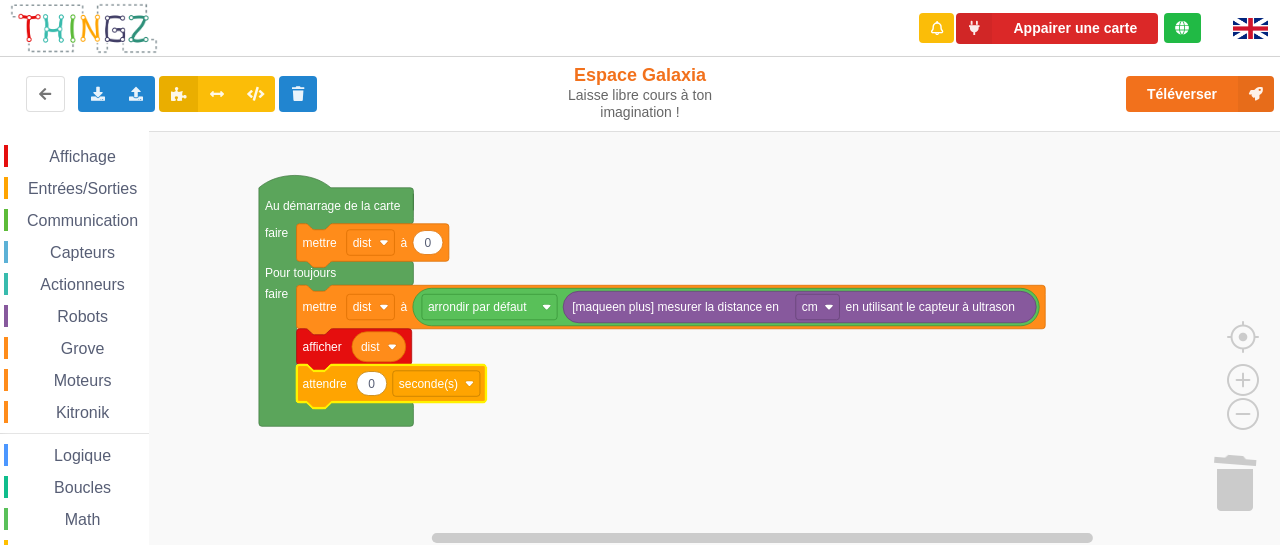 click 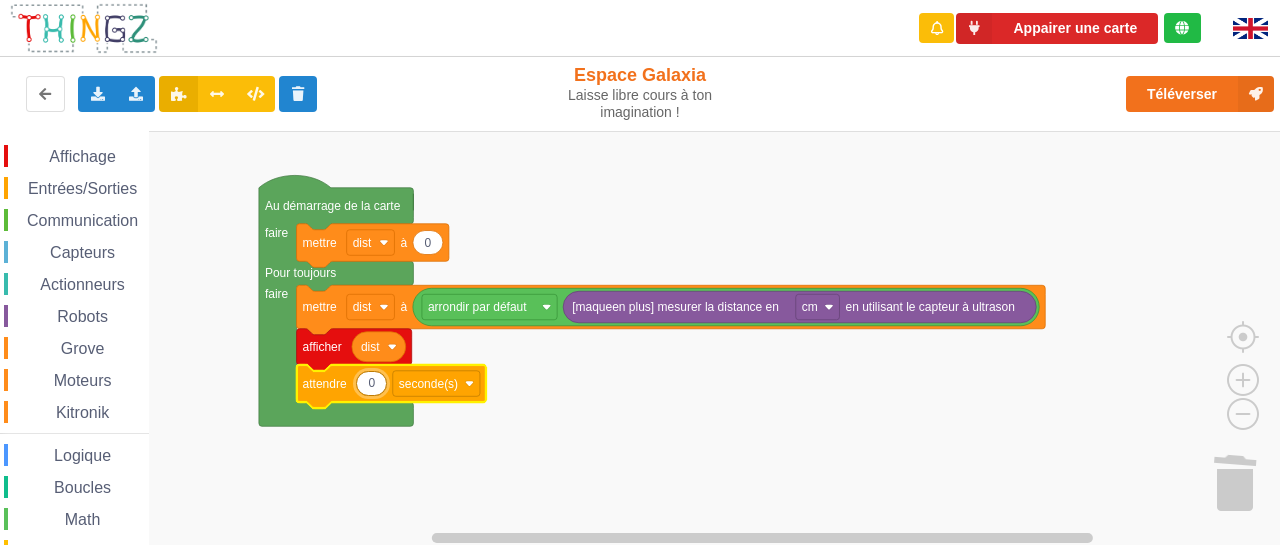 type on "1" 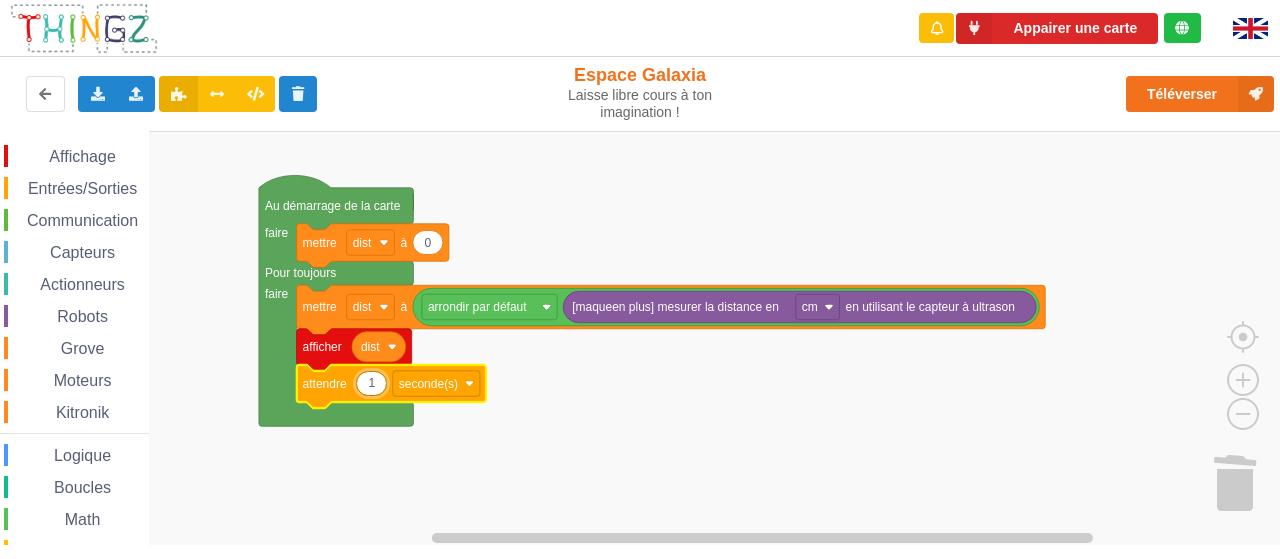click 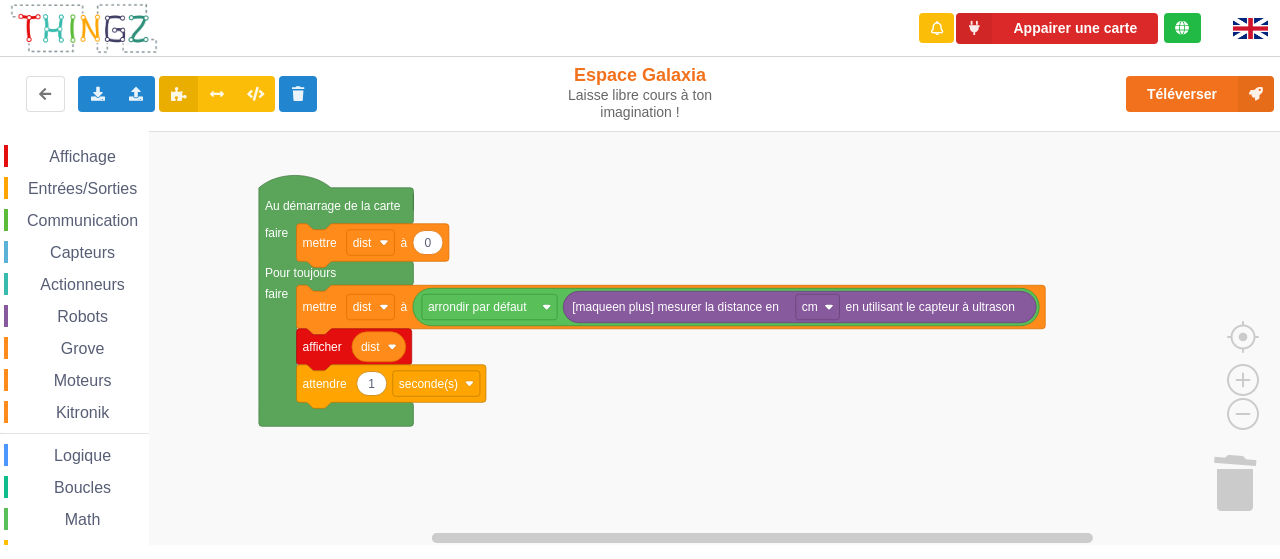 click 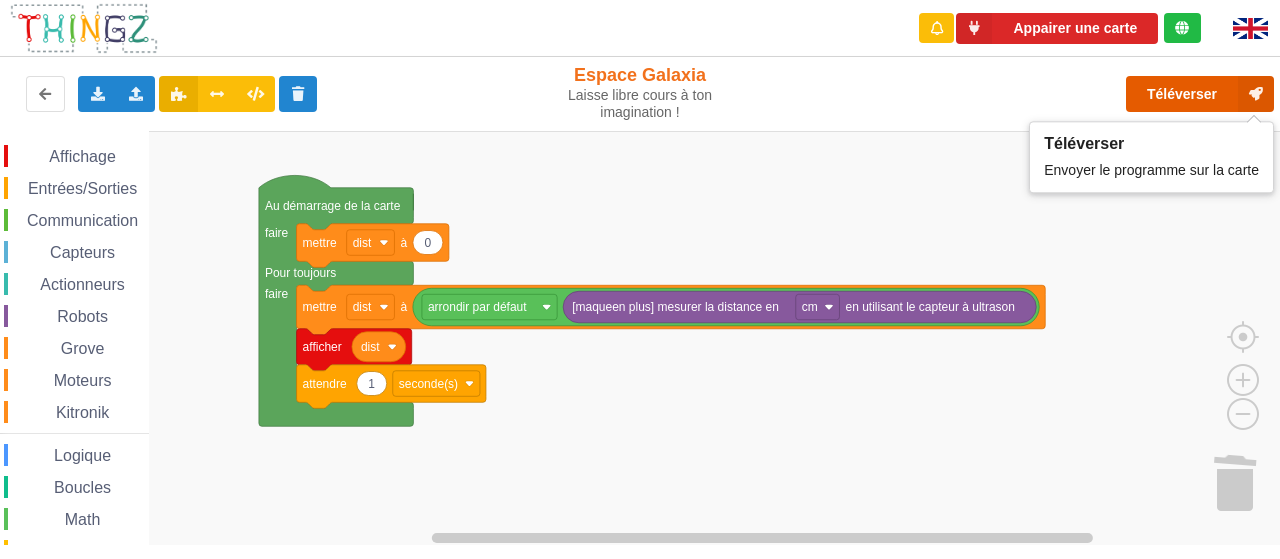 click on "Téléverser" at bounding box center [1200, 94] 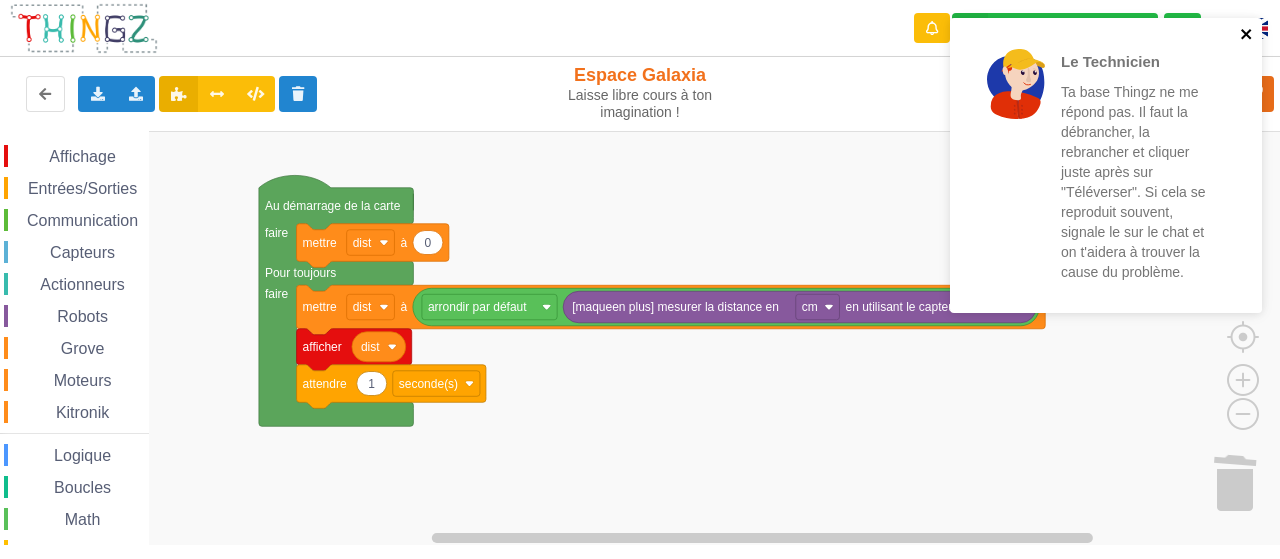 click 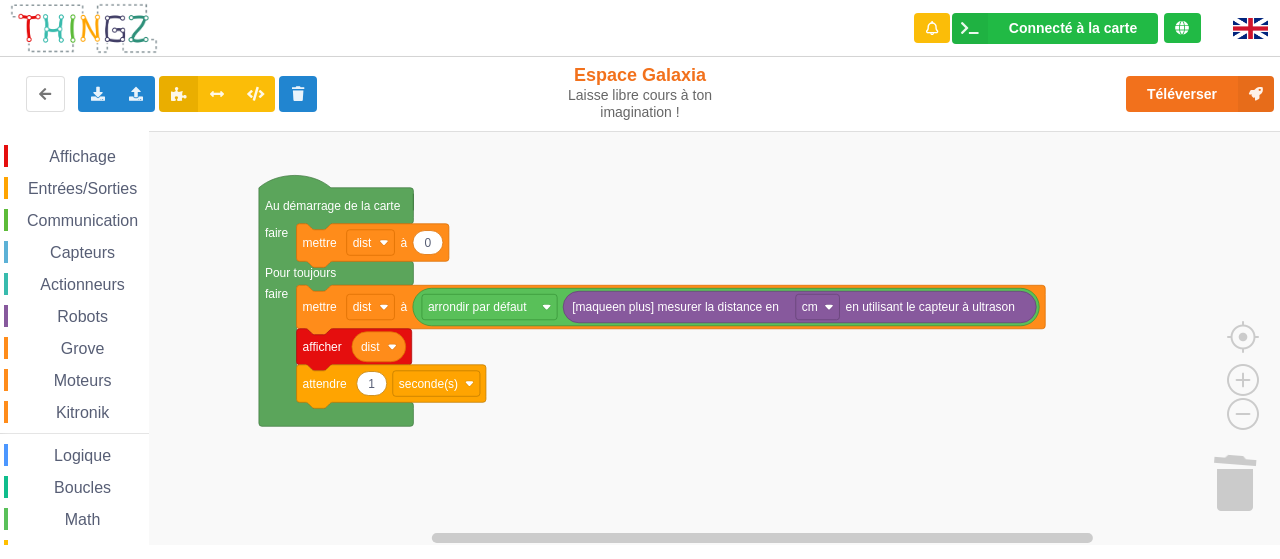 click on "Le Technicien Ta base Thingz ne me répond pas. Il faut la débrancher, la rebrancher et cliquer juste après sur "Téléverser". Si cela se reproduit souvent, signale le sur le chat et on t'aidera à trouver la cause du problème." at bounding box center [1106, 172] 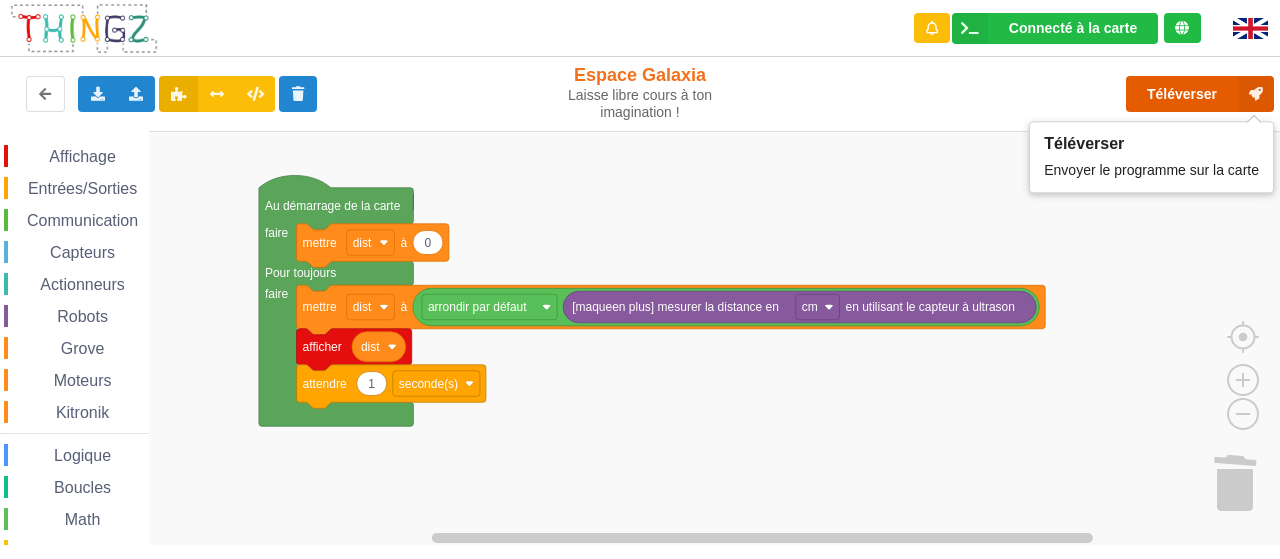 click on "Téléverser" at bounding box center (1200, 94) 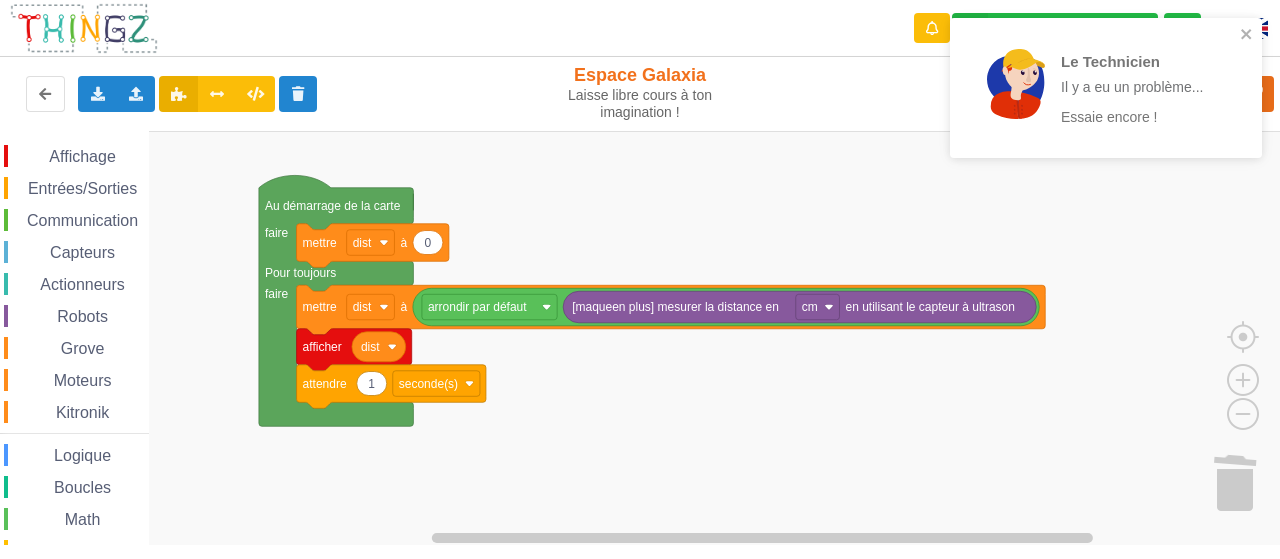 click 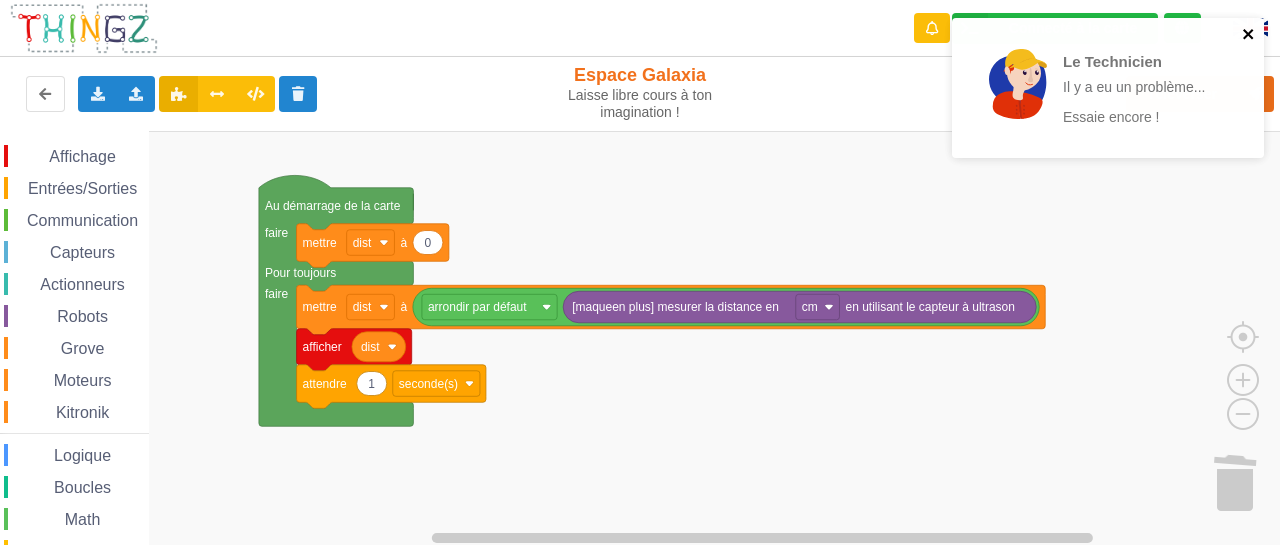 click 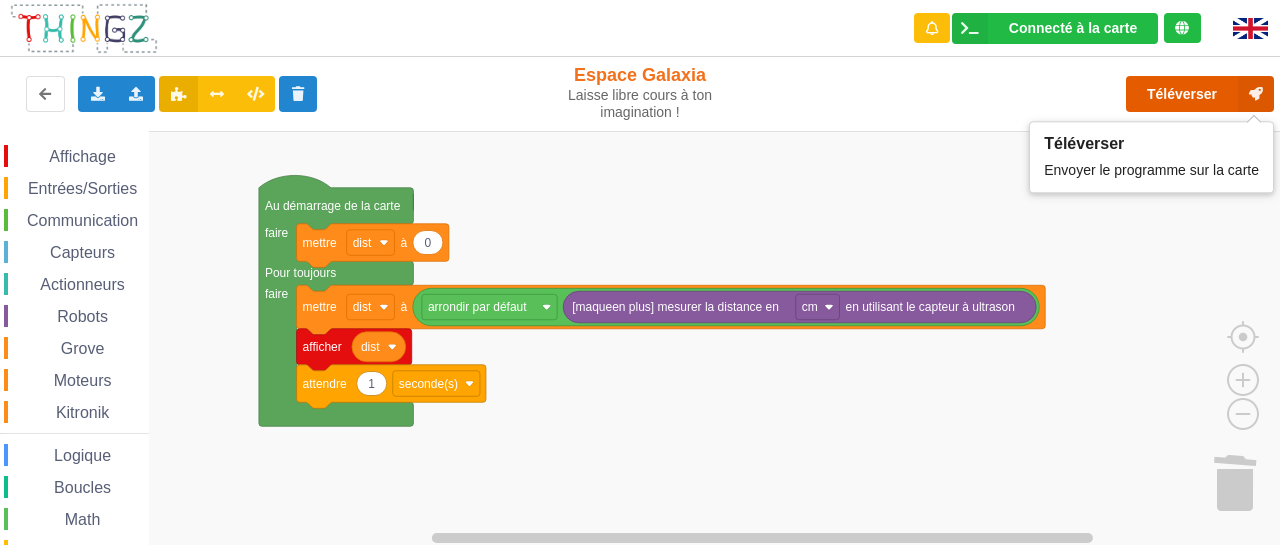click on "Téléverser" at bounding box center (1200, 94) 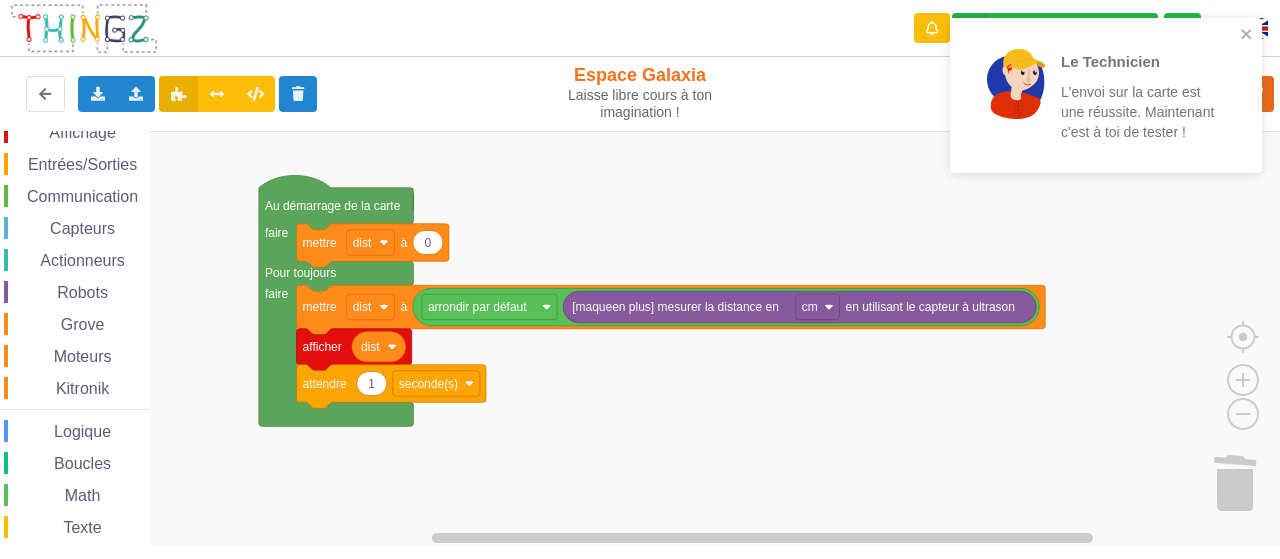 scroll, scrollTop: 18, scrollLeft: 0, axis: vertical 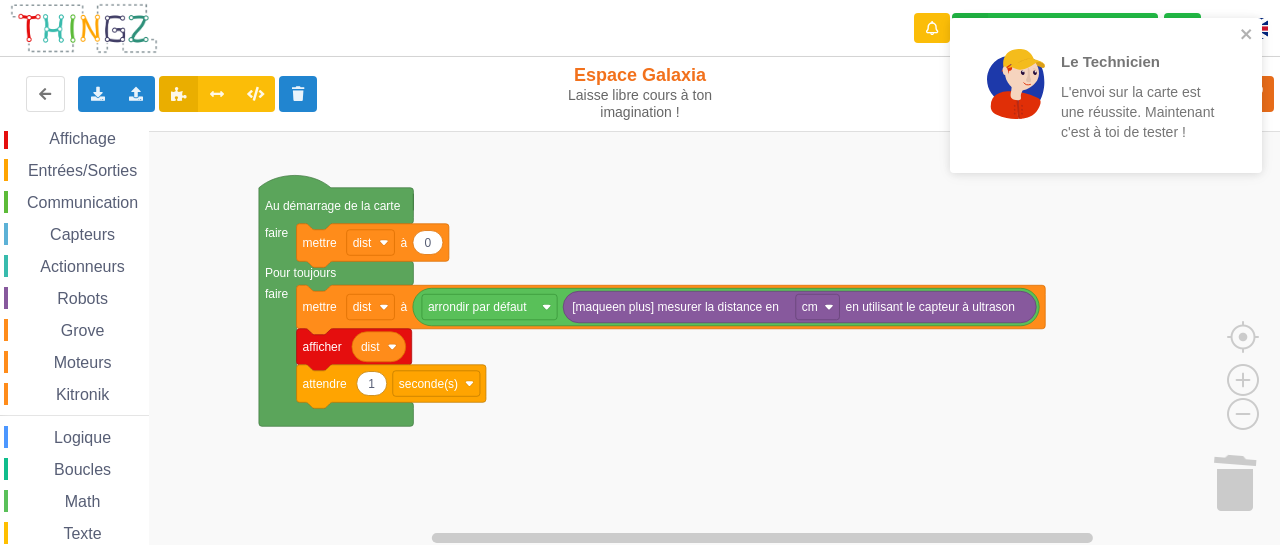 click on "Entrées/Sorties" at bounding box center [82, 170] 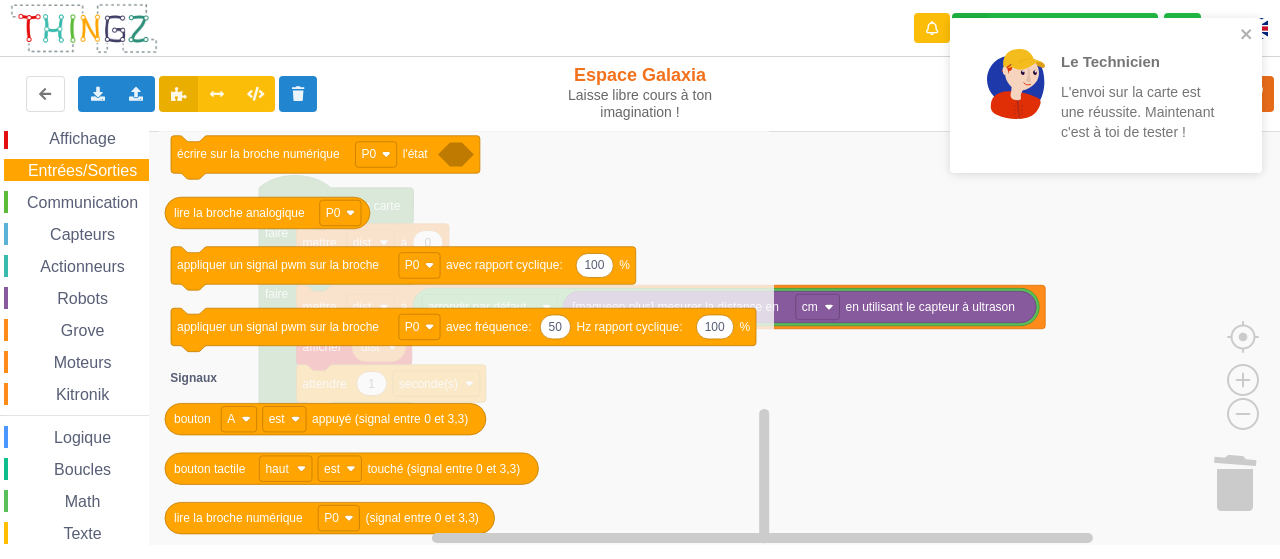 click on "Communication" at bounding box center (82, 202) 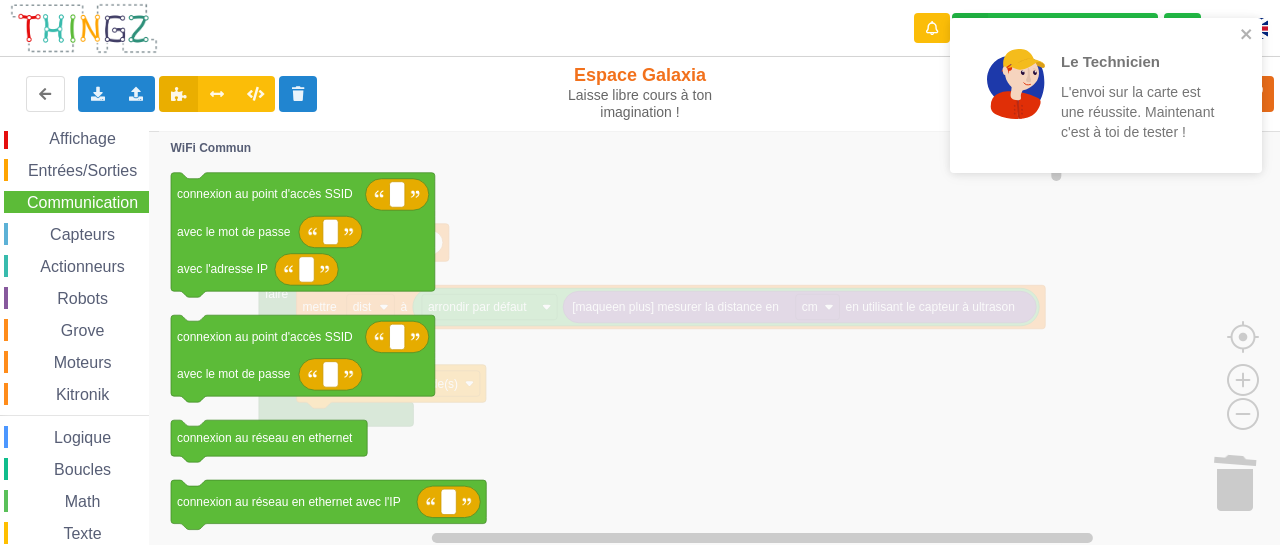 click on "Capteurs" at bounding box center [82, 234] 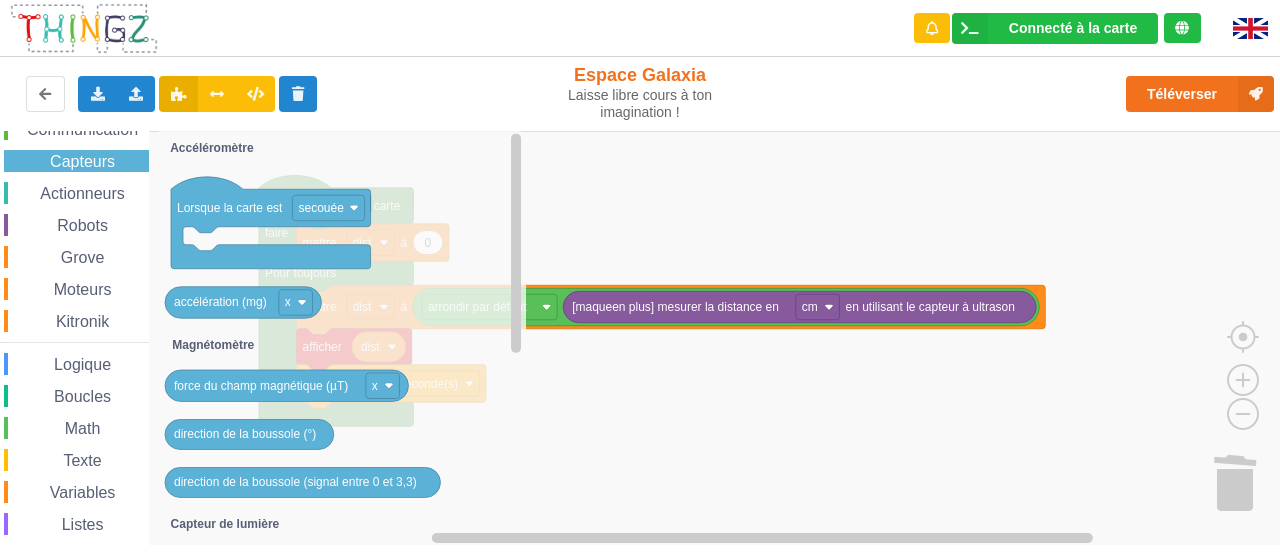 scroll, scrollTop: 174, scrollLeft: 0, axis: vertical 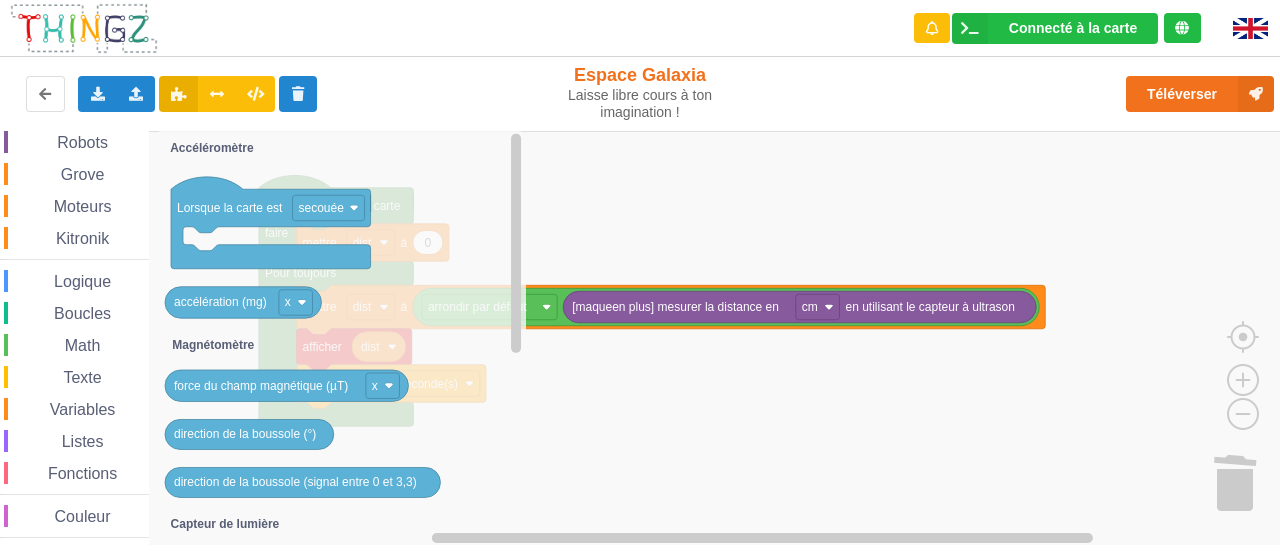click on "Couleur" at bounding box center [83, 516] 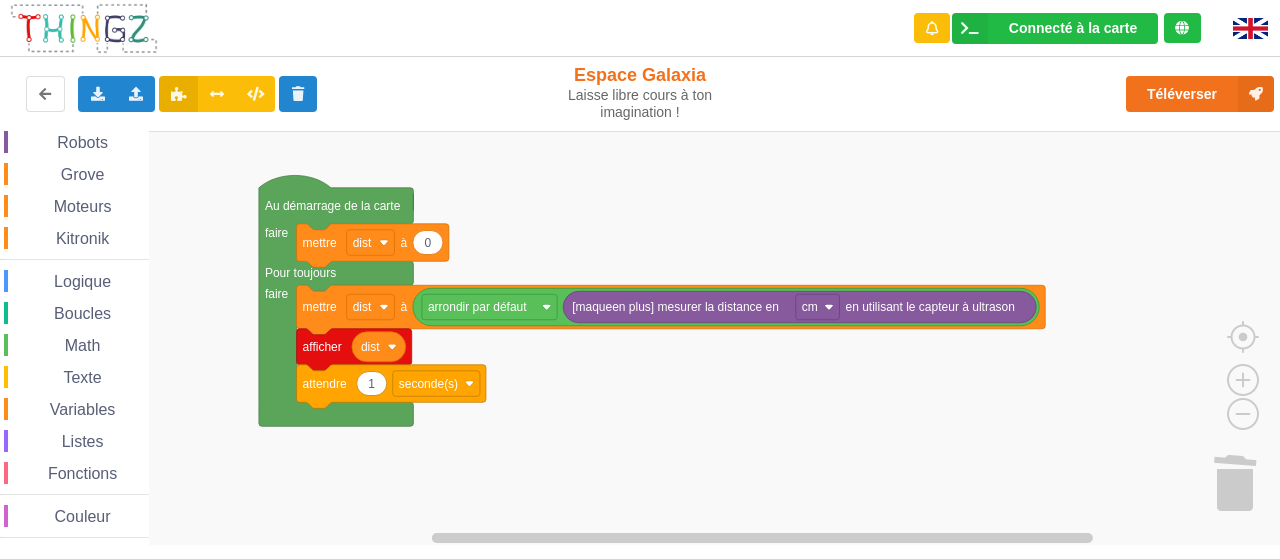 click 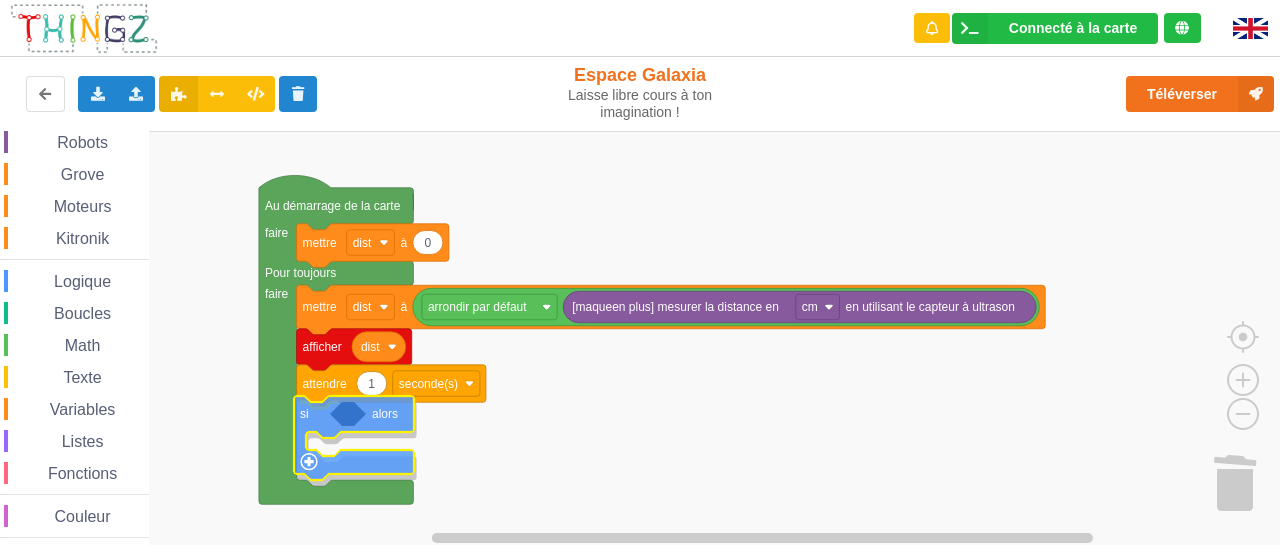 click on "Affichage Entrées/Sorties Communication Capteurs Actionneurs Robots Grove Moteurs Kitronik Logique Boucles Math Texte Variables Listes Fonctions Couleur Au démarrage de la carte faire Pour toujours faire 0 mettre dist à mettre dist à arrondir par défaut [maqueen plus] mesurer la distance en cm en utilisant le capteur à ultrason afficher dist 1 attendre seconde(s) si alors si alors = et pas vrai nul test si vrai si faux si alors" at bounding box center (647, 338) 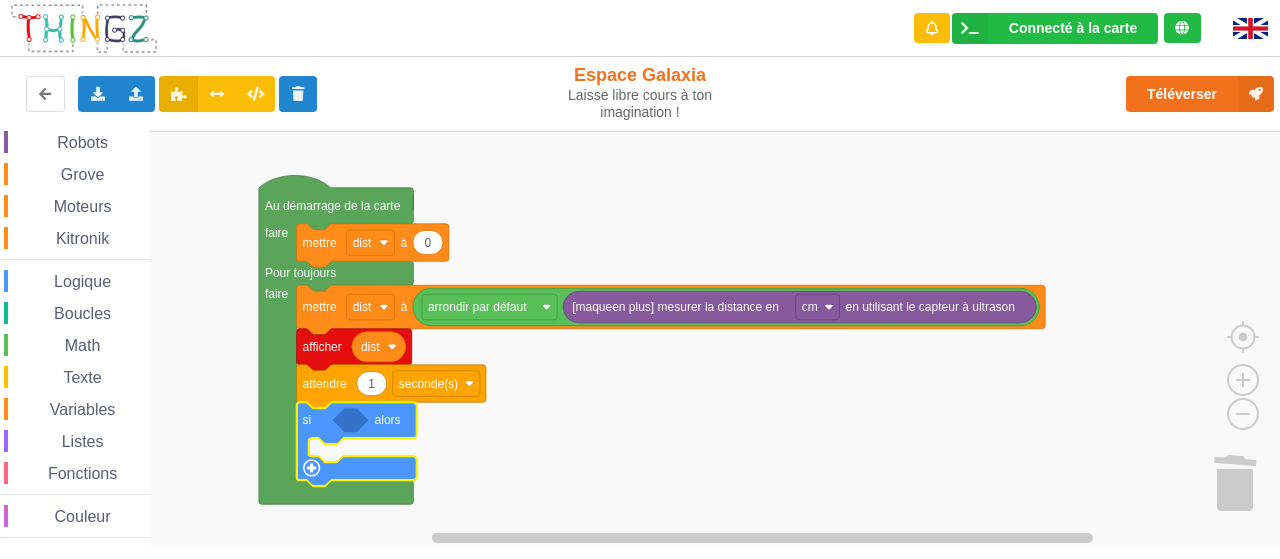 click on "Logique" at bounding box center (82, 281) 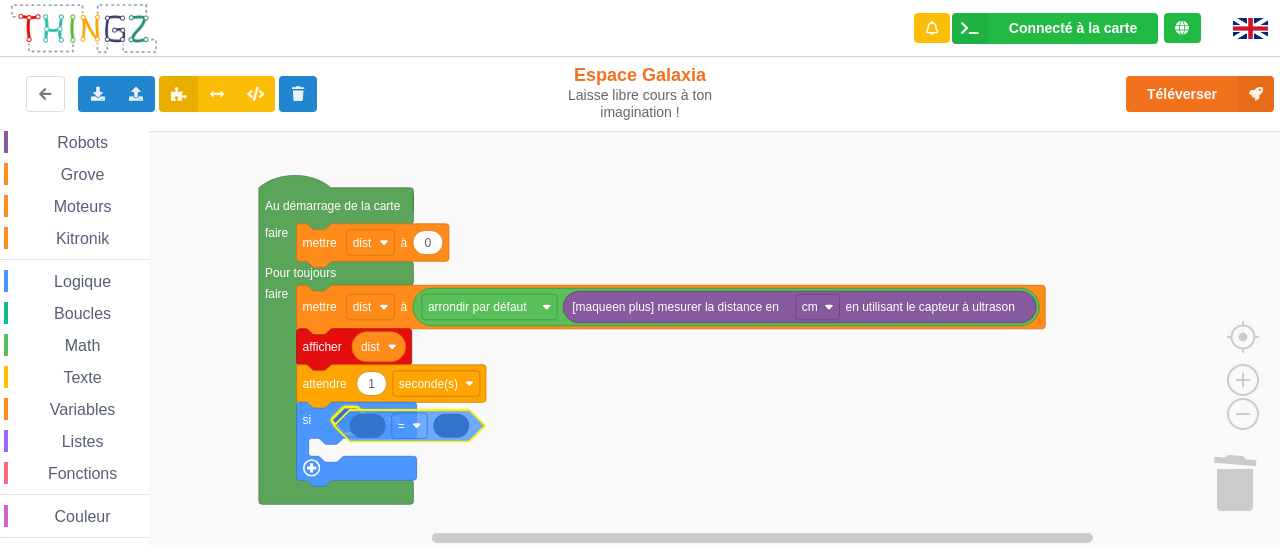click on "Affichage Entrées/Sorties Communication Capteurs Actionneurs Robots Grove Moteurs Kitronik Logique Boucles Math Texte Variables Listes Fonctions Couleur Au démarrage de la carte faire Pour toujours faire 0 mettre dist à mettre dist à arrondir par défaut [maqueen plus] mesurer la distance en cm en utilisant le capteur à ultrason afficher dist 1 attendre seconde(s) si alors si alors = et pas vrai nul test si vrai si faux =" at bounding box center (647, 338) 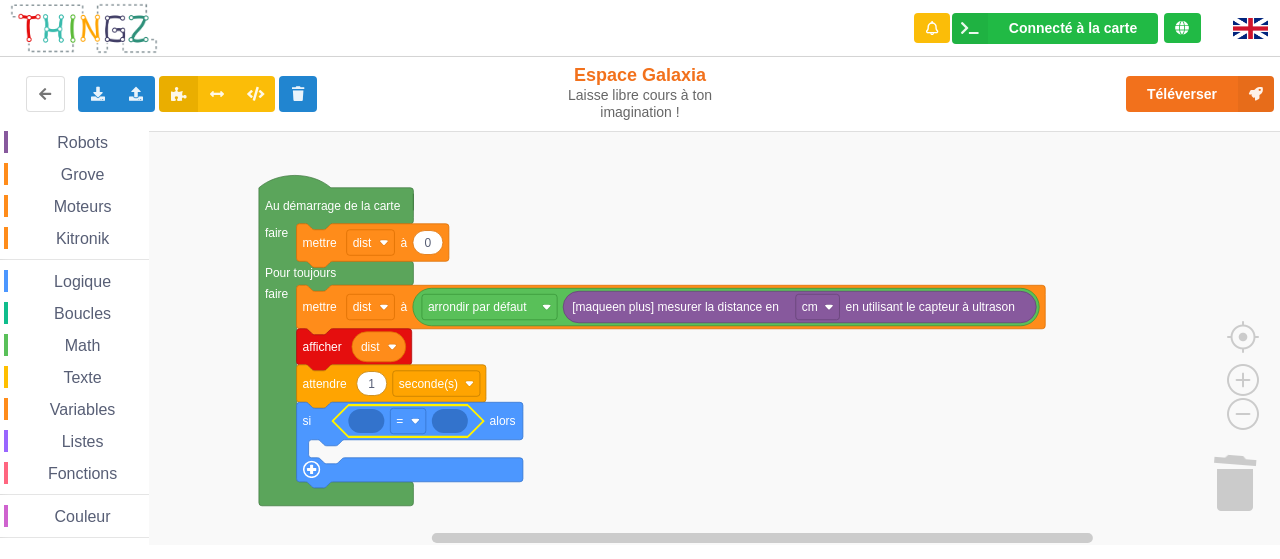 click on "Affichage Entrées/Sorties Communication Capteurs Actionneurs Robots Grove Moteurs Kitronik Logique Boucles Math Texte Variables Listes Fonctions Couleur" at bounding box center [74, 254] 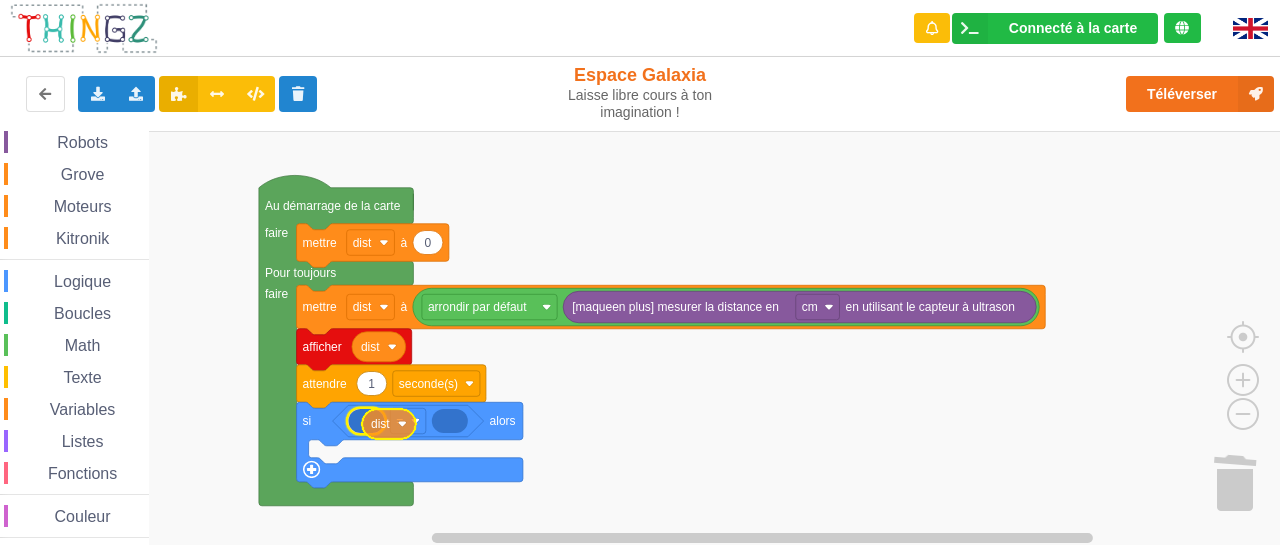 click on "Affichage Entrées/Sorties Communication Capteurs Actionneurs Robots Grove Moteurs Kitronik Logique Boucles Math Texte Variables Listes Fonctions Couleur Au démarrage de la carte faire Pour toujours faire 0 mettre dist à mettre dist à arrondir par défaut [maqueen plus] mesurer la distance en cm en utilisant le capteur à ultrason afficher dist 1 attendre seconde(s) si alors = 0 mettre dist à   mettre dist à 1 ajouter à dist 0 convertir en entier (int) type de dist dist Créer une variable... dist" at bounding box center (647, 338) 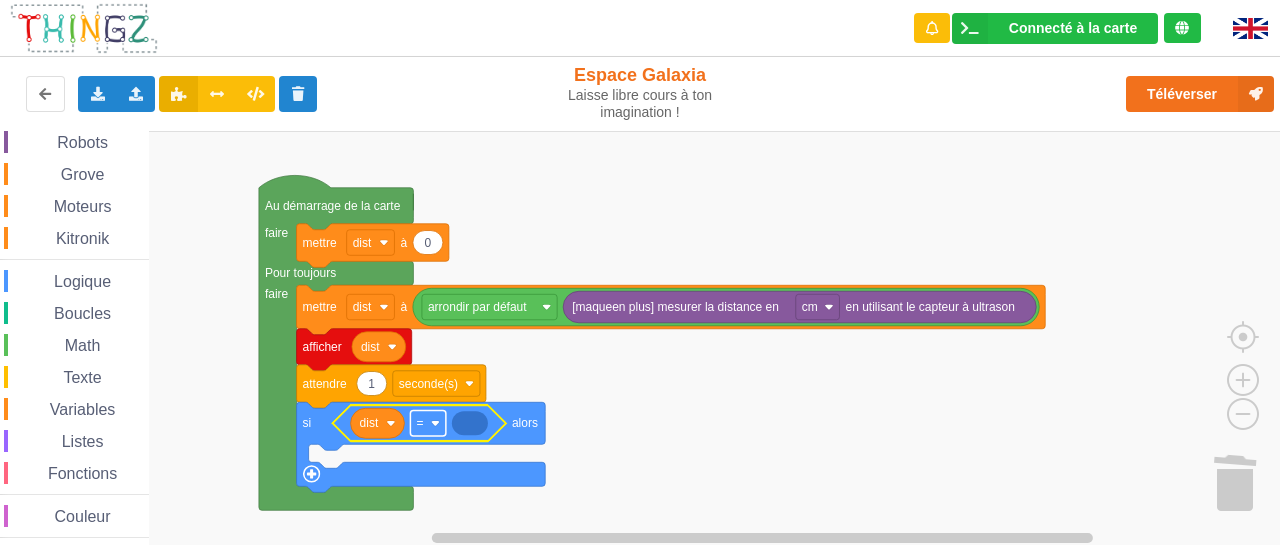 click 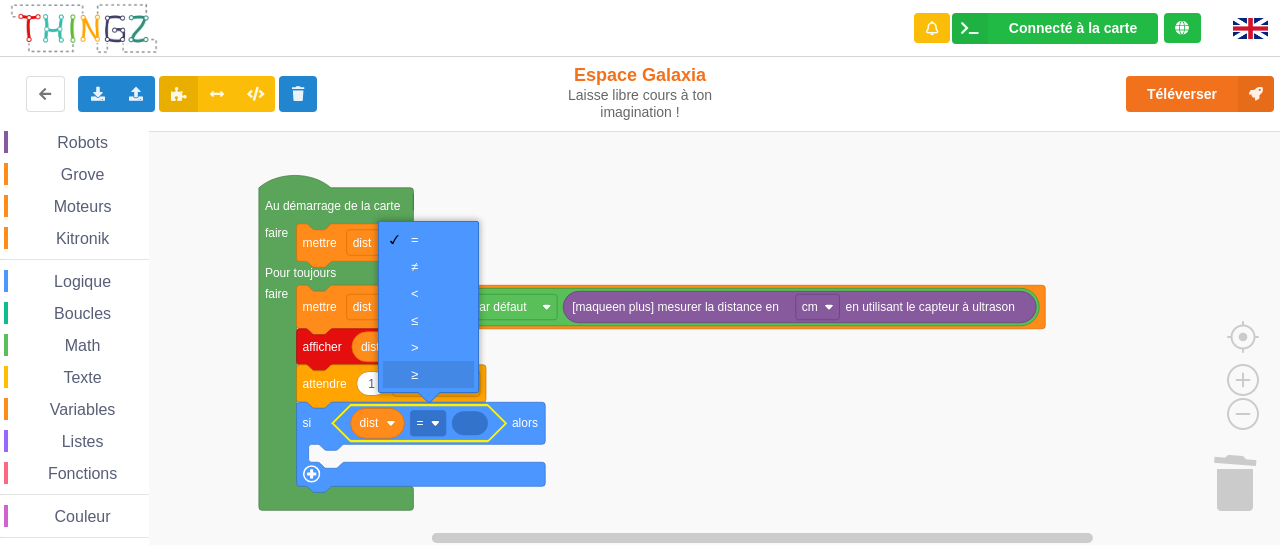 click on "‏≥" at bounding box center [435, 374] 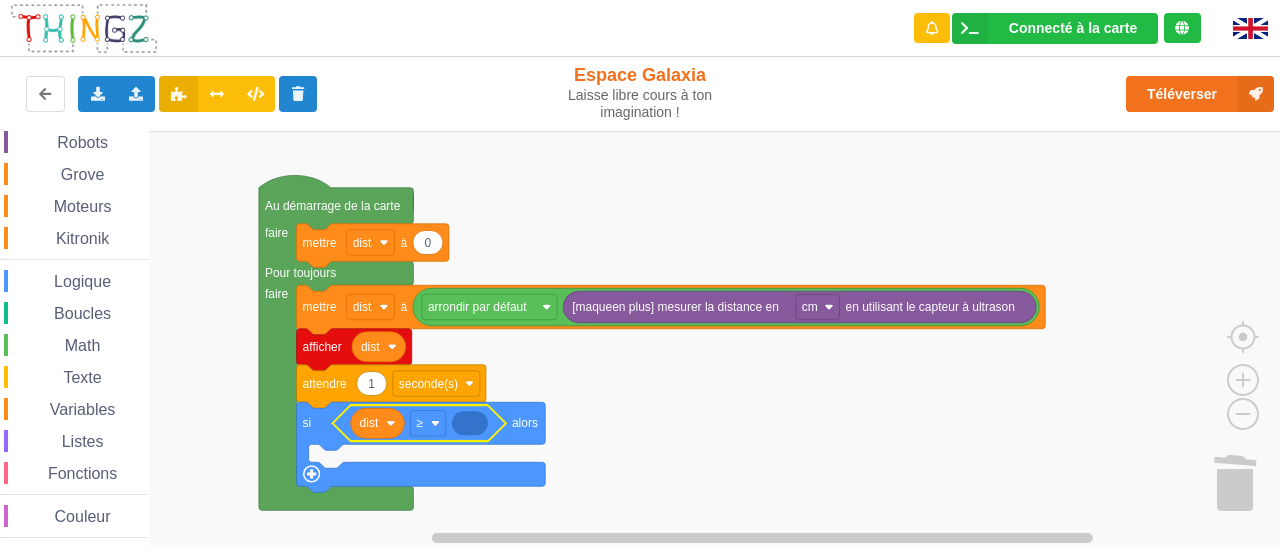 click 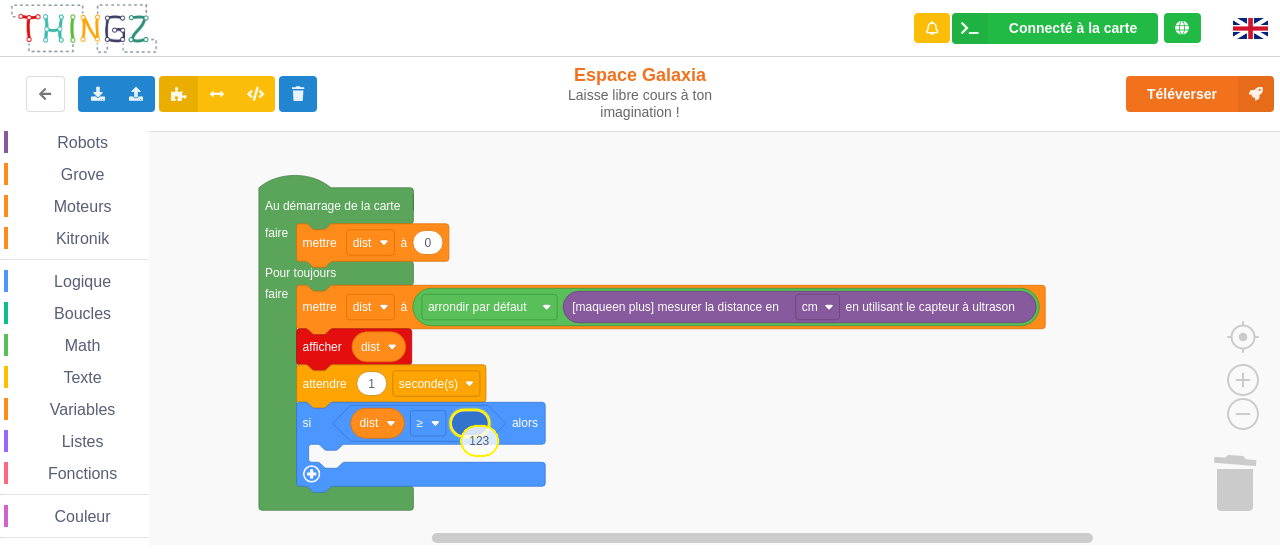 click on "Affichage Entrées/Sorties Communication Capteurs Actionneurs Robots Grove Moteurs Kitronik Logique Boucles Math Texte Variables Listes Fonctions Couleur Au démarrage de la carte faire Pour toujours faire 0 mettre dist à mettre dist à arrondir par défaut [maqueen plus] mesurer la distance en cm en utilisant le capteur à ultrason afficher dist 1 attendre seconde(s) si alors ‏≥ dist 123 1 1 + 9 racine carrée 45 sin π 0 est pair 3.1 arrondir 64 10 reste de ÷ 50 1 100 contraindre entre et 1 100 entier aléatoire entre et fraction aléatoire 1 1 atan2 de X: Y: 123" at bounding box center (647, 338) 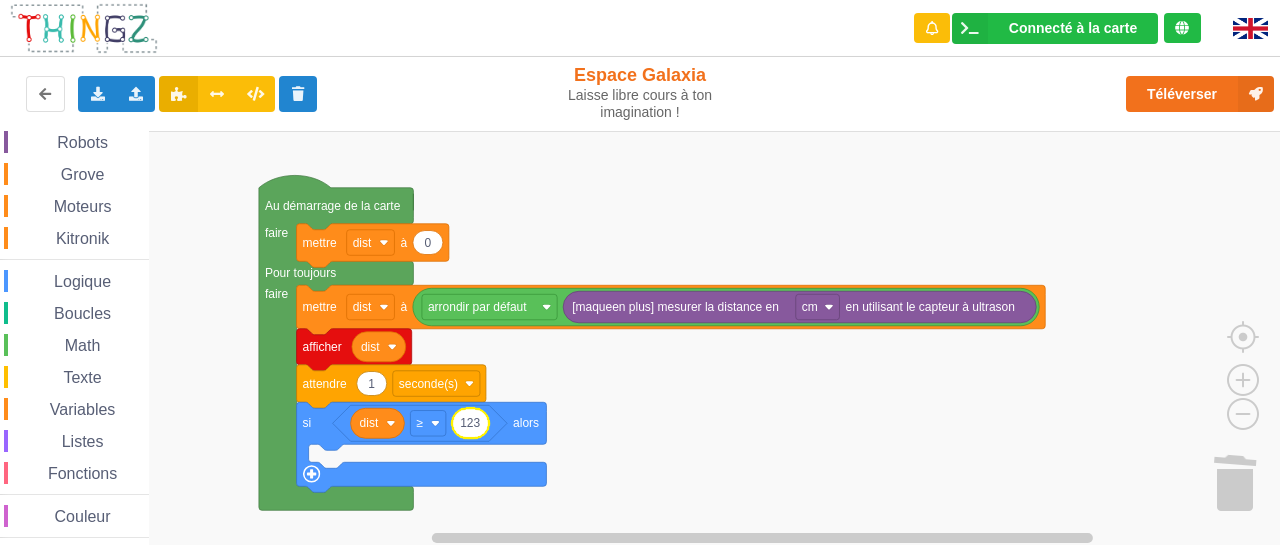 click on "123" 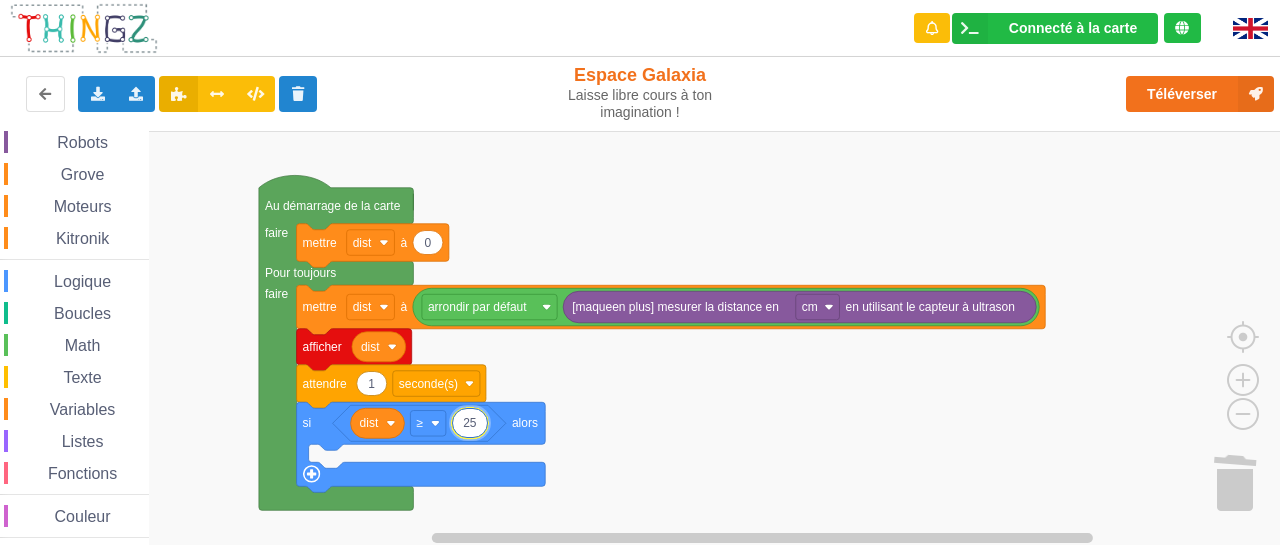 type on "255" 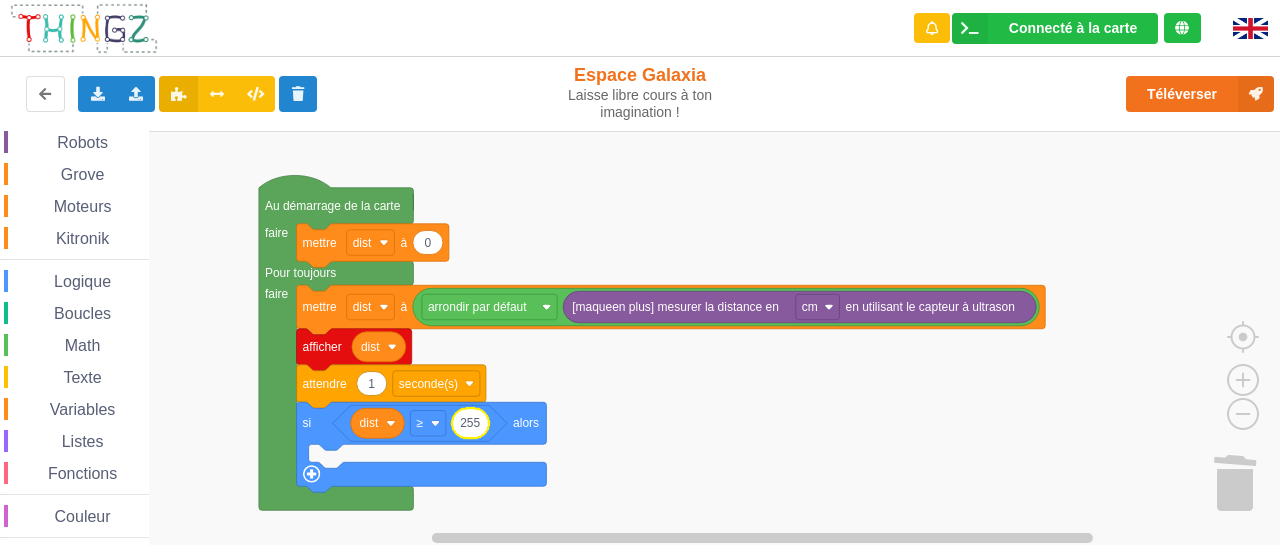 click 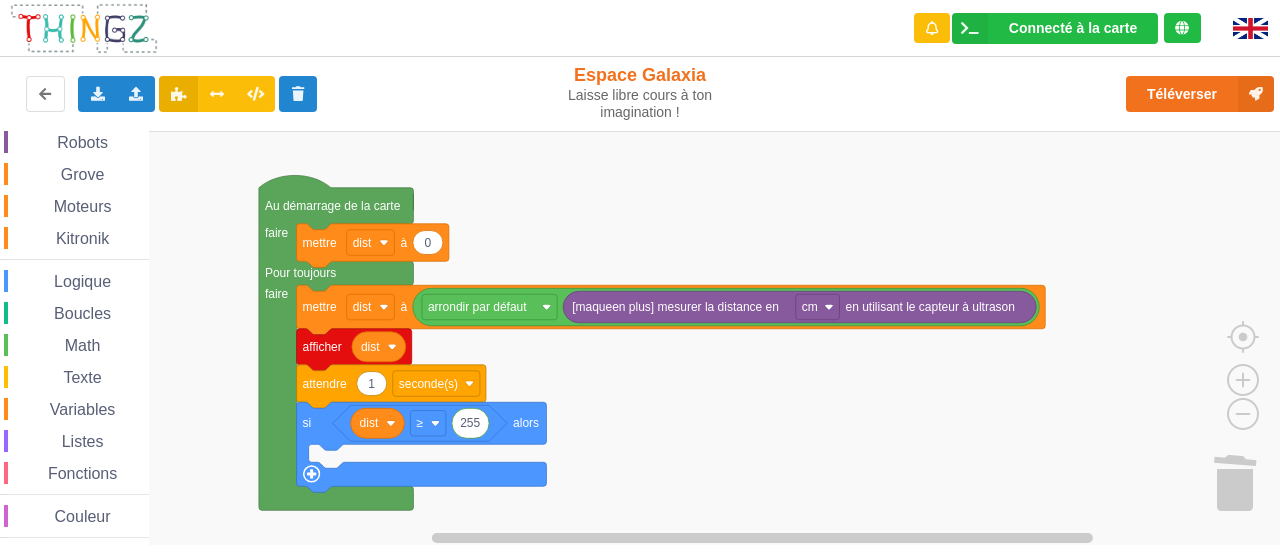 click on "Variables" at bounding box center [83, 409] 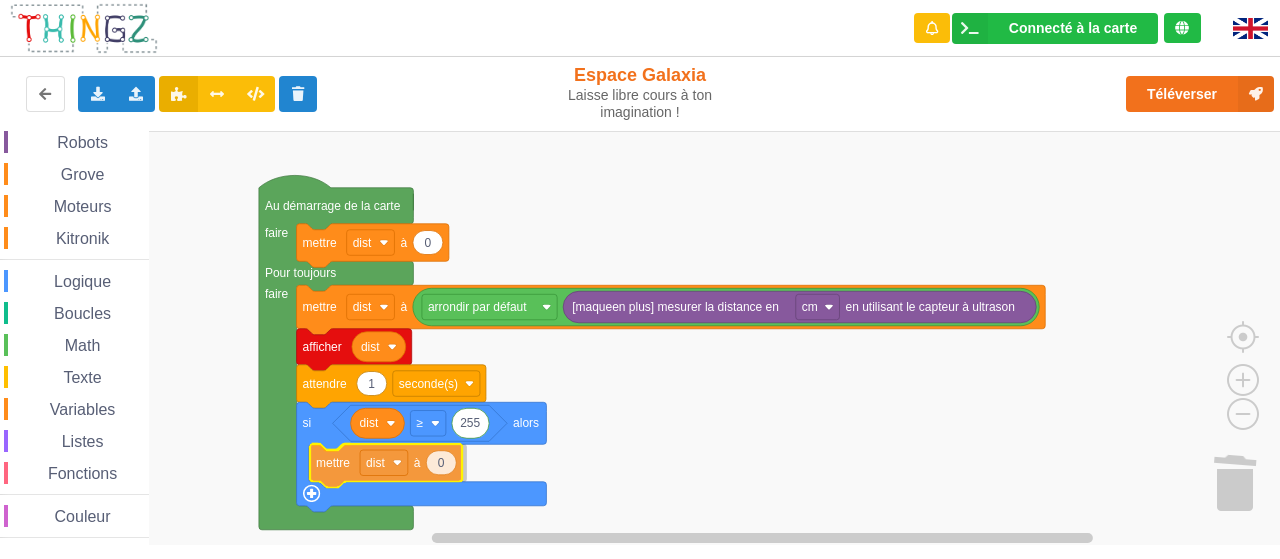 click on "Affichage Entrées/Sorties Communication Capteurs Actionneurs Robots Grove Moteurs Kitronik Logique Boucles Math Texte Variables Listes Fonctions Couleur Au démarrage de la carte faire Pour toujours faire 0 mettre dist à mettre dist à arrondir par défaut [maqueen plus] mesurer la distance en cm en utilisant le capteur à ultrason afficher dist 1 attendre seconde(s) si alors ‏≥ dist 255 mettre dist à 0 mettre dist à   mettre dist à 1 ajouter à dist 0 convertir en entier (int) type de dist dist Créer une variable... 0 mettre dist à" at bounding box center [647, 338] 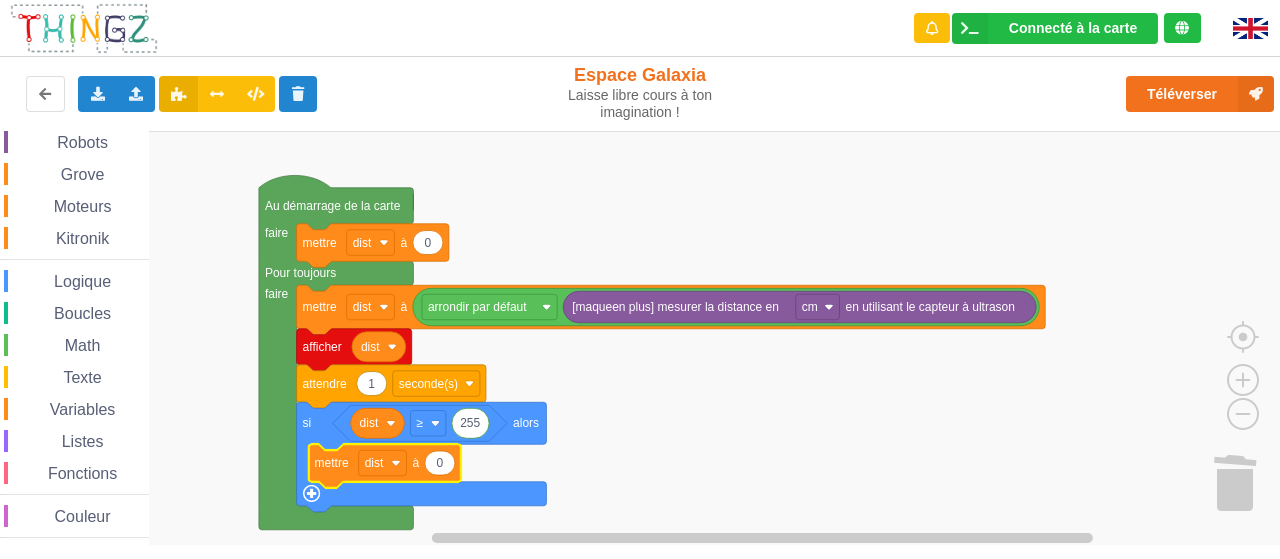 click 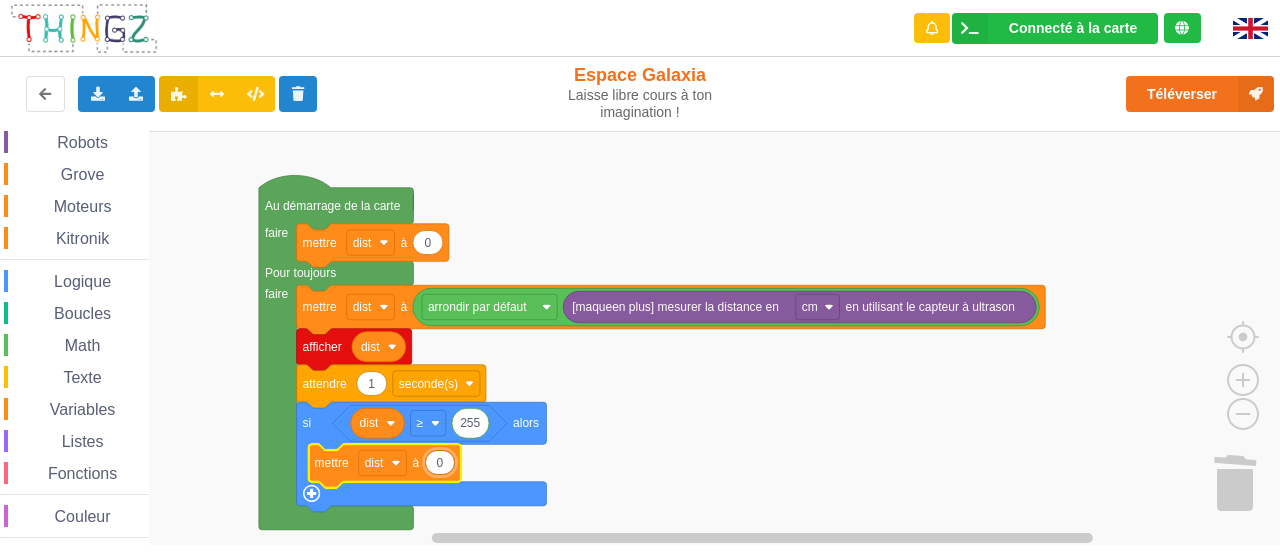 click on "0" at bounding box center (440, 462) 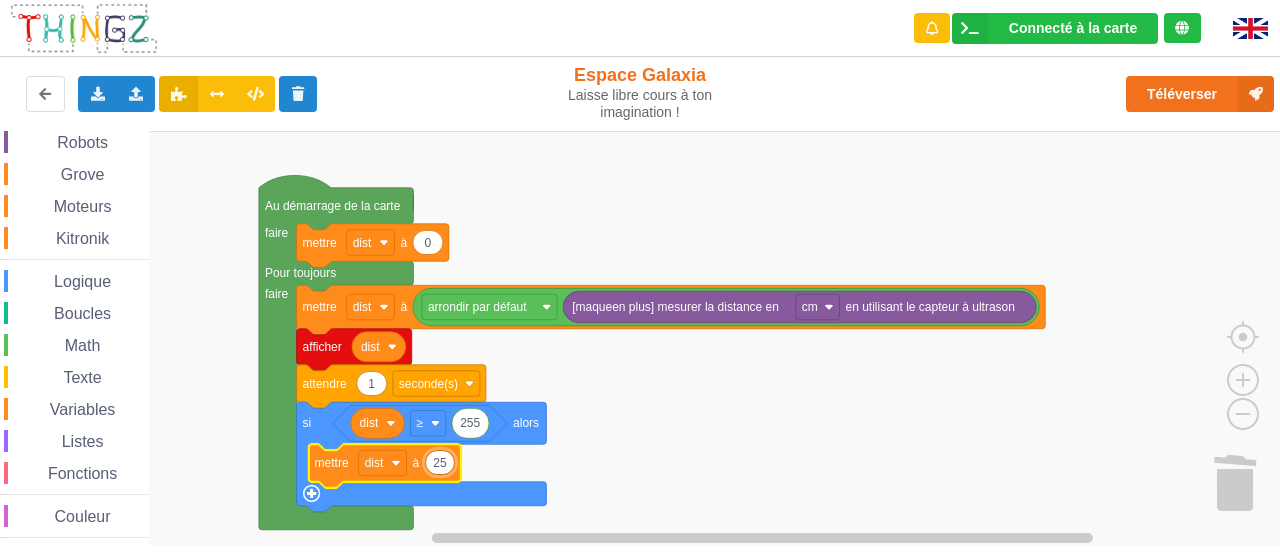 type on "255" 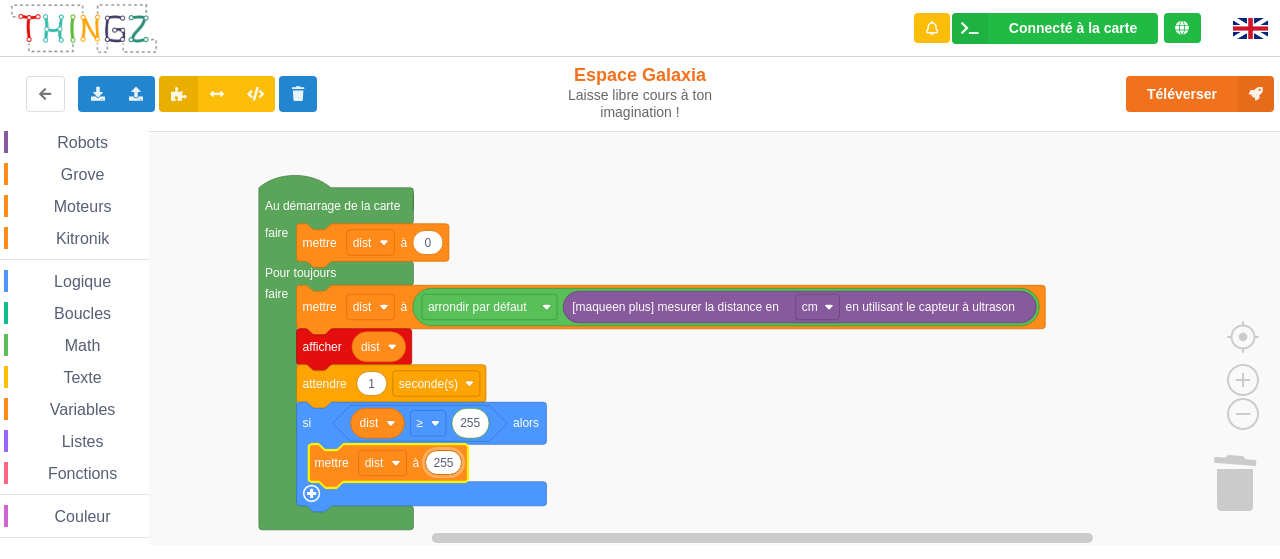 click 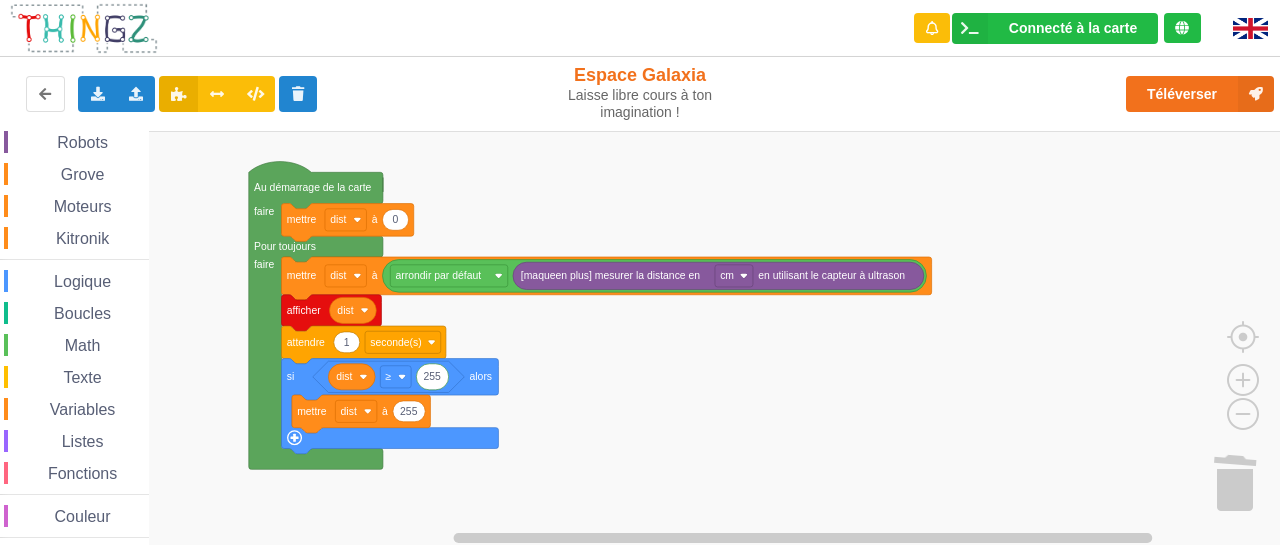 click on "Affichage Entrées/Sorties Communication Capteurs Actionneurs Robots Grove Moteurs Kitronik Logique Boucles Math Texte Variables Listes Fonctions Couleur 0 mettre dist à   mettre dist à 1 ajouter à dist 0 convertir en entier (int) type de dist dist Créer une variable... Au démarrage de la carte faire Pour toujours faire 0 mettre dist à mettre dist à arrondir par défaut [maqueen plus] mesurer la distance en cm en utilisant le capteur à ultrason afficher dist 1 attendre seconde(s) si alors ‏≥ dist 255 255 mettre dist à" at bounding box center (647, 338) 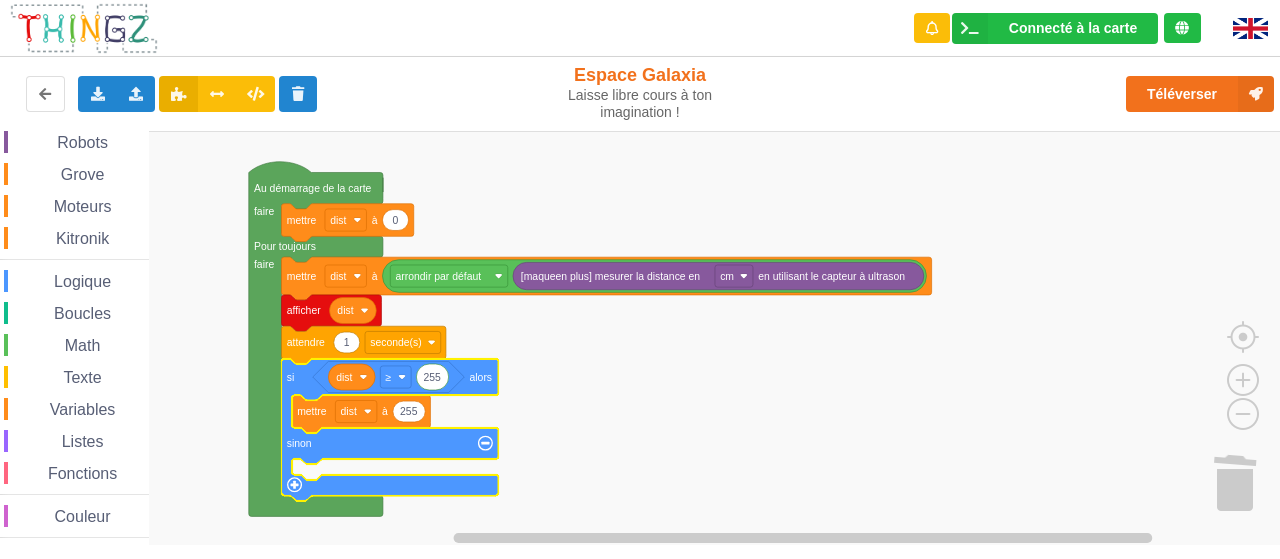 scroll, scrollTop: 0, scrollLeft: 0, axis: both 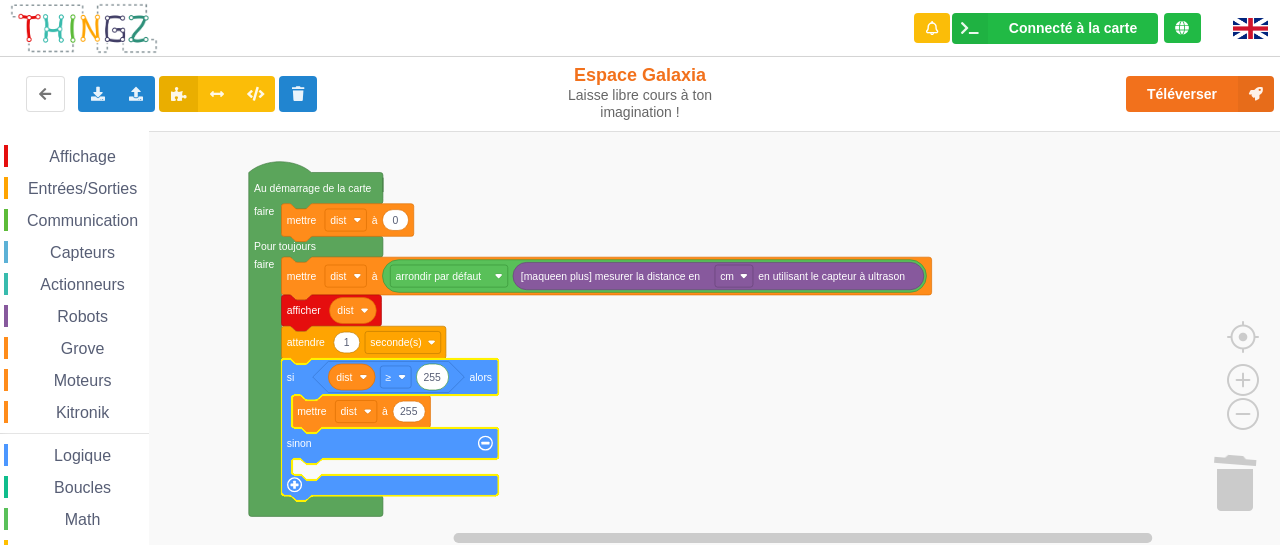 click on "Entrées/Sorties" at bounding box center [82, 188] 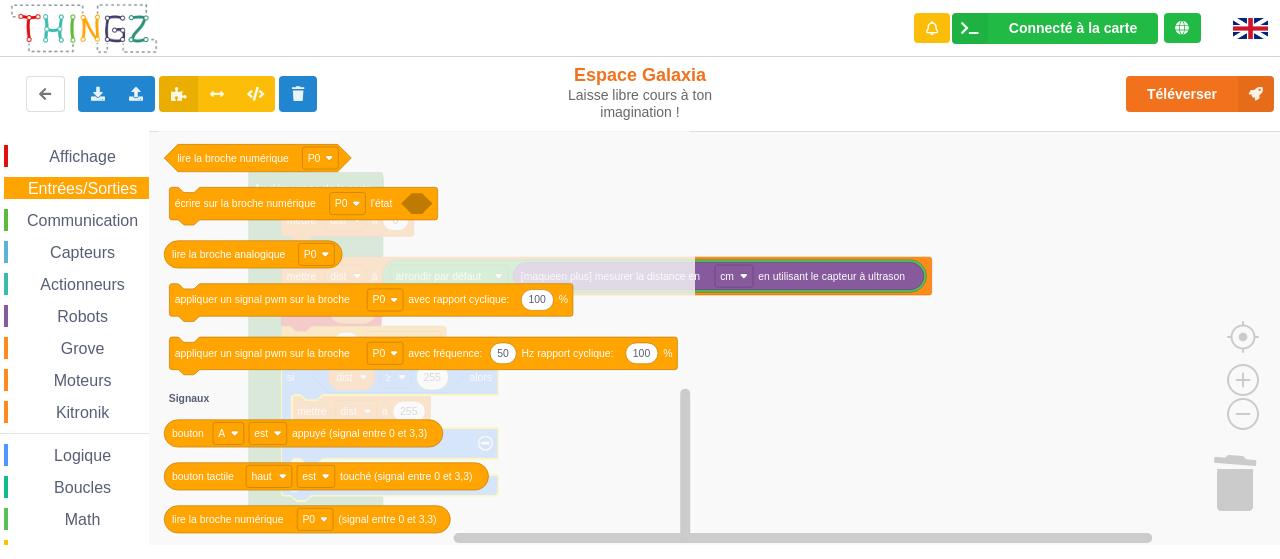 click on "Communication" at bounding box center (82, 220) 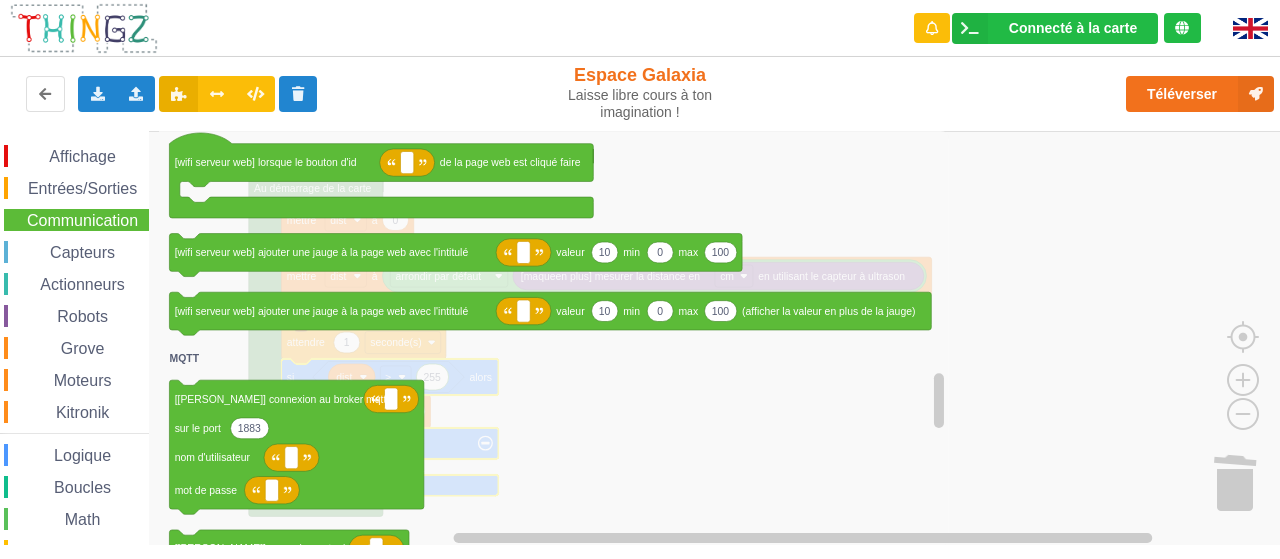 click on "Capteurs" at bounding box center (82, 252) 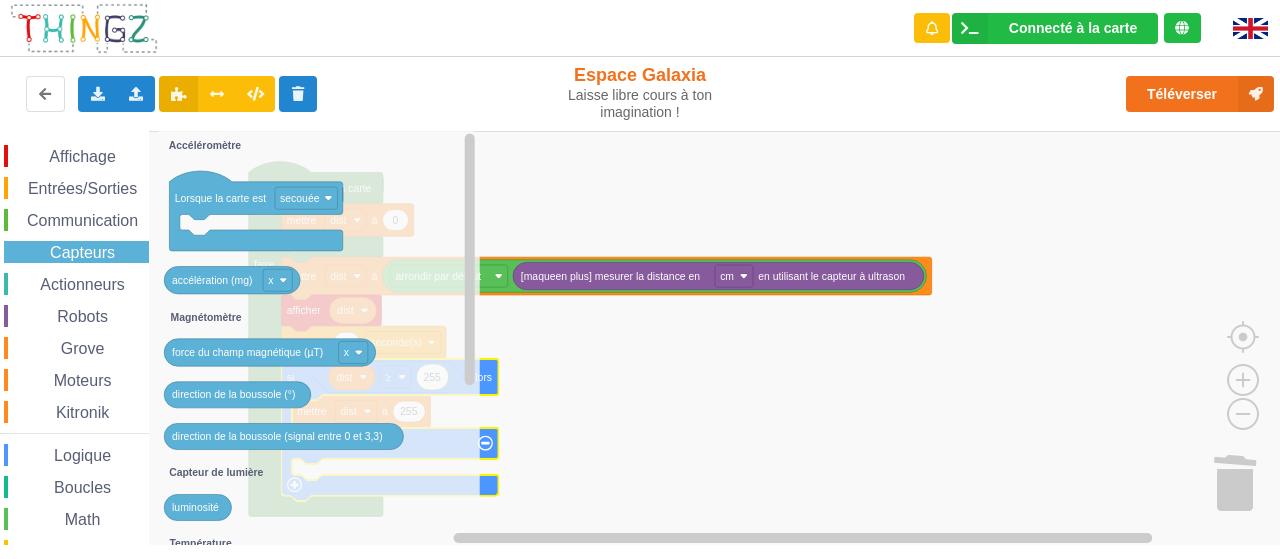 click on "Actionneurs" at bounding box center [82, 284] 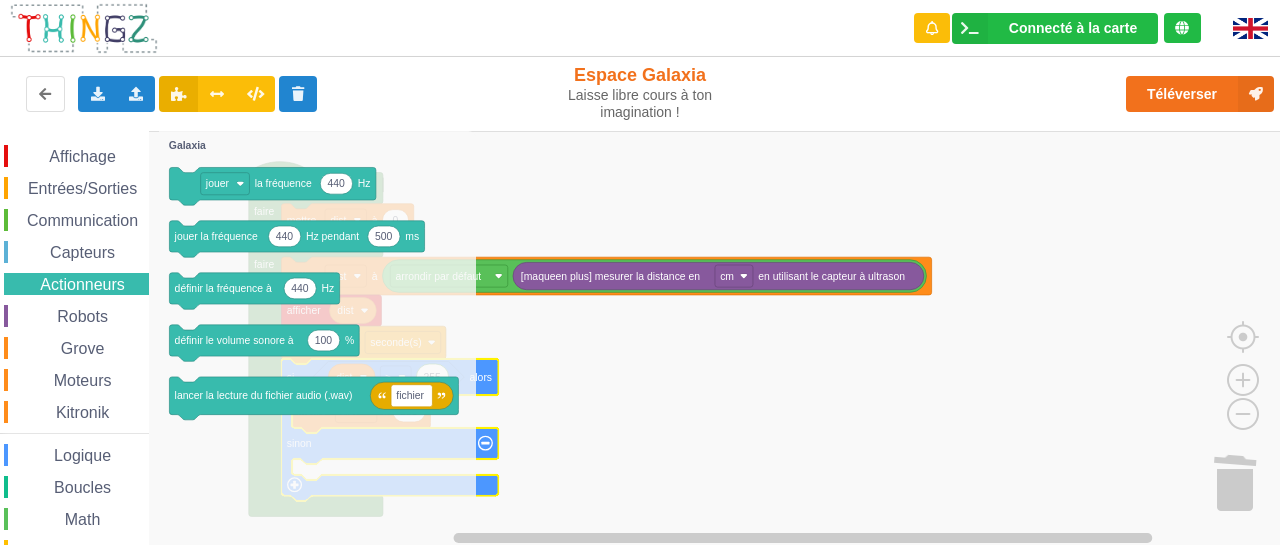 click on "Robots" at bounding box center (82, 316) 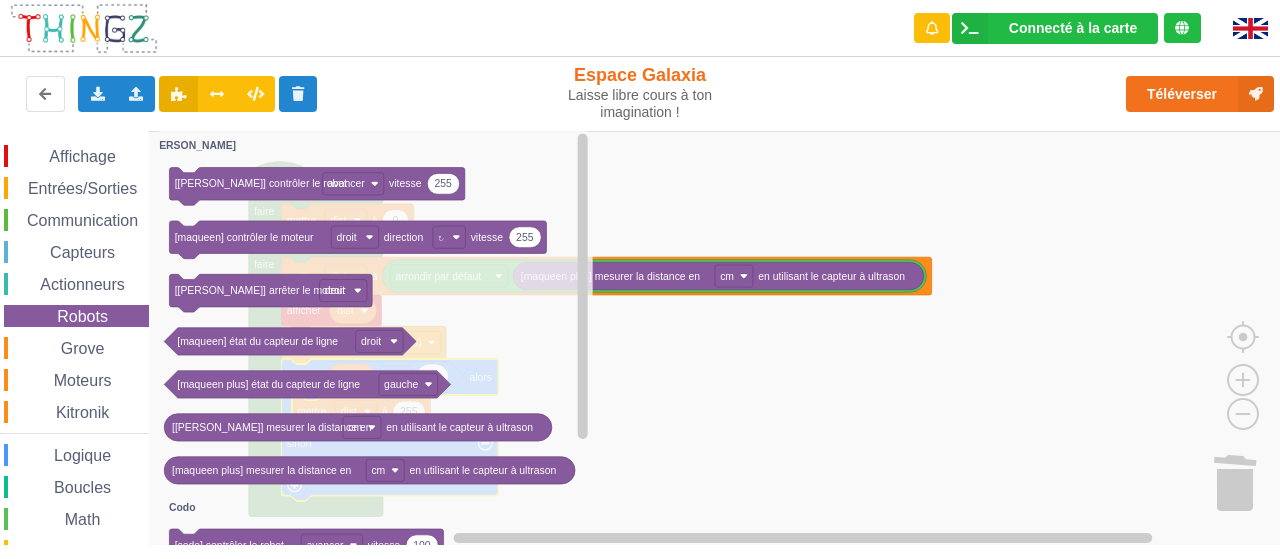 click on "Grove" at bounding box center (83, 348) 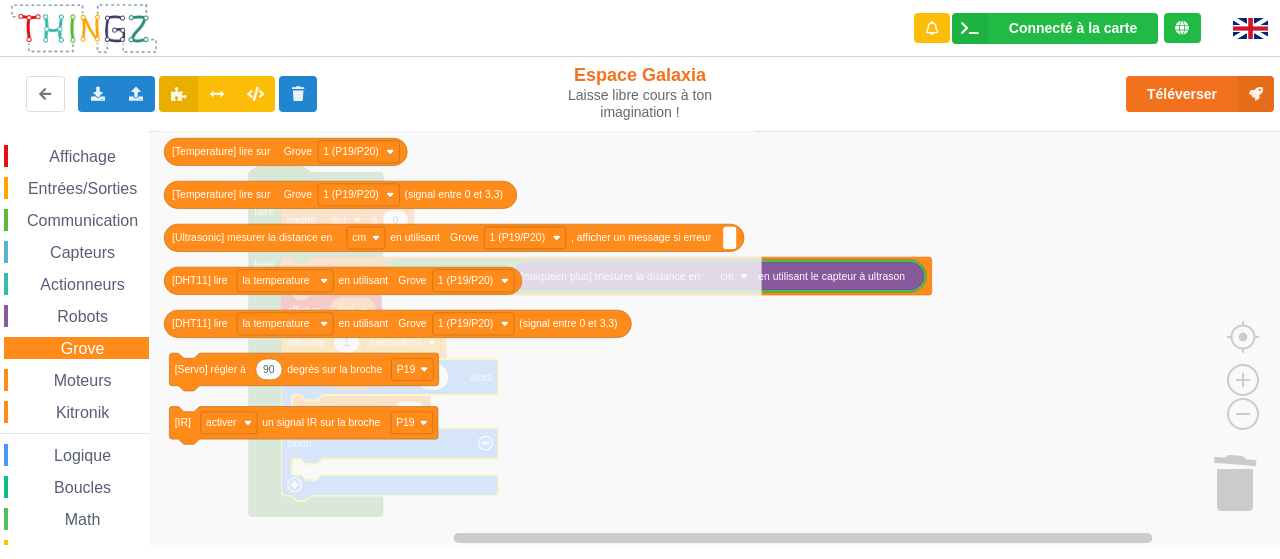 click on "Moteurs" at bounding box center (83, 380) 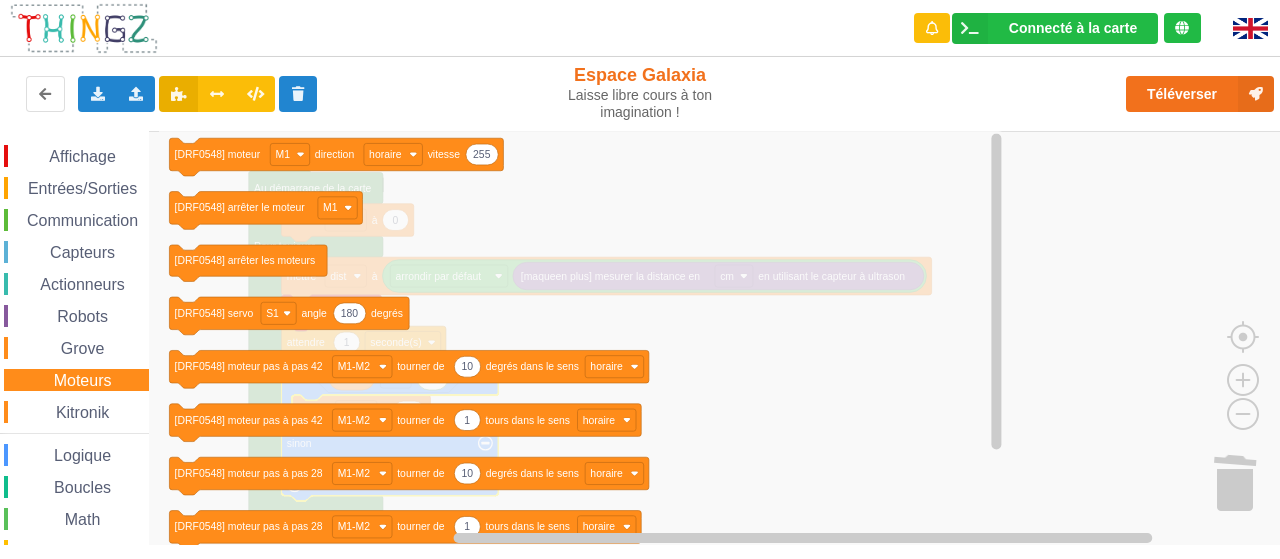 click on "Kitronik" at bounding box center [82, 412] 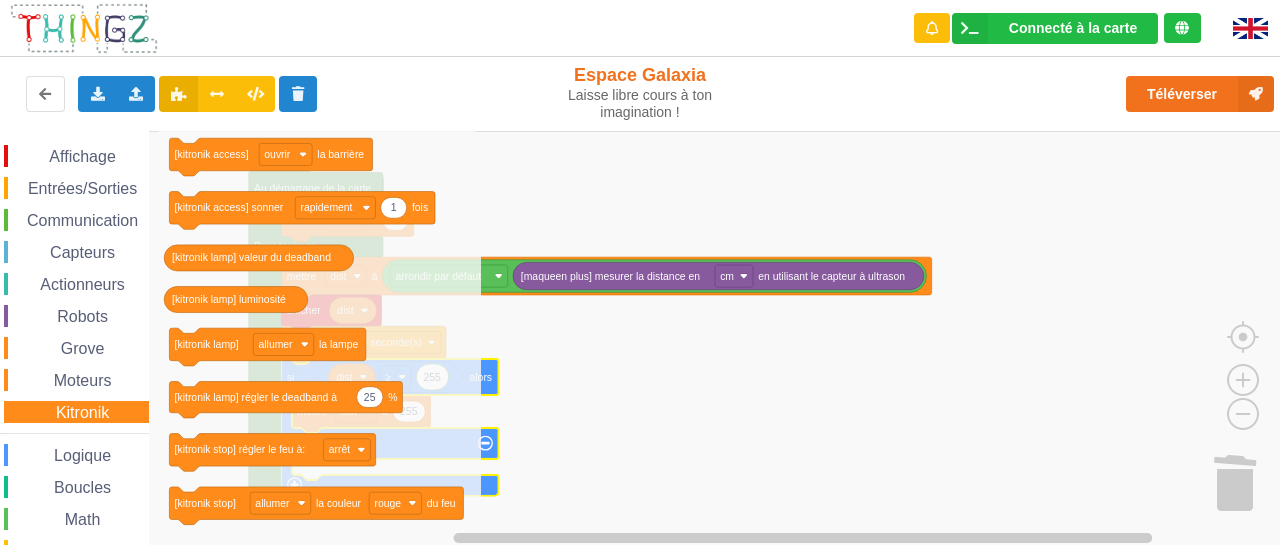 click on "Logique" at bounding box center (82, 455) 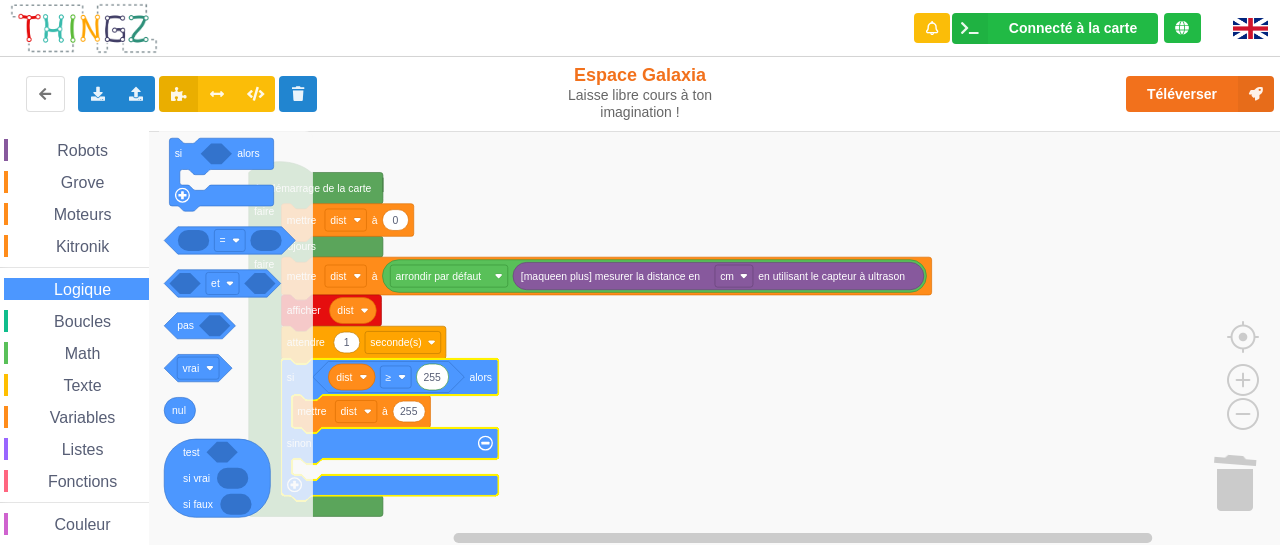 scroll, scrollTop: 167, scrollLeft: 0, axis: vertical 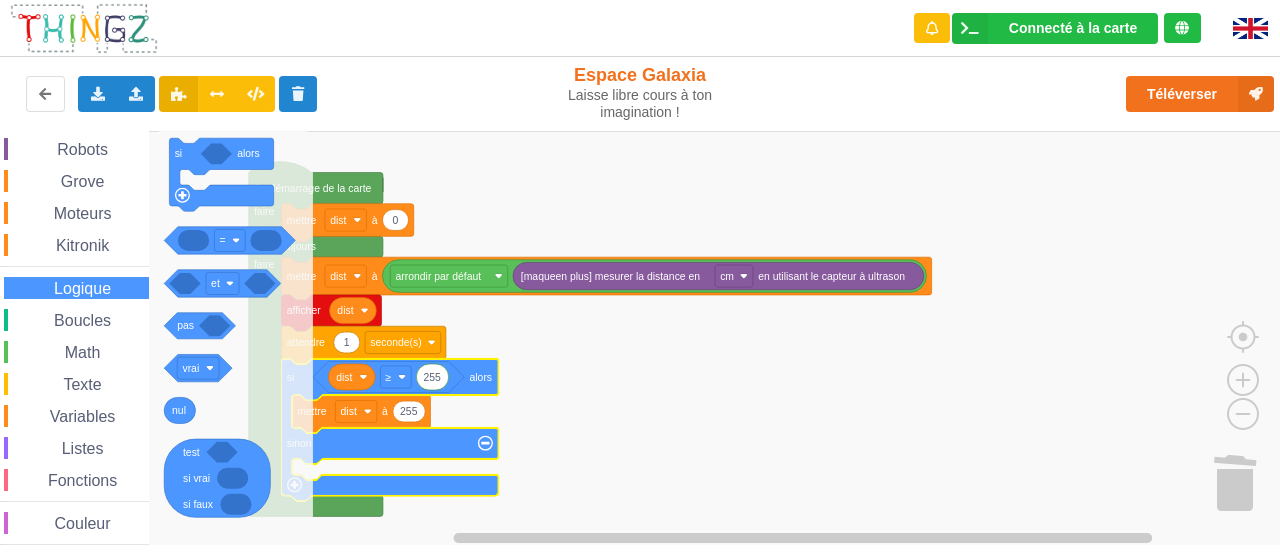 click on "Boucles" at bounding box center (82, 320) 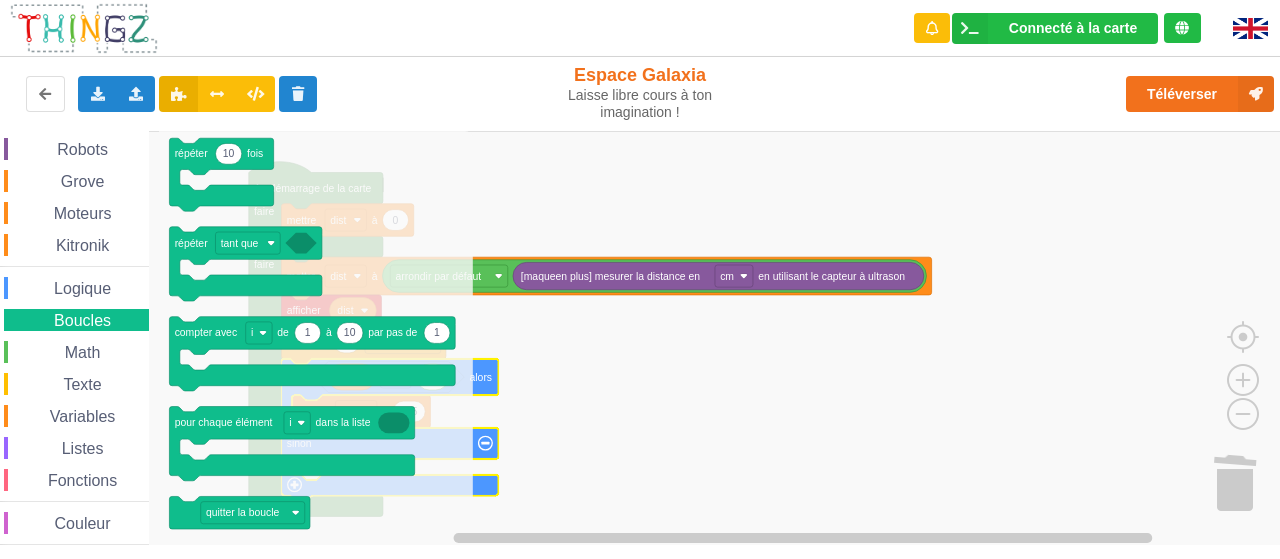 click on "Math" at bounding box center (83, 352) 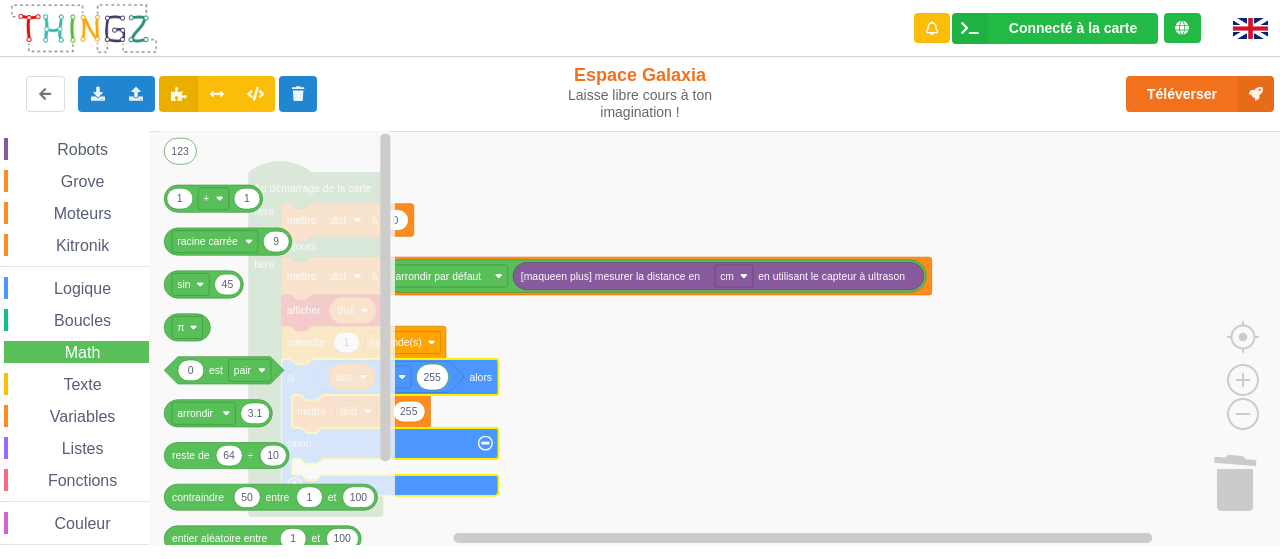 click on "Texte" at bounding box center [82, 384] 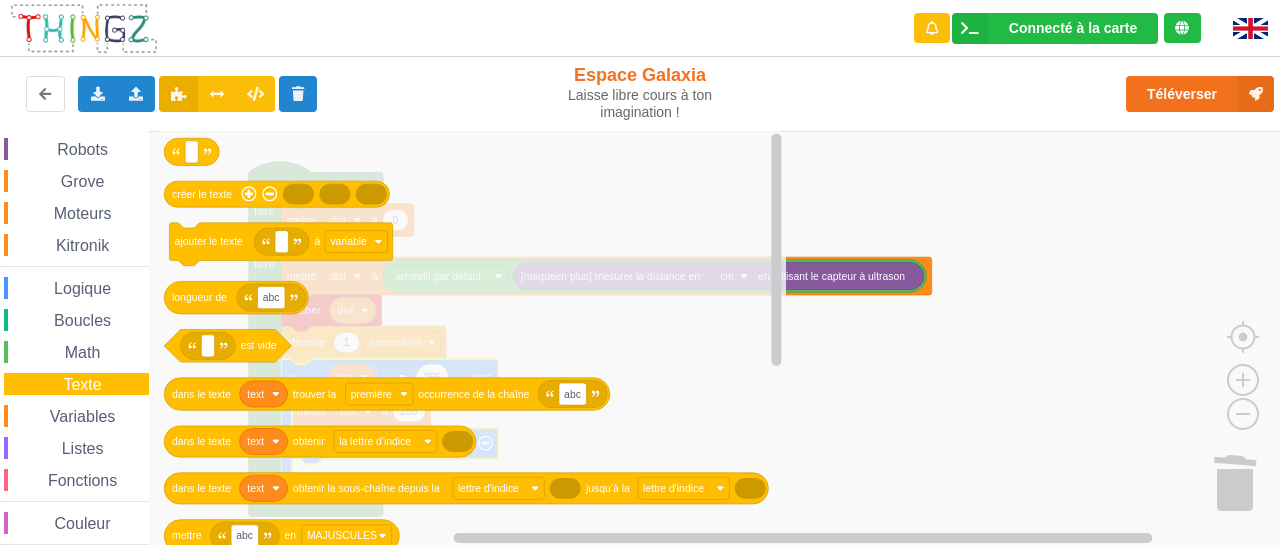 click on "Fonctions" at bounding box center (82, 480) 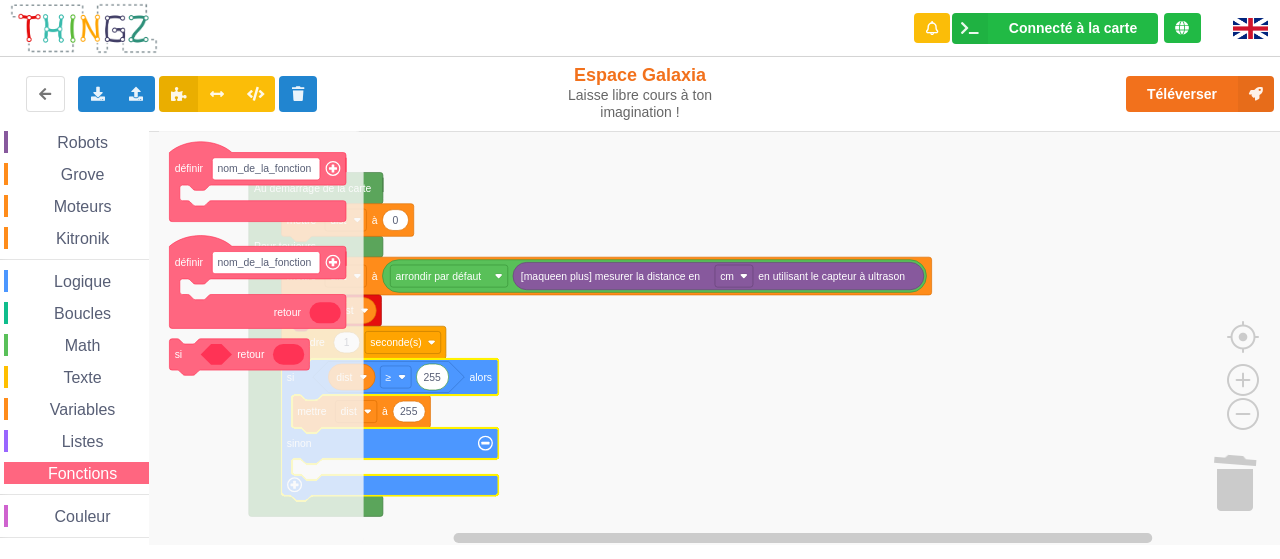scroll, scrollTop: 0, scrollLeft: 0, axis: both 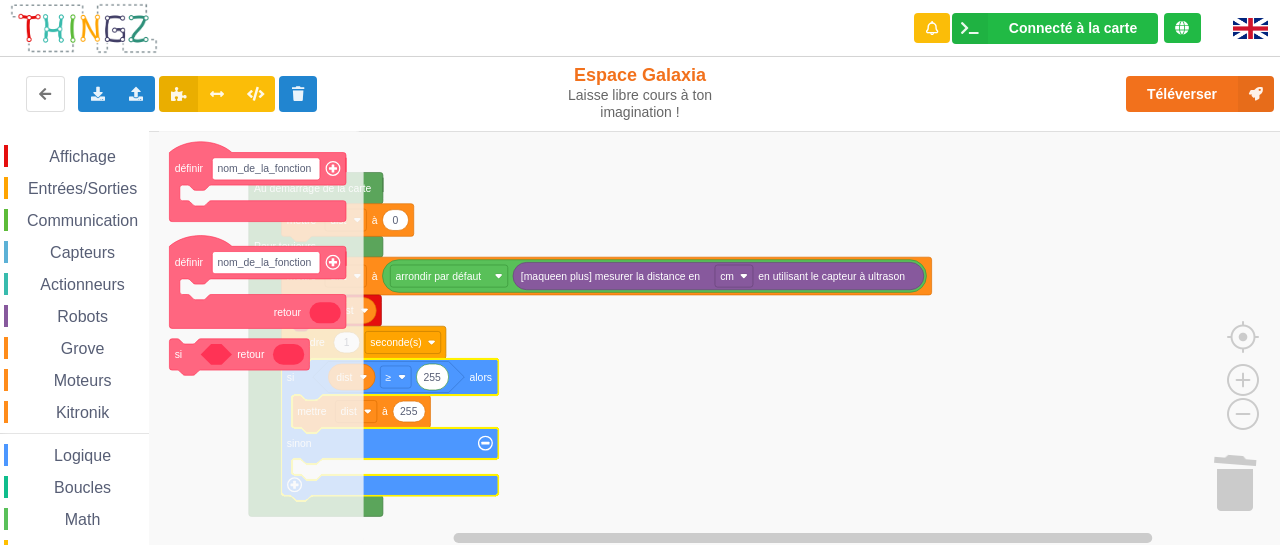 click on "Affichage" at bounding box center [82, 156] 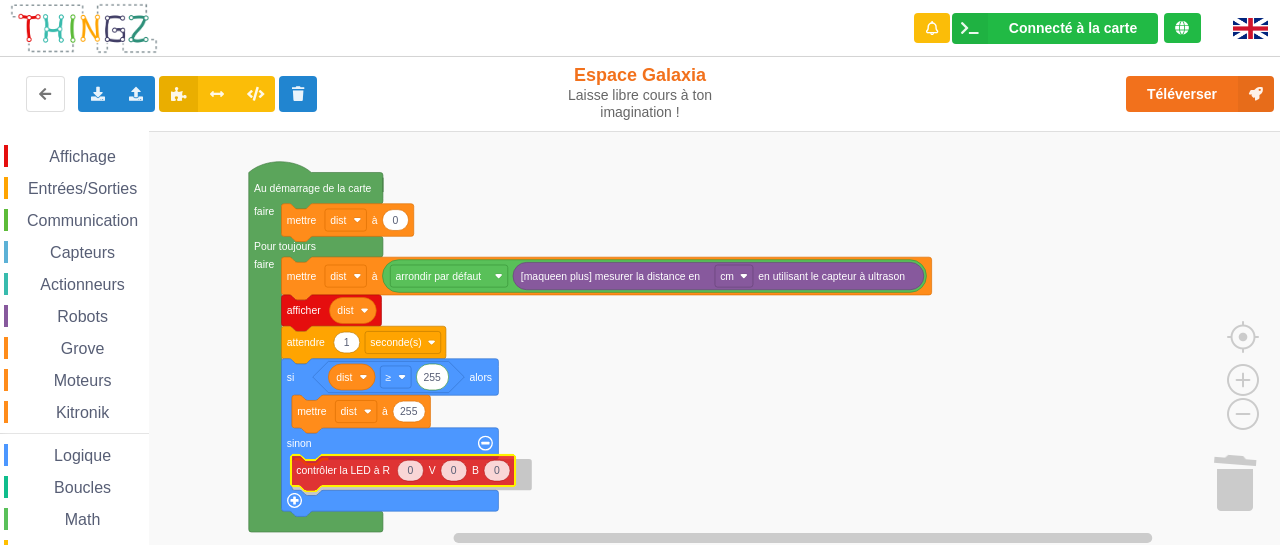 click on "Affichage Entrées/Sorties Communication Capteurs Actionneurs Robots Grove Moteurs Kitronik Logique Boucles Math Texte Variables Listes Fonctions Couleur Au démarrage de la carte faire Pour toujours faire 0 mettre dist à mettre dist à arrondir par défaut [maqueen plus] mesurer la distance en cm en utilisant le capteur à ultrason afficher dist 1 attendre seconde(s) si alors ‏≥ dist 255 255 mettre dist à sinon contrôler la LED à R V B   afficher effacer l'écran 0 0 0 contrôler la LED à R V B 0 régler l'intensité du rouge de la LED à 0 régler l'intensité du vert de la LED à 0 régler l'intensité du bleu de la LED à intensité du rouge de la LED intensité du vert de la LED intensité du bleu de la LED passer l'écran en mode graphique 50 graphique: ajouter la valeur sur l'axe des Y vertical 0 100 graphique: règle l'échelle de l'axe y à: min max 1 50 graphique: toutes les ajouter le résultat 0 0 20 10 r" at bounding box center [647, 338] 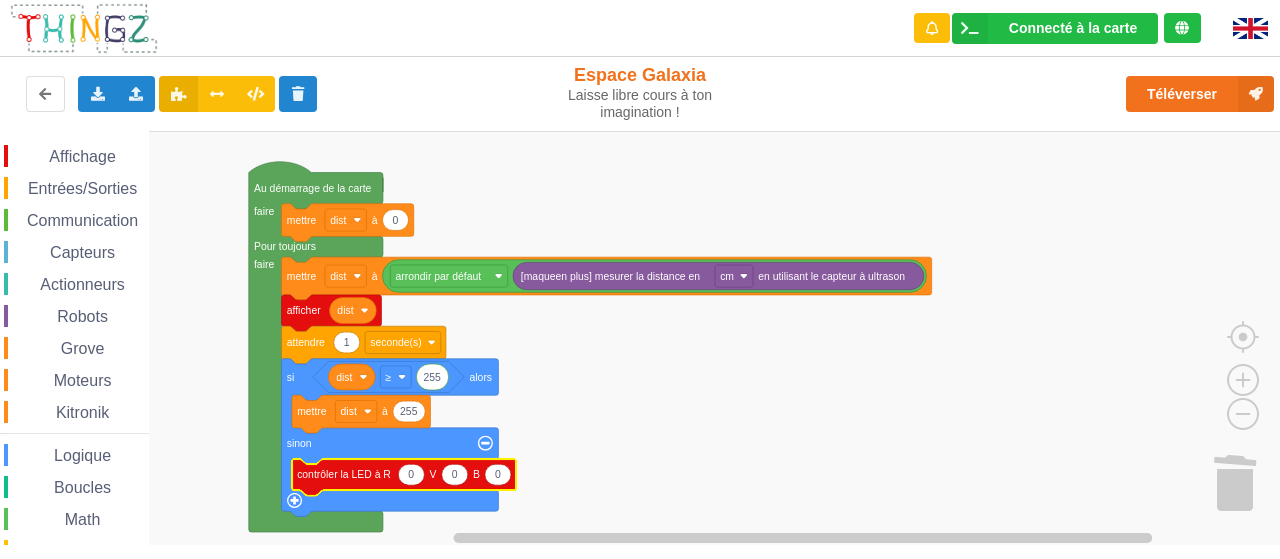 scroll, scrollTop: 174, scrollLeft: 0, axis: vertical 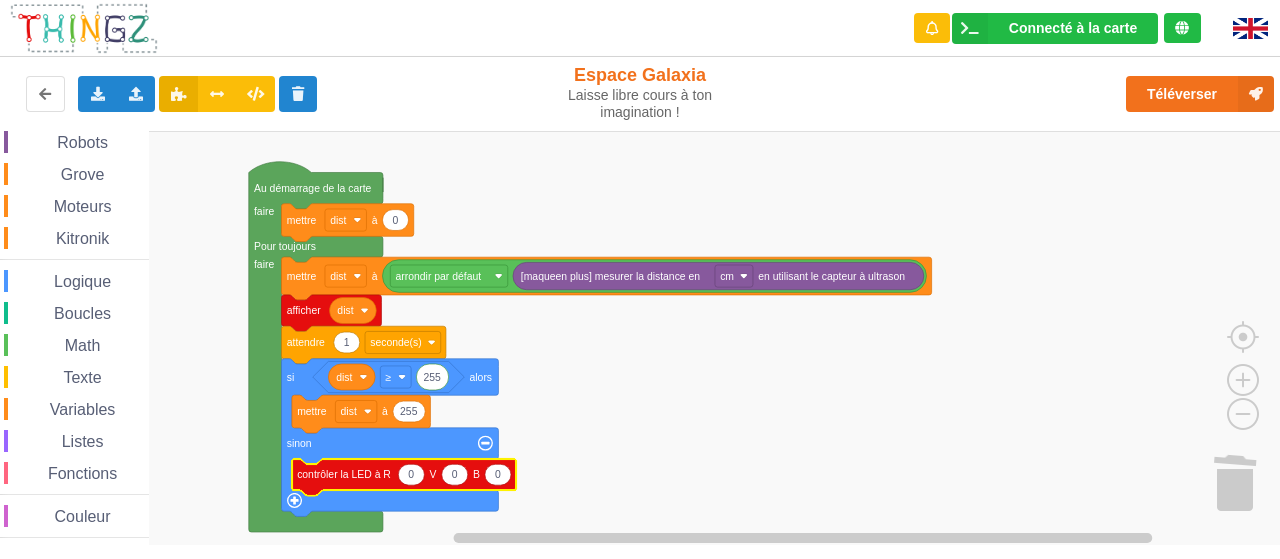 click on "Variables" at bounding box center (83, 409) 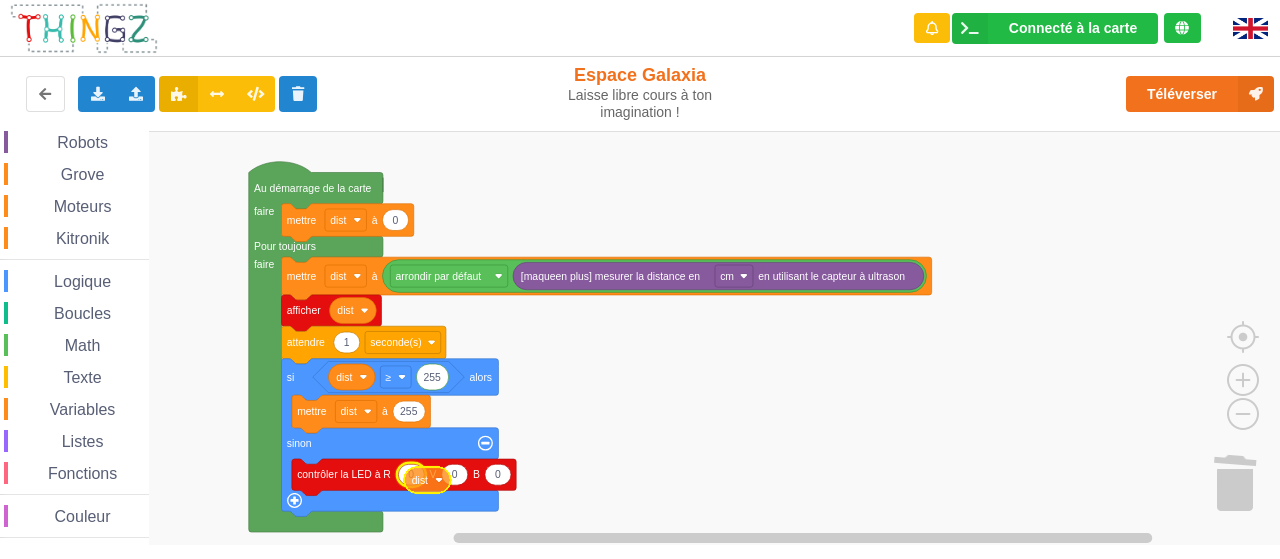 click on "Affichage Entrées/Sorties Communication Capteurs Actionneurs Robots Grove Moteurs Kitronik Logique Boucles Math Texte Variables Listes Fonctions Couleur Au démarrage de la carte faire Pour toujours faire 0 mettre dist à mettre dist à arrondir par défaut [maqueen plus] mesurer la distance en cm en utilisant le capteur à ultrason afficher dist 1 attendre seconde(s) si alors ‏≥ dist 255 255 mettre dist à sinon 0 0 0 contrôler la LED à R V B 0 mettre dist à   mettre dist à 1 ajouter à dist 0 convertir en entier (int) type de dist dist Créer une variable... dist" at bounding box center (647, 338) 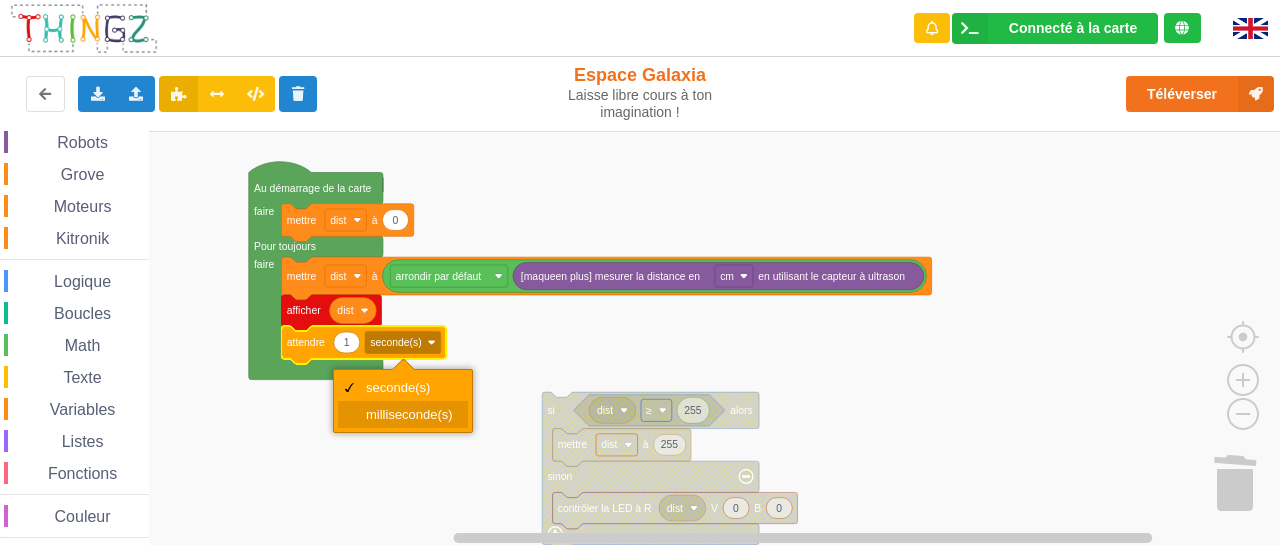 click on "milliseconde(s)" at bounding box center [409, 414] 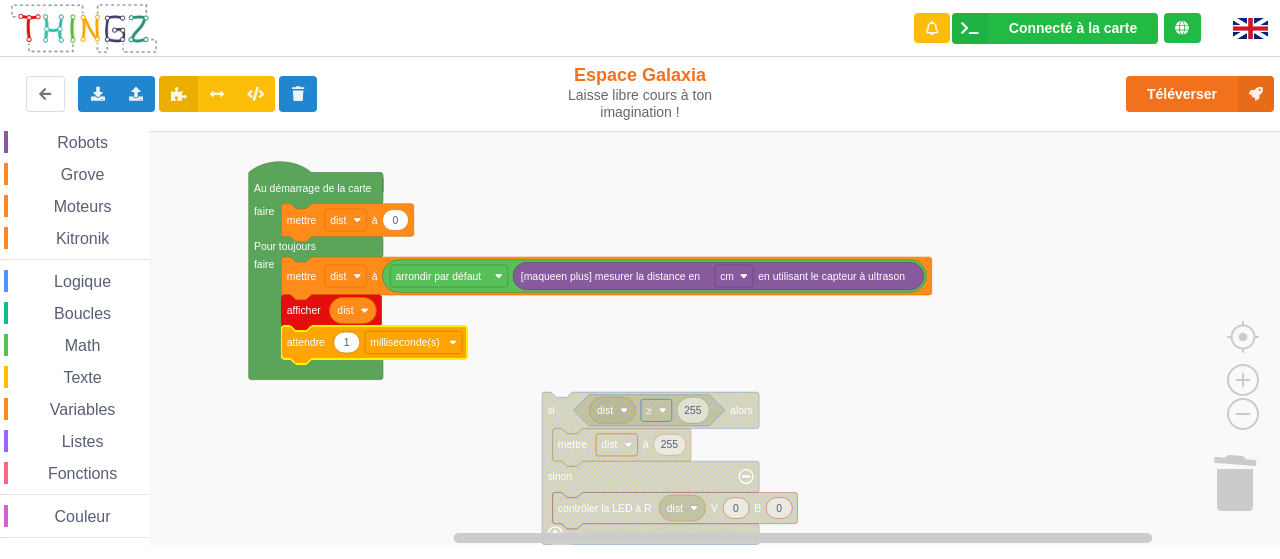 click 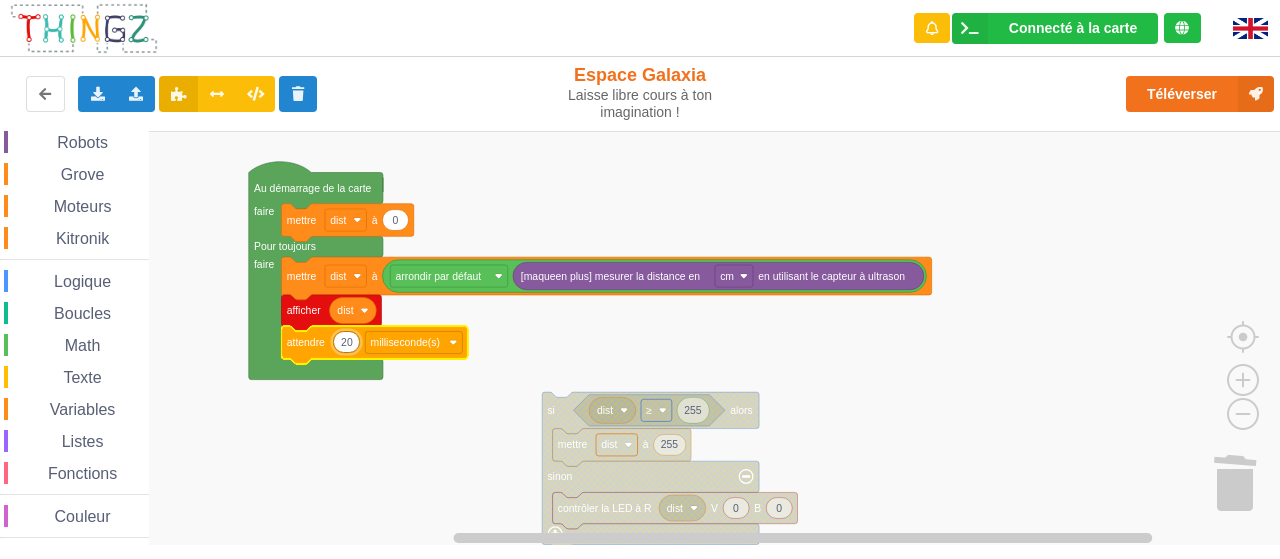 type on "200" 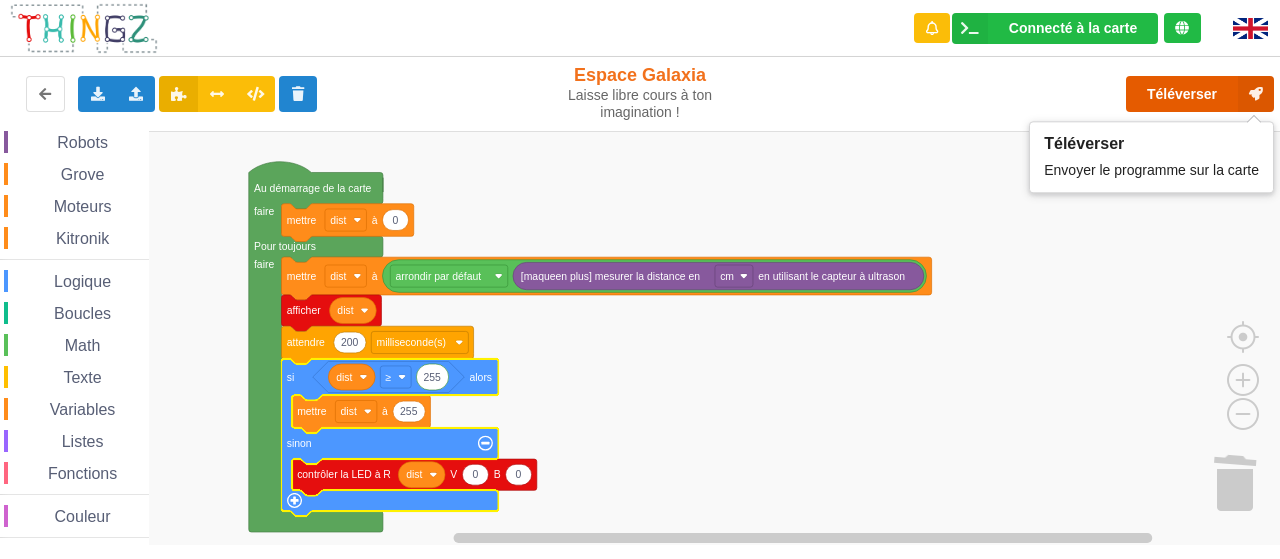 click on "Téléverser" at bounding box center (1200, 94) 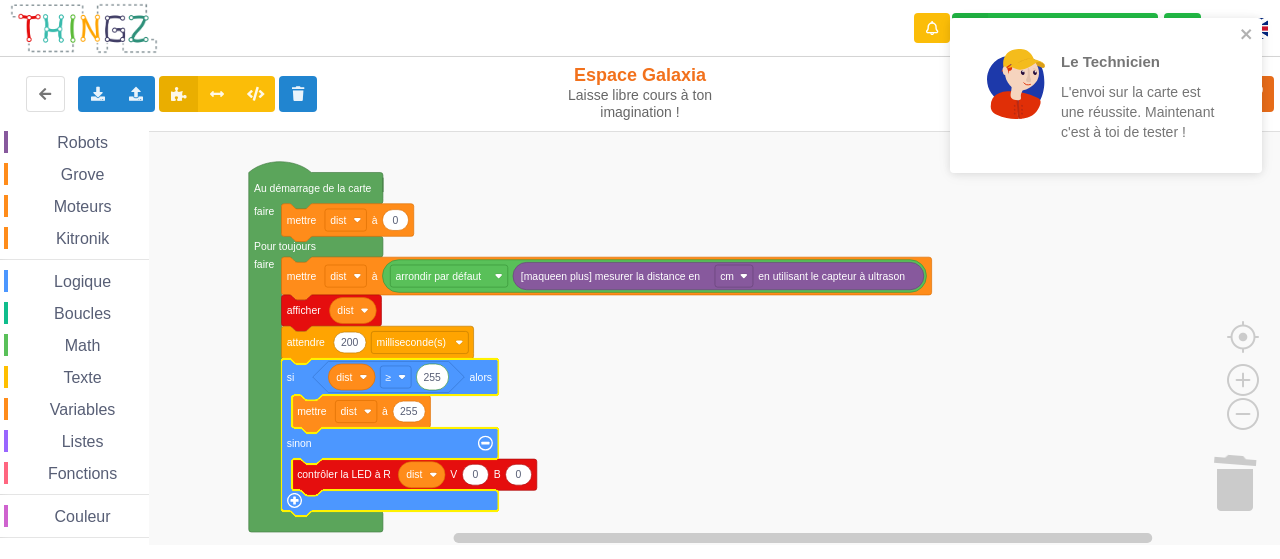 click on "Math" at bounding box center [83, 345] 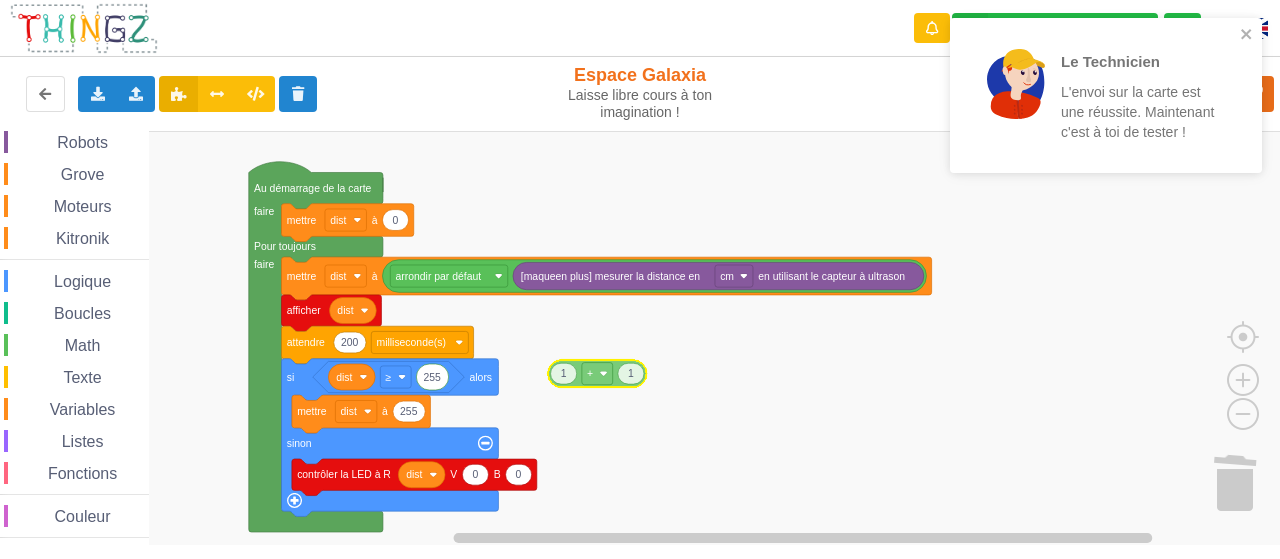 click on "Affichage Entrées/Sorties Communication Capteurs Actionneurs Robots Grove Moteurs Kitronik Logique Boucles Math Texte Variables Listes Fonctions Couleur Au démarrage de la carte faire Pour toujours faire 0 mettre dist à mettre dist à arrondir par défaut [maqueen plus] mesurer la distance en cm en utilisant le capteur à ultrason afficher dist 200 attendre milliseconde(s) si alors ‏≥ dist 255 255 mettre dist à sinon 0 0 contrôler la LED à R V B dist 123 1 1 + 9 racine carrée 45 sin π 0 est pair 3.1 arrondir 64 10 reste de ÷ 50 1 100 contraindre entre et 1 100 entier aléatoire entre et fraction aléatoire 1 1 atan2 de X: Y: 1 1 +" at bounding box center [647, 338] 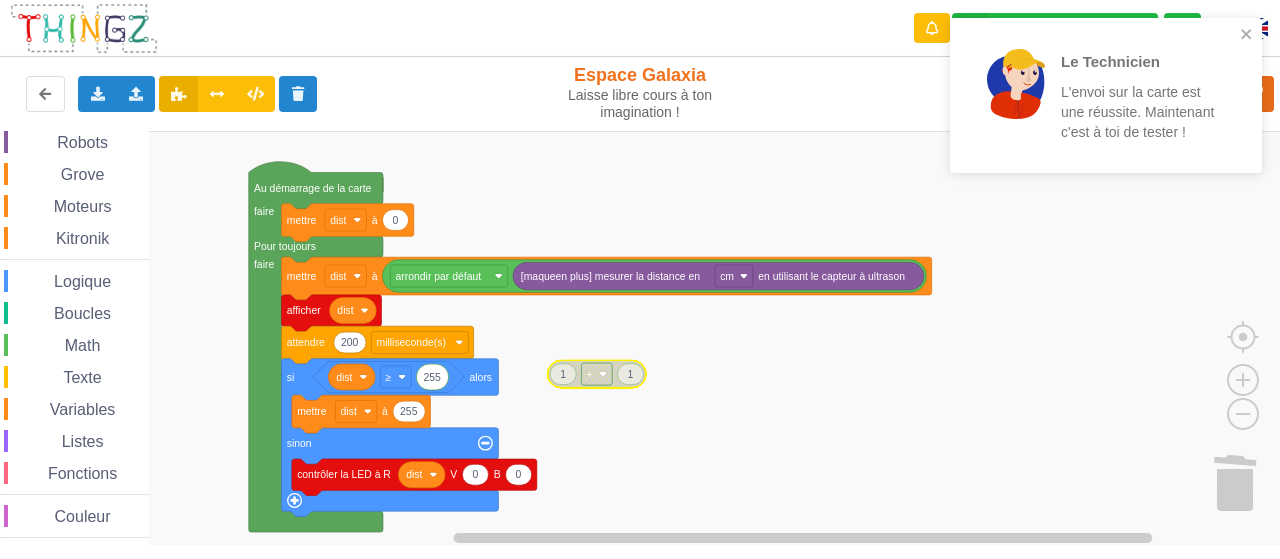 click on "1" 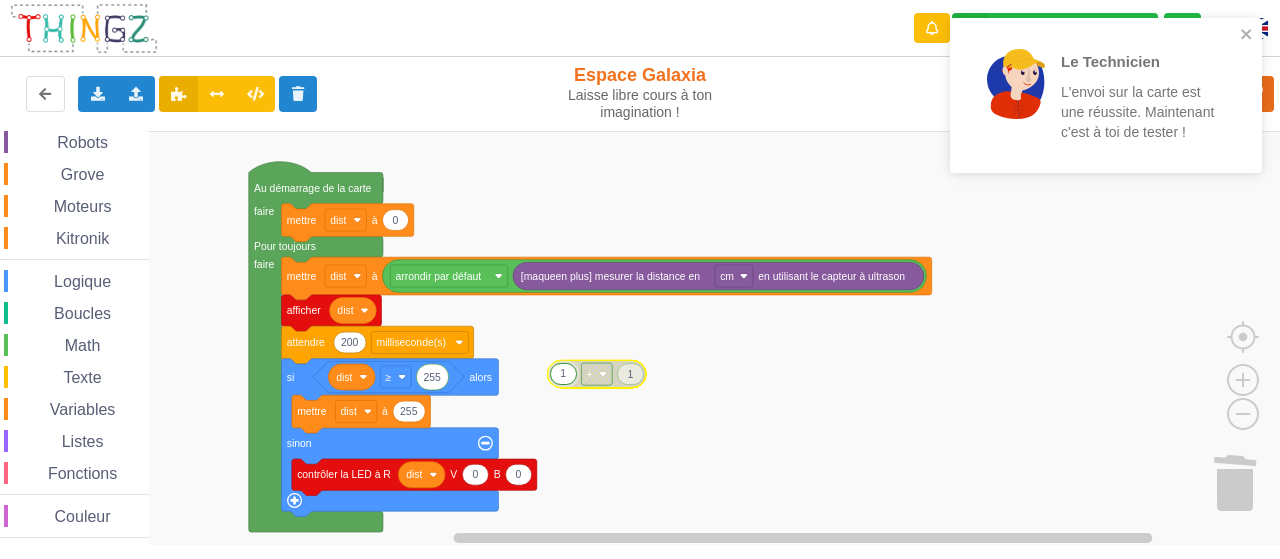 click on "1" at bounding box center (563, 373) 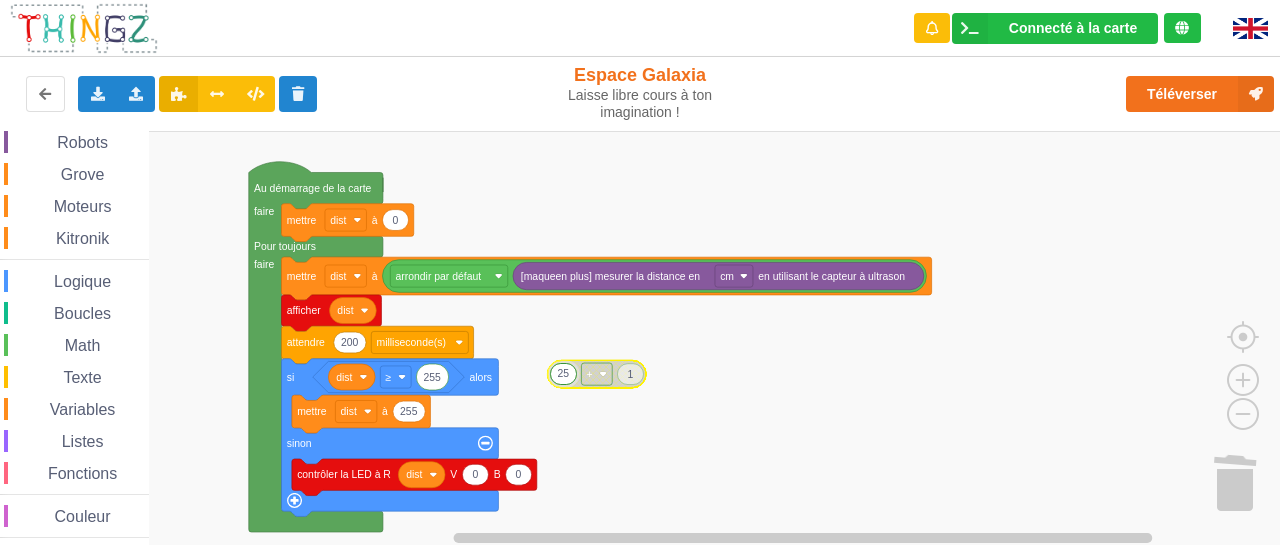 type on "255" 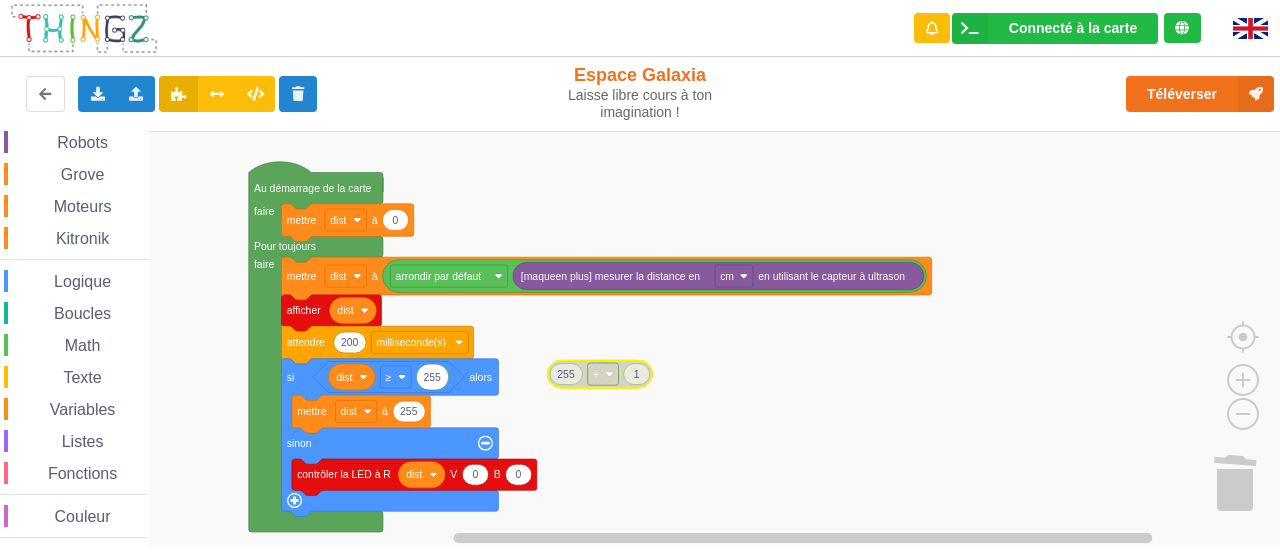 click 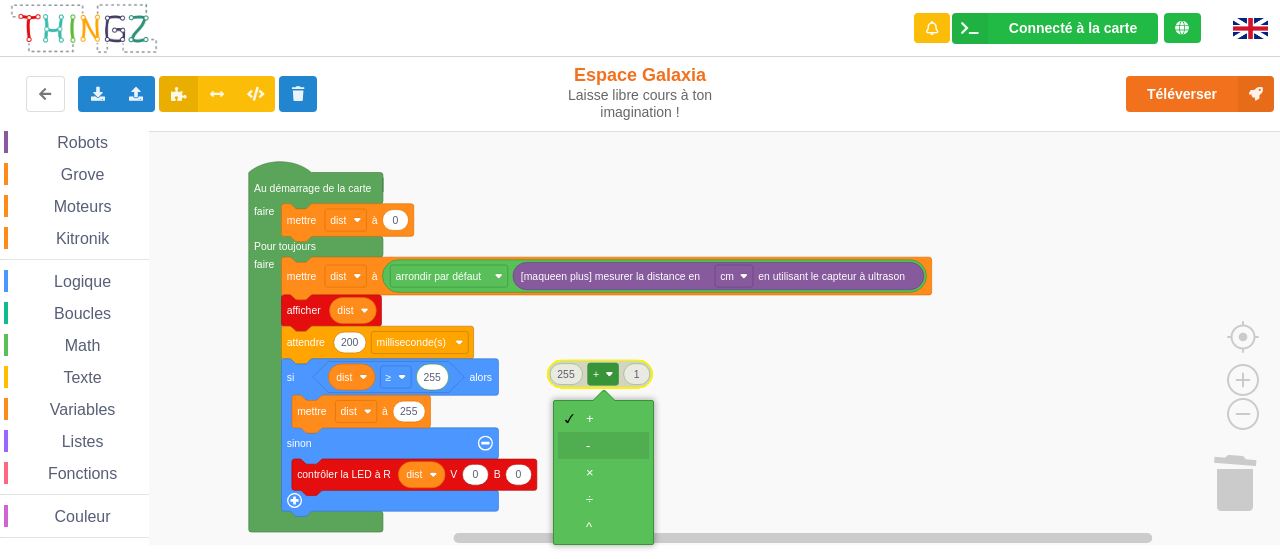 click on "-" at bounding box center [610, 445] 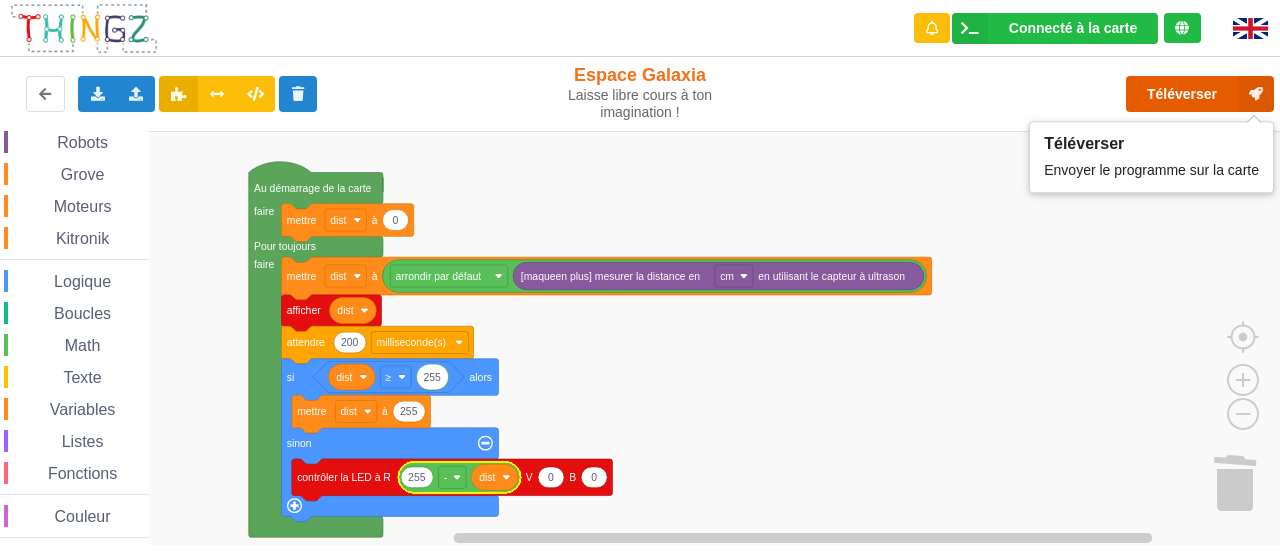 click on "Téléverser" at bounding box center (1200, 94) 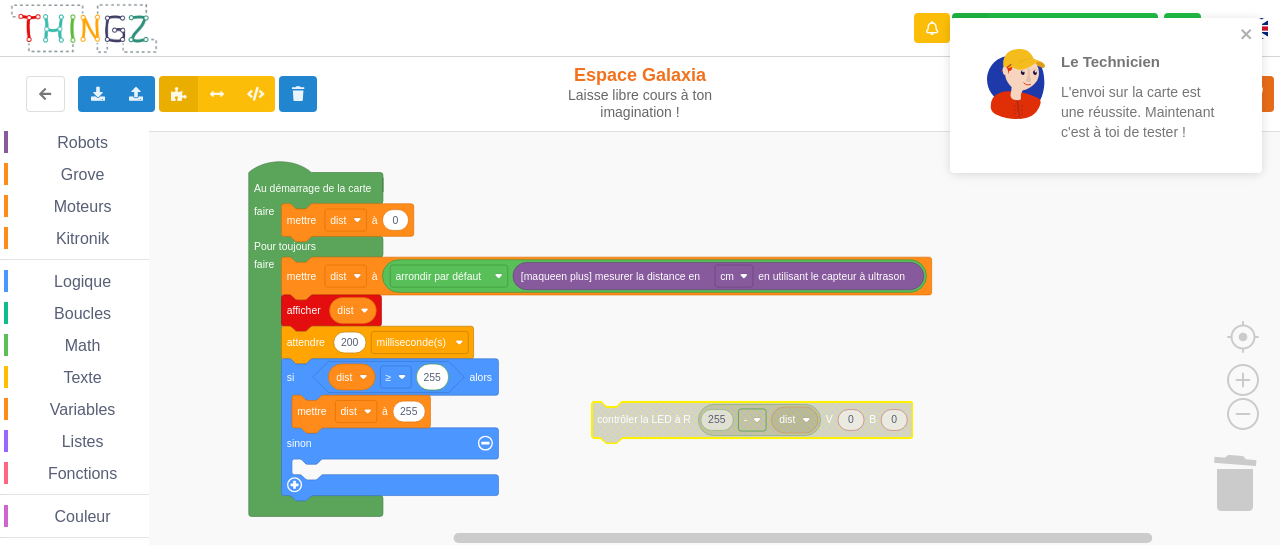 click on "Logique" at bounding box center [82, 281] 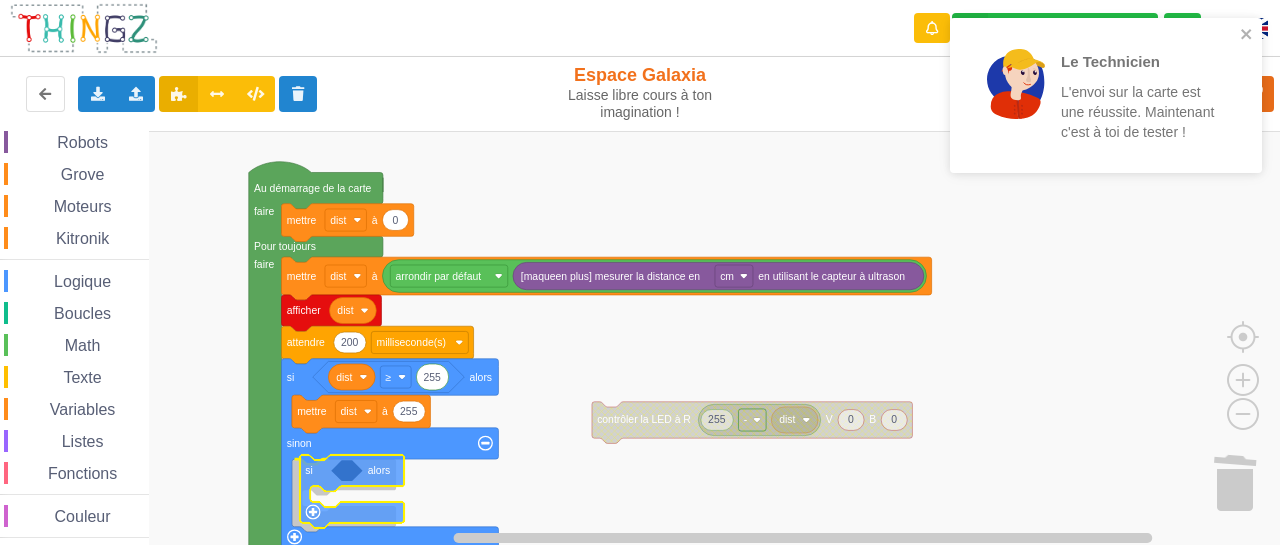click on "Affichage Entrées/Sorties Communication Capteurs Actionneurs Robots Grove Moteurs Kitronik Logique Boucles Math Texte Variables Listes Fonctions Couleur Au démarrage de la carte faire Pour toujours faire 0 mettre dist à mettre dist à arrondir par défaut [maqueen plus] mesurer la distance en cm en utilisant le capteur à ultrason afficher dist 200 attendre milliseconde(s) si alors ‏≥ dist 255 255 mettre dist à sinon si alors 0 0 contrôler la LED à R V B 255 - dist si alors = et pas vrai nul test si vrai si faux si alors" at bounding box center [647, 338] 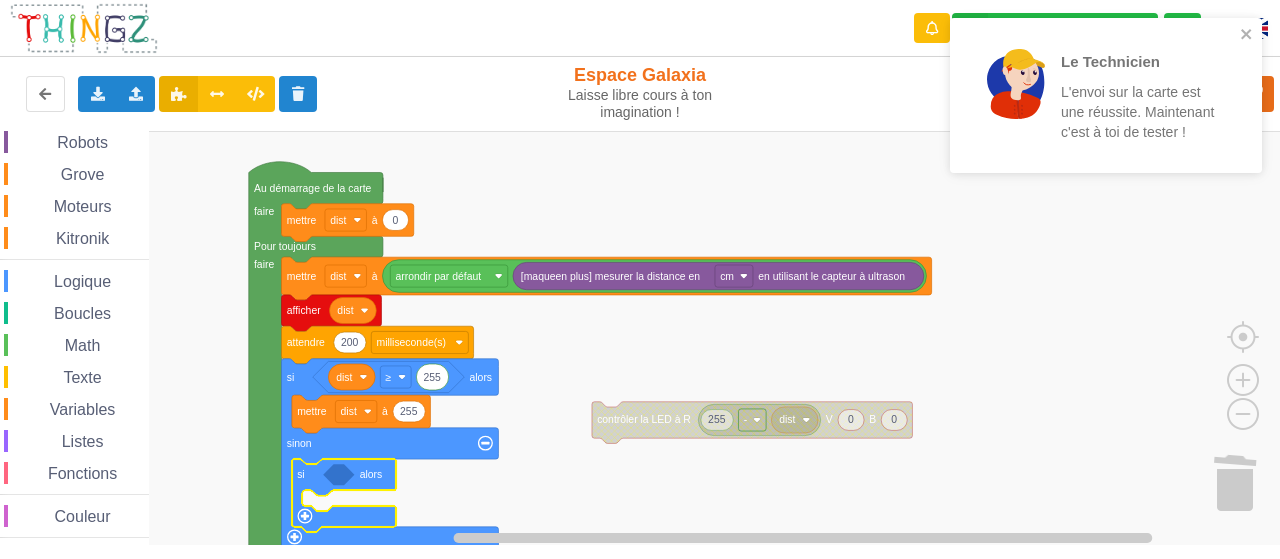 click on "Affichage Entrées/Sorties Communication Capteurs Actionneurs Robots Grove Moteurs Kitronik Logique Boucles Math Texte Variables Listes Fonctions Couleur" at bounding box center (74, 254) 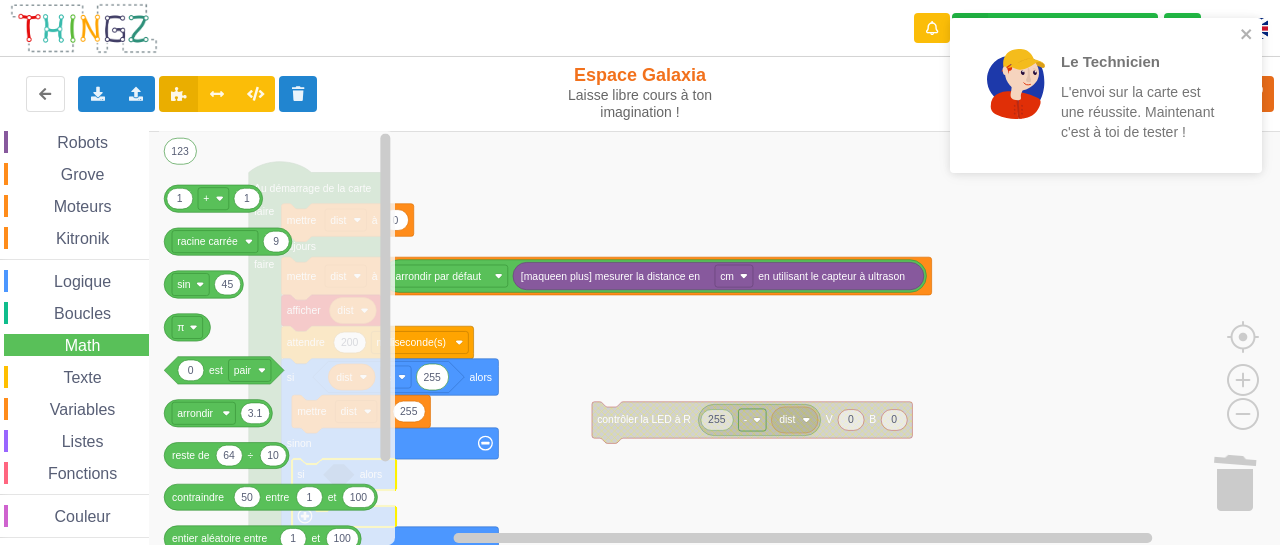 click on "Logique" at bounding box center (82, 281) 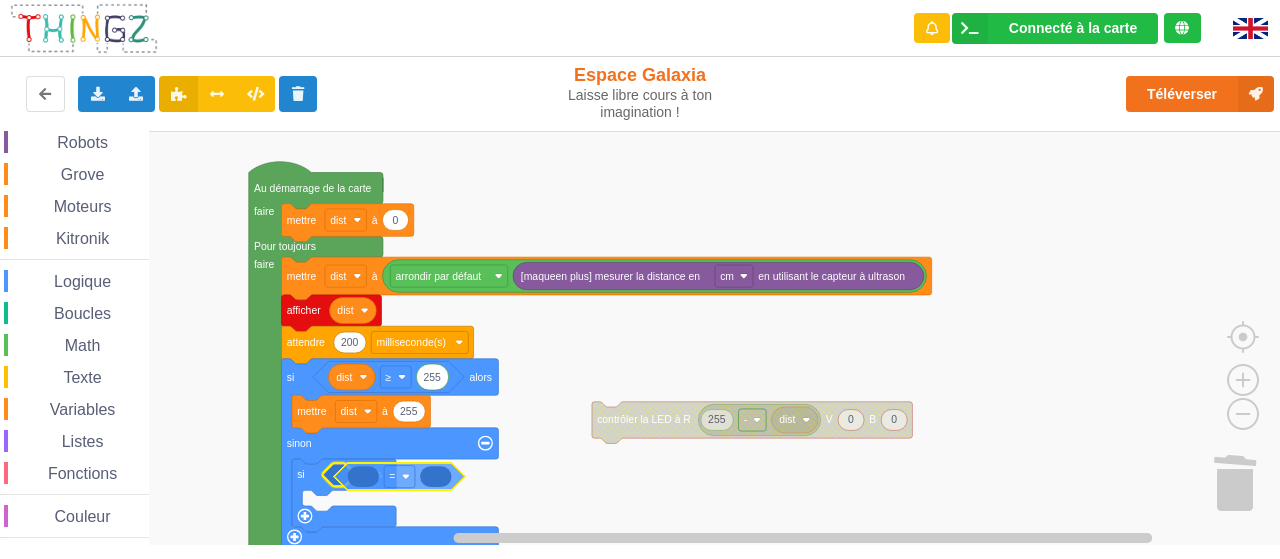 click on "Affichage Entrées/Sorties Communication Capteurs Actionneurs Robots Grove Moteurs Kitronik Logique Boucles Math Texte Variables Listes Fonctions Couleur 0 0 contrôler la LED à R V B 255 - dist Au démarrage de la carte faire Pour toujours faire 0 mettre dist à mettre dist à arrondir par défaut [maqueen plus] mesurer la distance en cm en utilisant le capteur à ultrason afficher dist 200 attendre milliseconde(s) si alors ‏≥ dist 255 255 mettre dist à sinon si alors si alors = et pas vrai nul test si vrai si faux =" at bounding box center [647, 338] 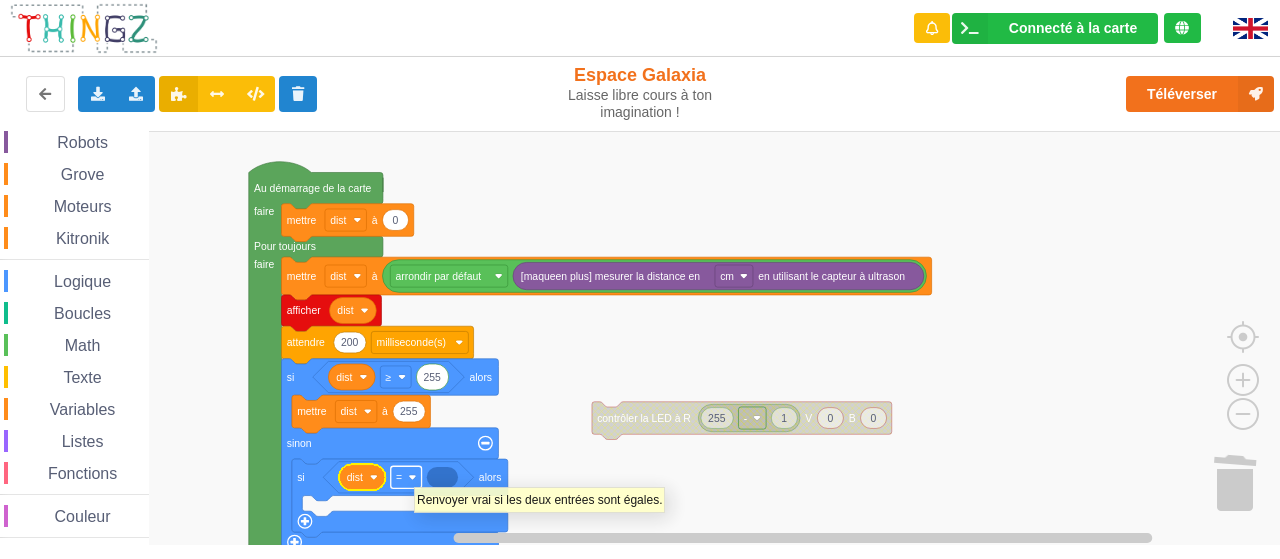 click 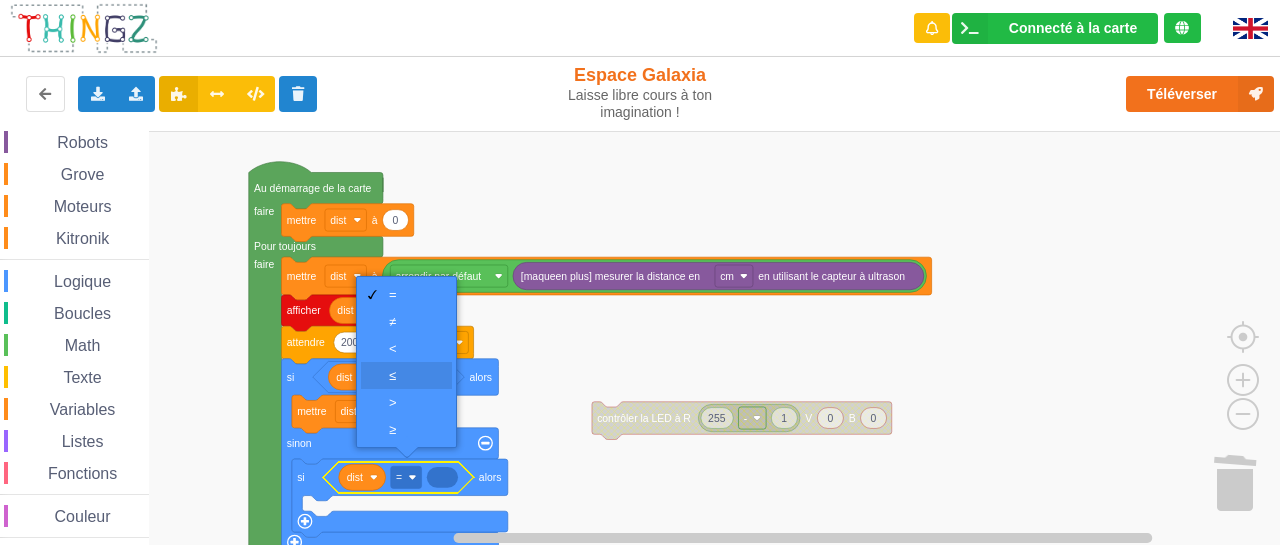 click on "‏≤" at bounding box center (413, 375) 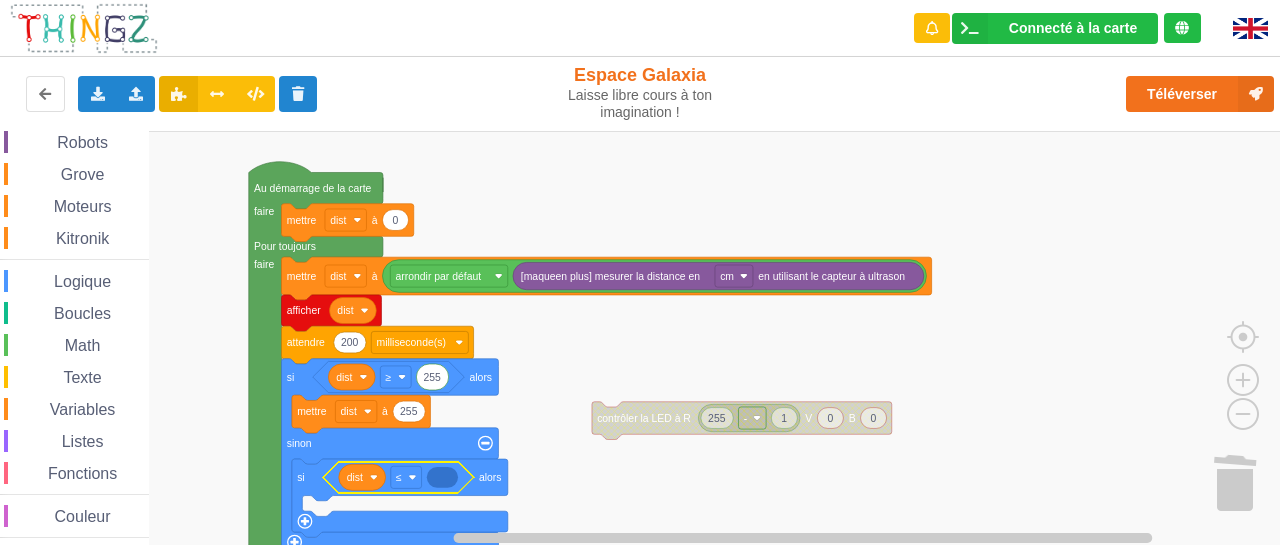 click 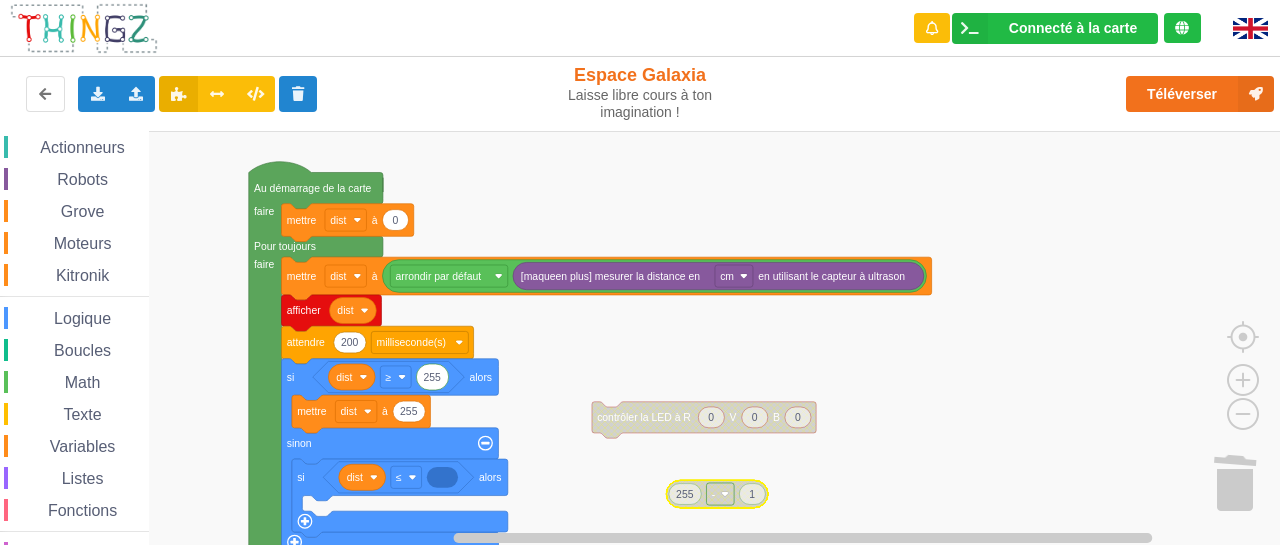 scroll, scrollTop: 138, scrollLeft: 0, axis: vertical 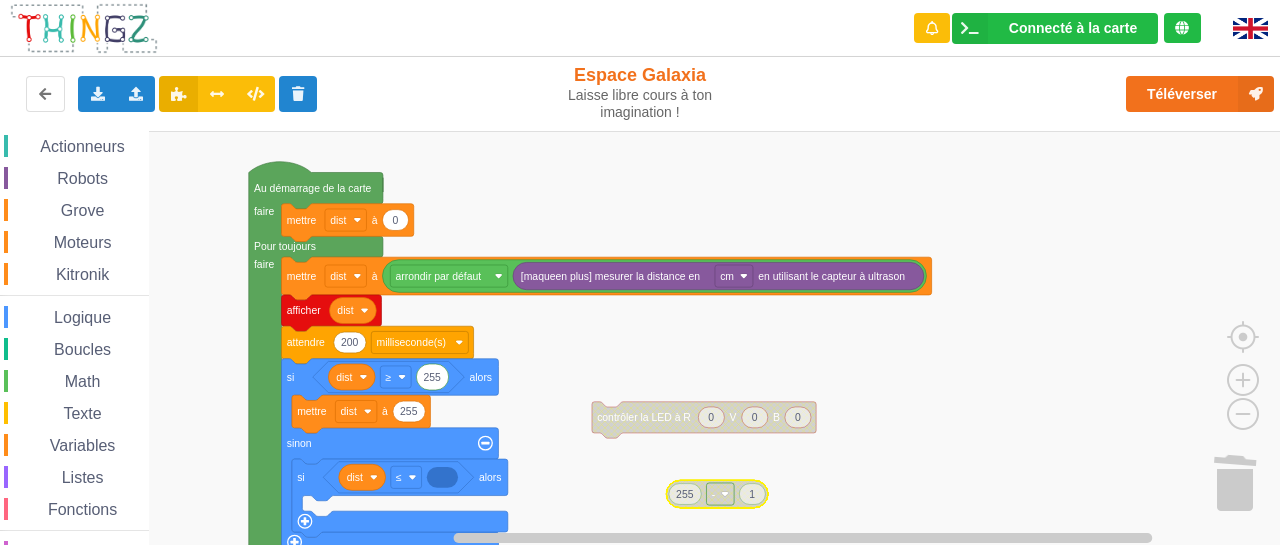 click on "Math" at bounding box center (83, 381) 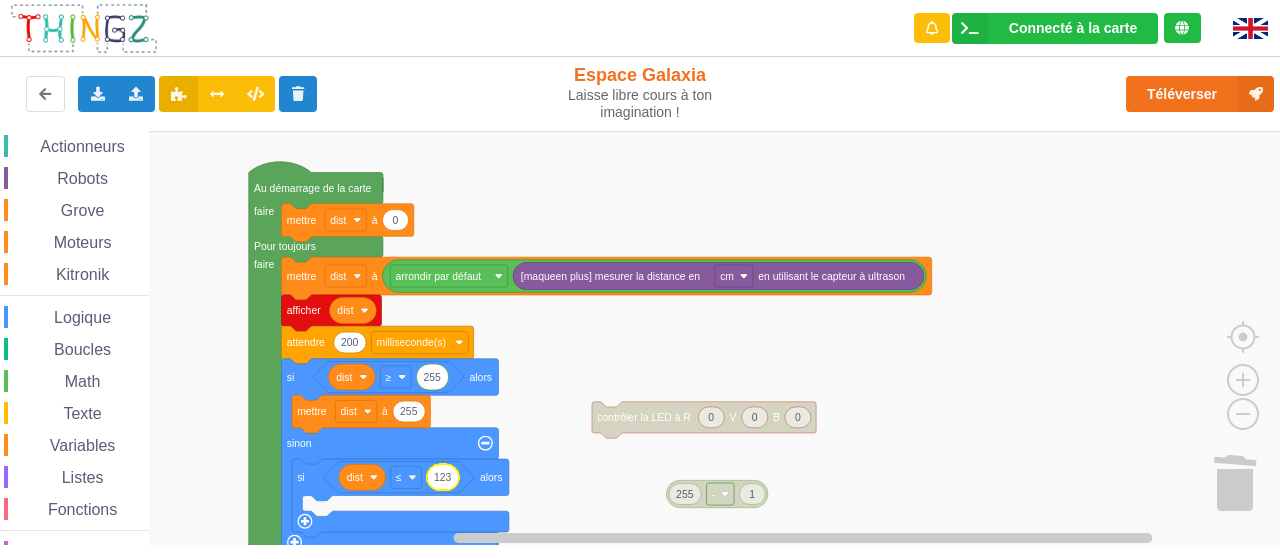 click on "123" 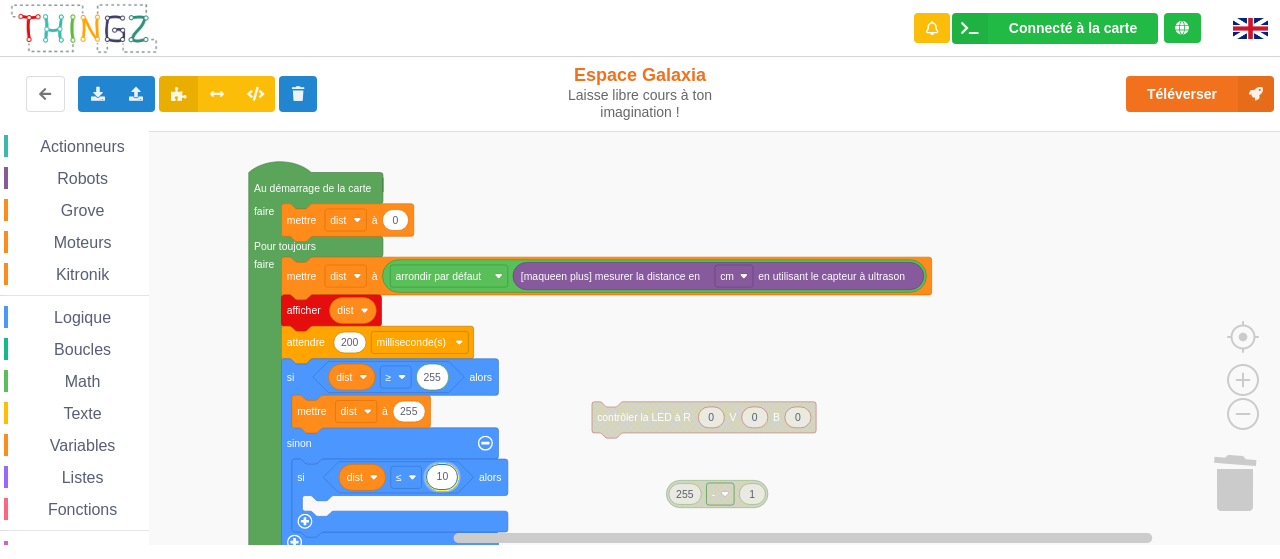 type on "100" 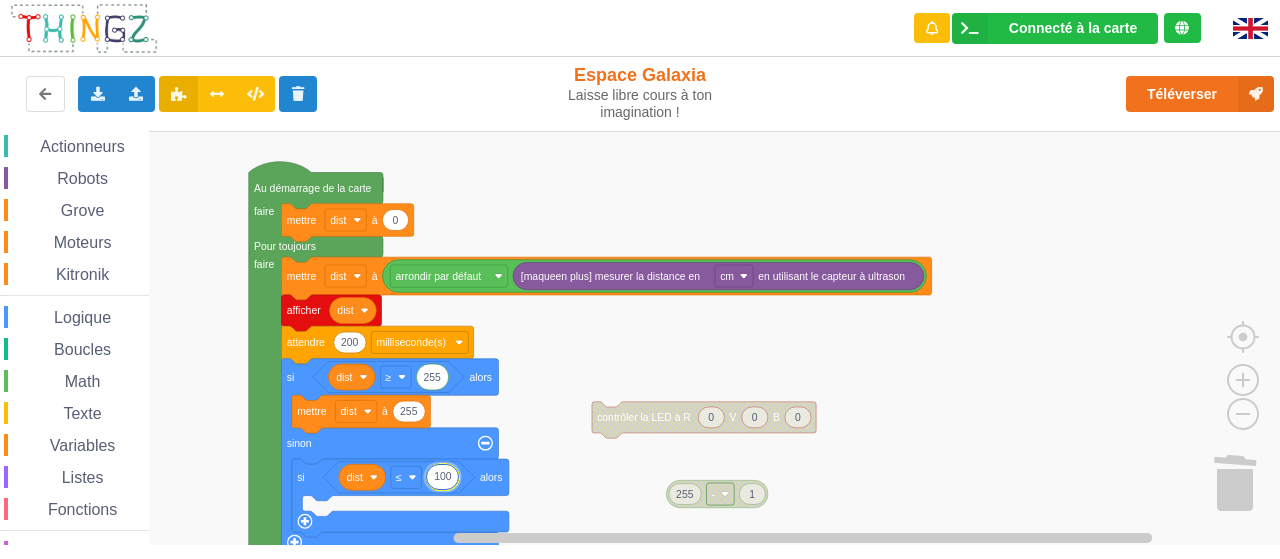 click 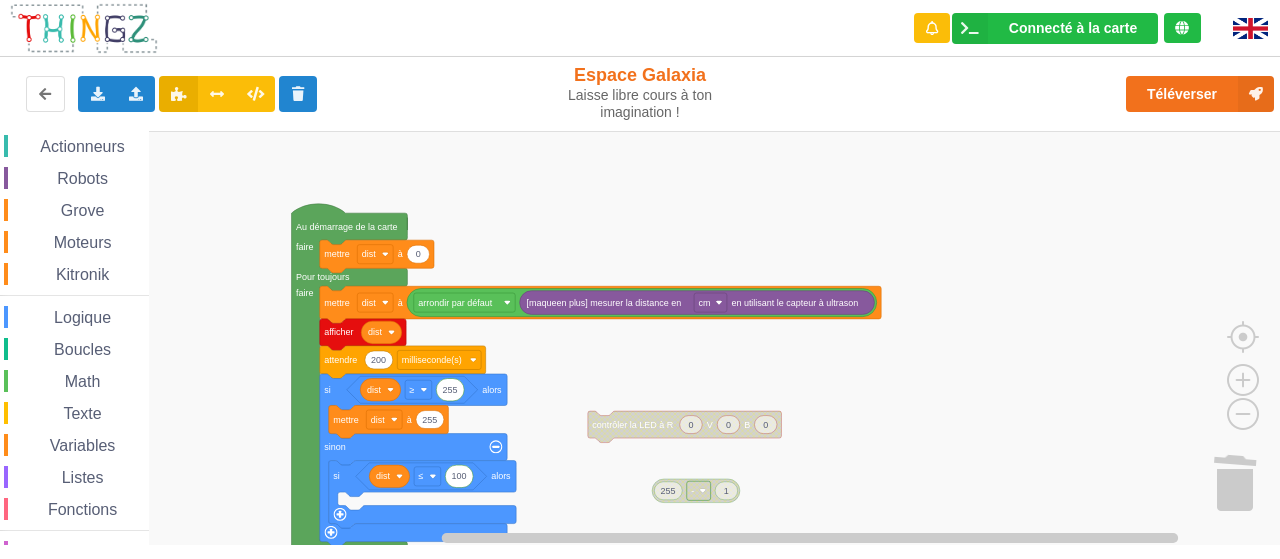 click 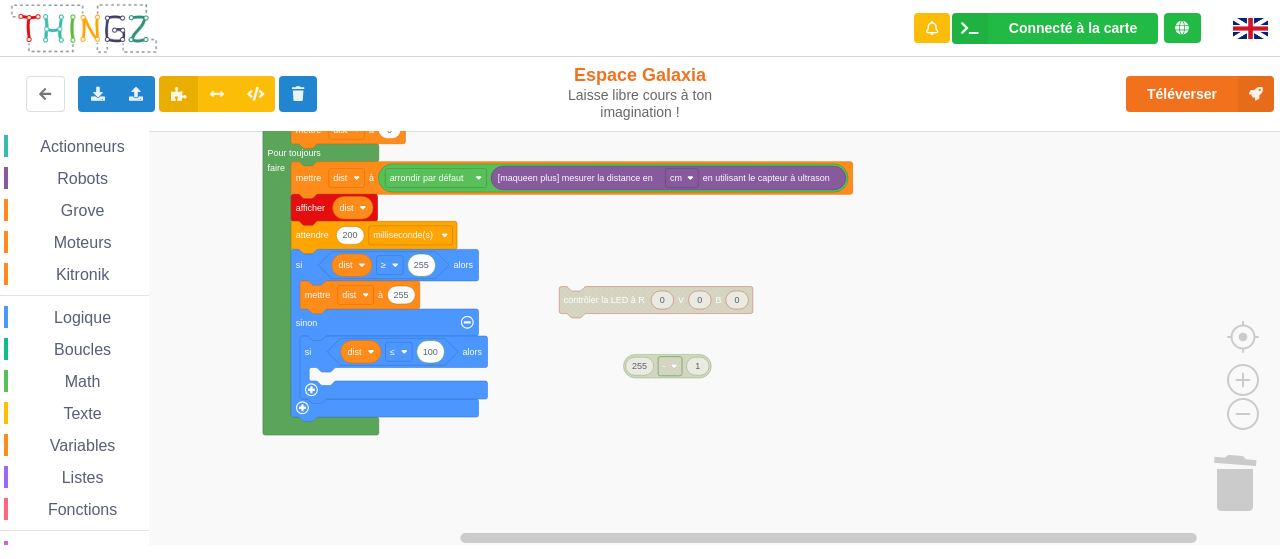 click on "Affichage Entrées/Sorties Communication Capteurs Actionneurs Robots Grove Moteurs Kitronik Logique Boucles Math Texte Variables Listes Fonctions Couleur 123 1 1 + 9 racine carrée 45 sin π 0 est pair 3.1 arrondir 64 10 reste de ÷ 50 1 100 contraindre entre et 1 100 entier aléatoire entre et fraction aléatoire 1 1 atan2 de X: Y: 0 0 contrôler la LED à R V B 0 255 - 1 Au démarrage de la carte faire Pour toujours faire 0 mettre dist à mettre dist à arrondir par défaut [maqueen plus] mesurer la distance en cm en utilisant le capteur à ultrason afficher dist 200 attendre milliseconde(s) si alors ‏≥ dist 255 255 mettre dist à sinon si alors ‏≤ dist 100" at bounding box center [647, 338] 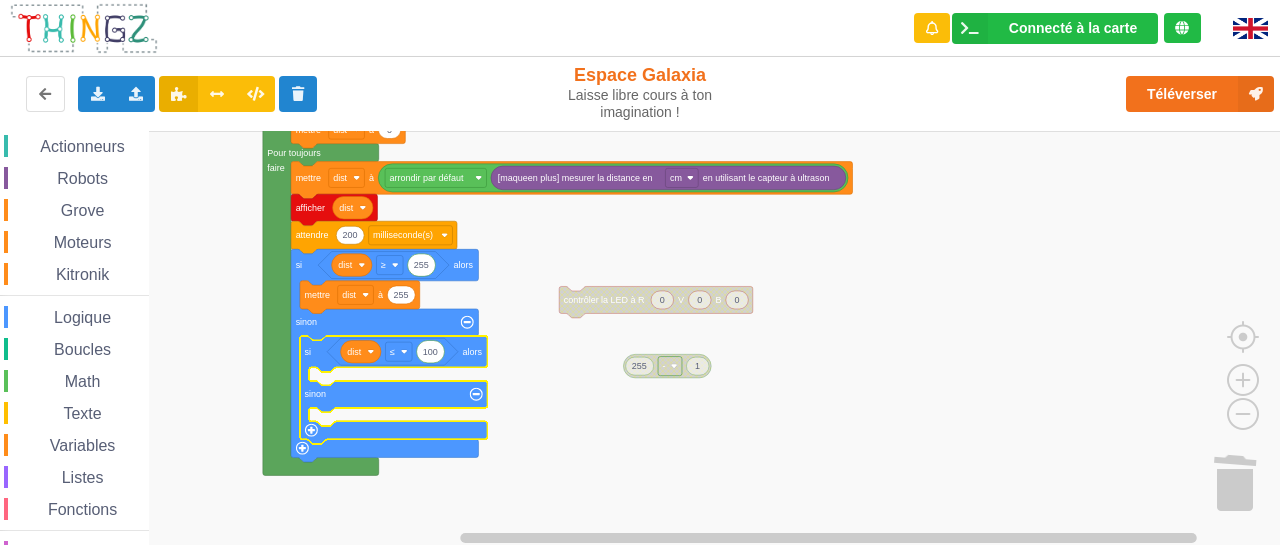 click 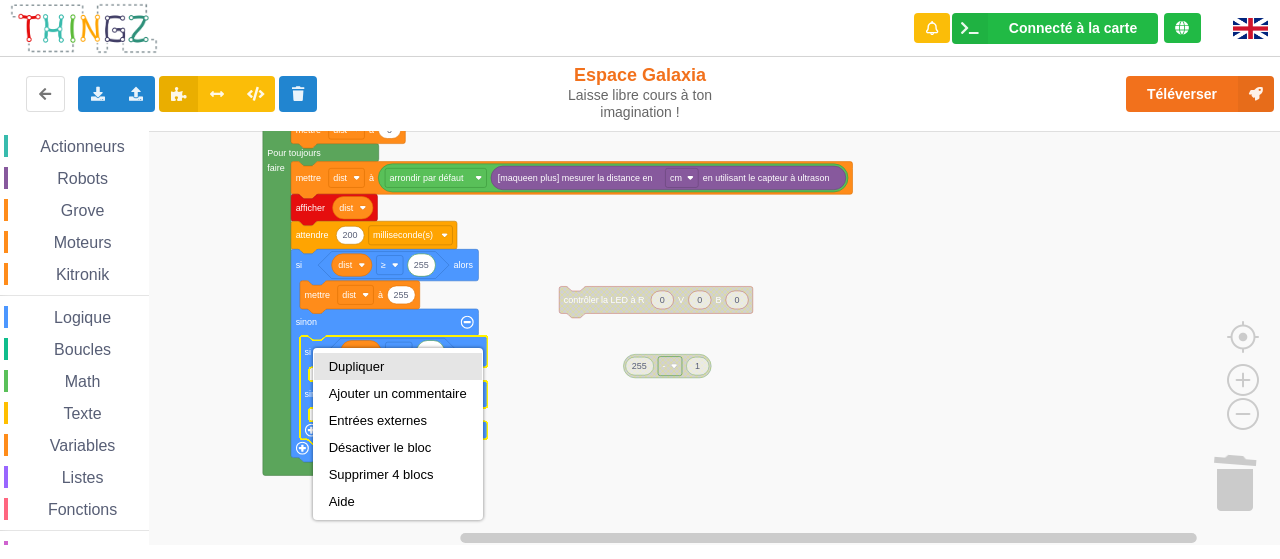 click on "Dupliquer" at bounding box center (398, 366) 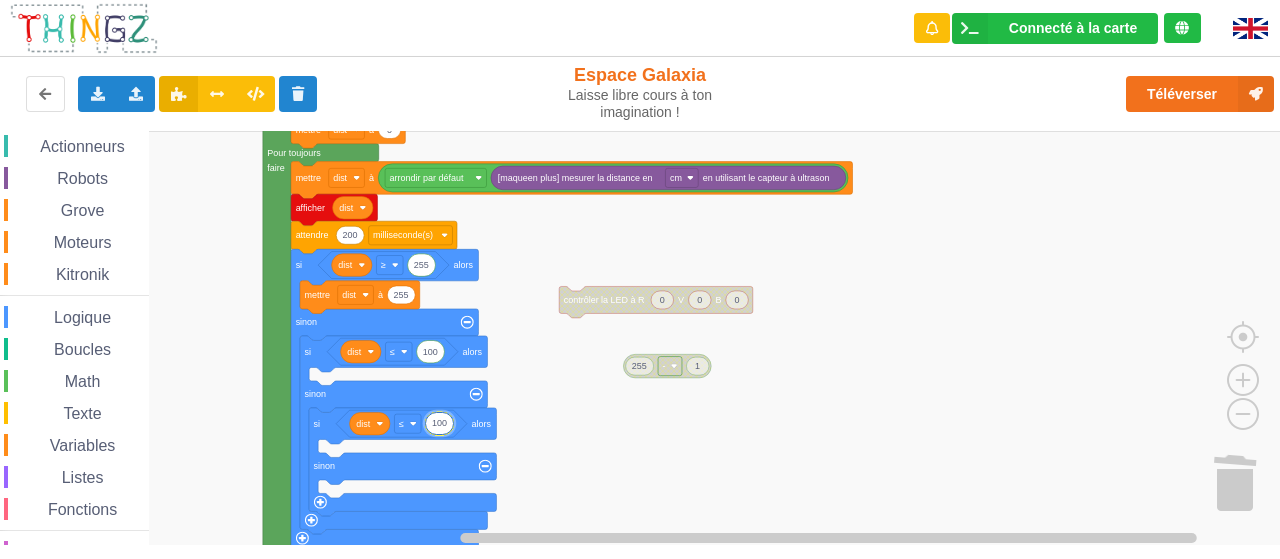 click on "100" at bounding box center [439, 423] 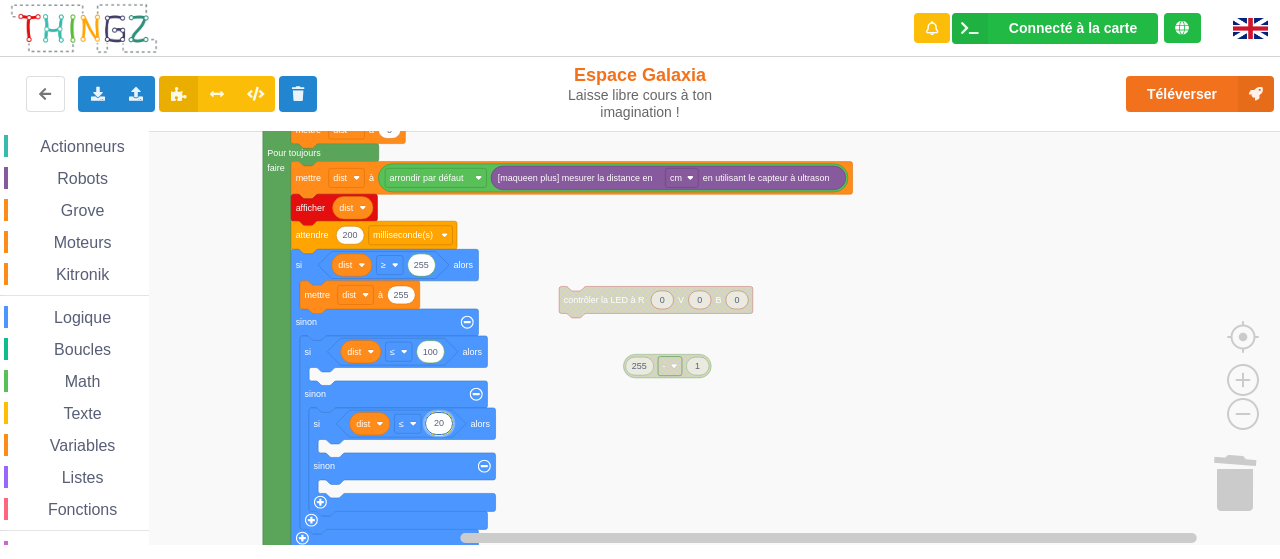 type on "200" 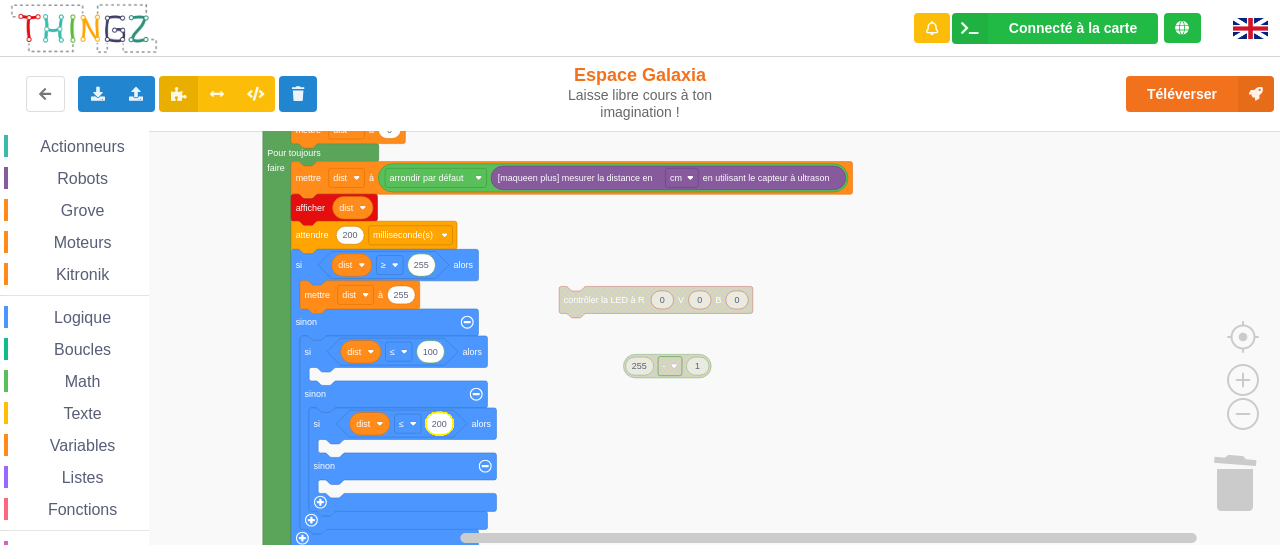 click 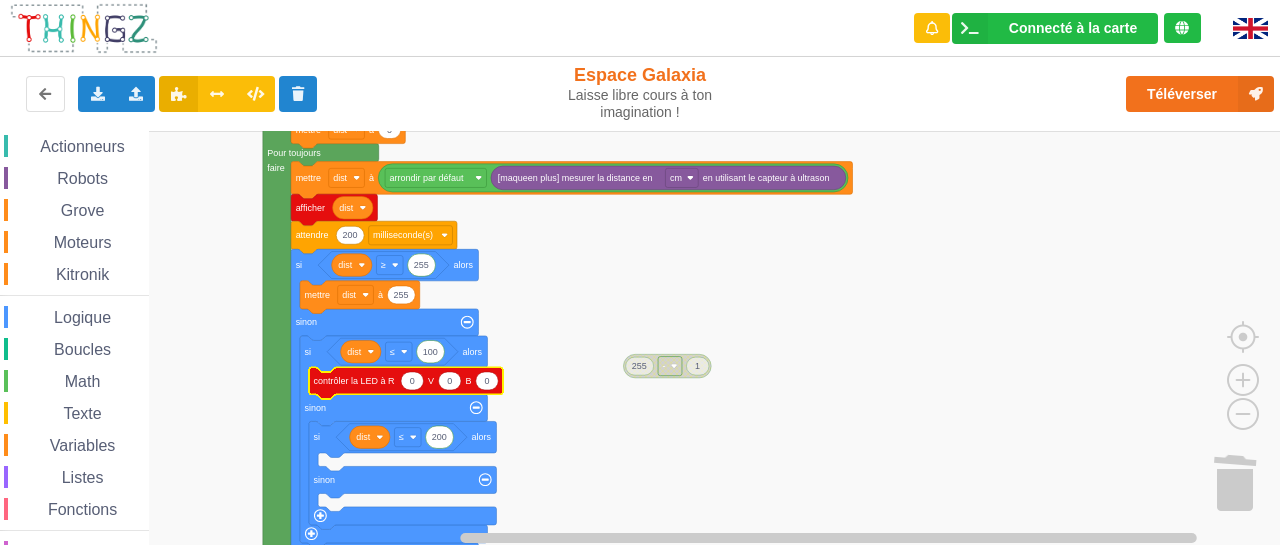 click on "0" 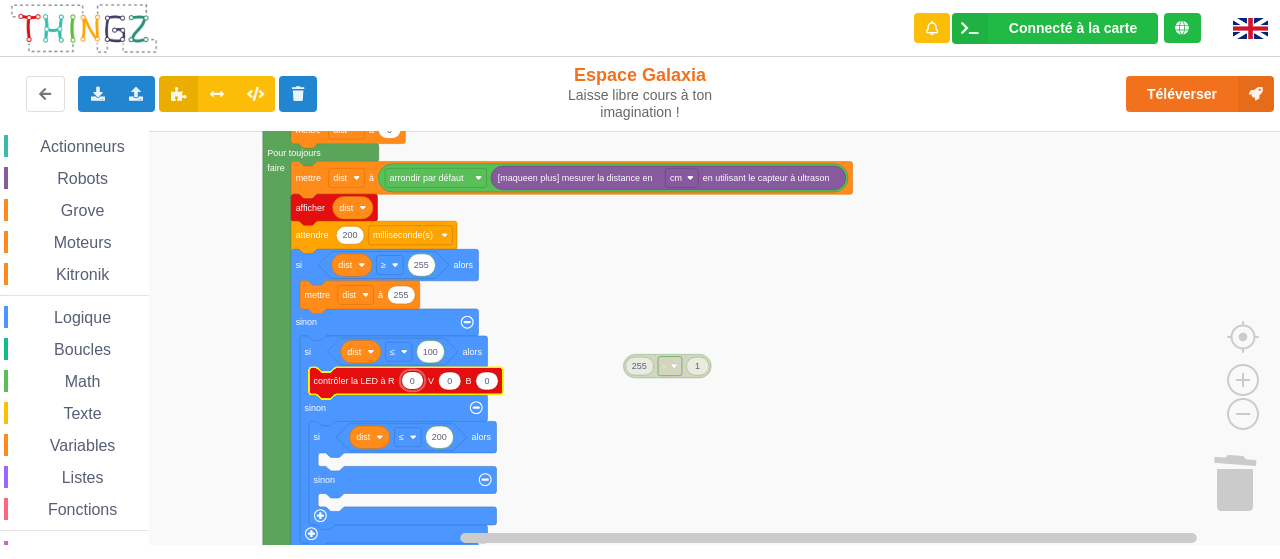 click on "0" at bounding box center [412, 380] 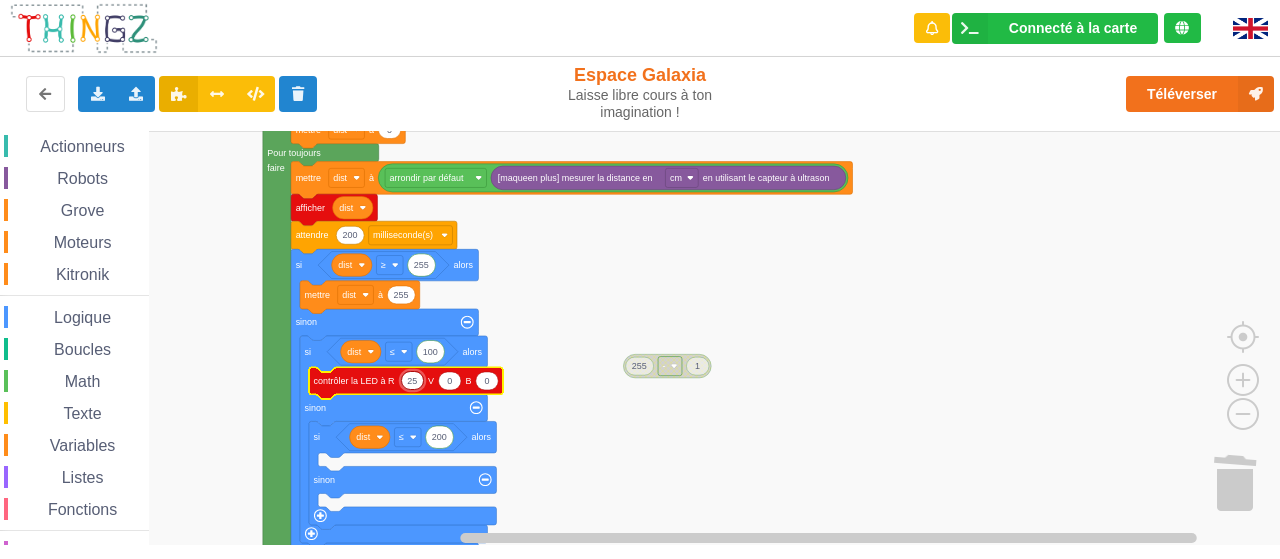 type on "255" 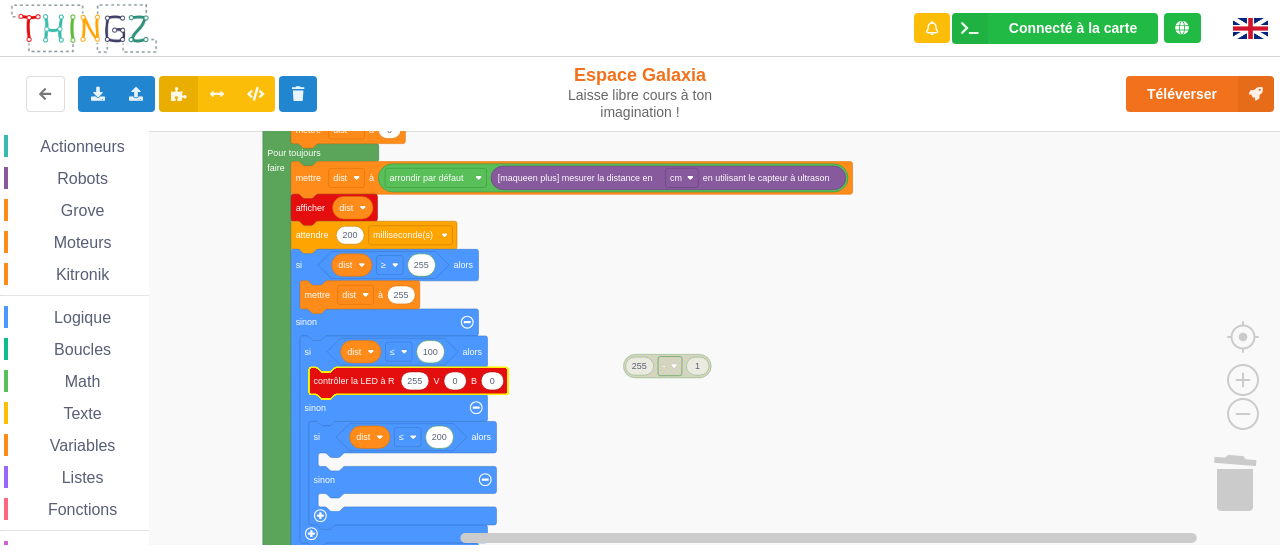 click 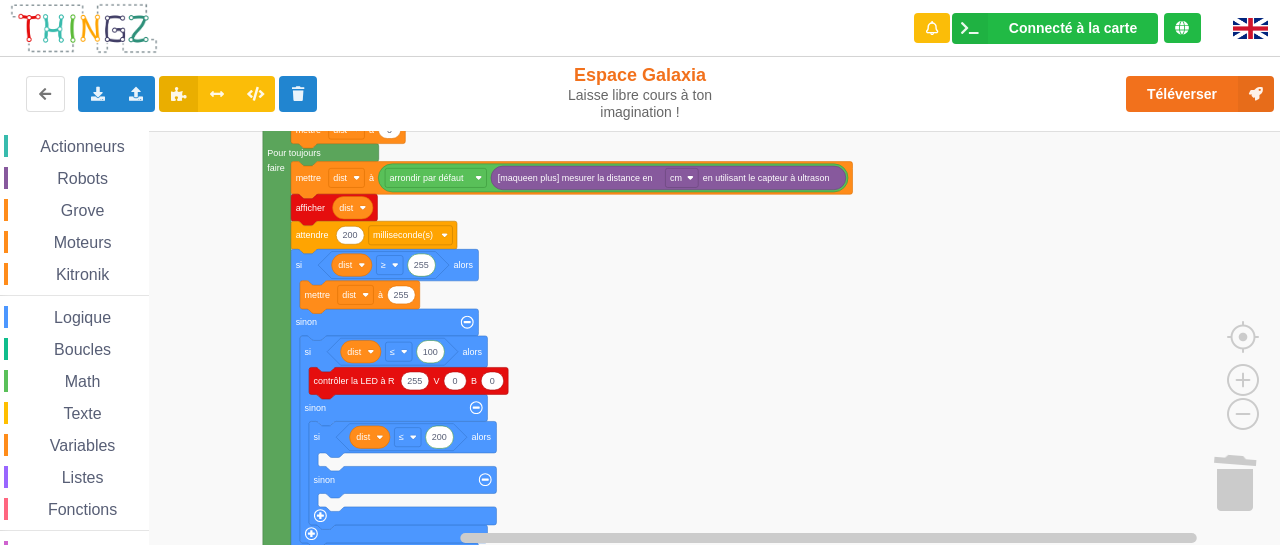 click on "contrôler la LED à R" 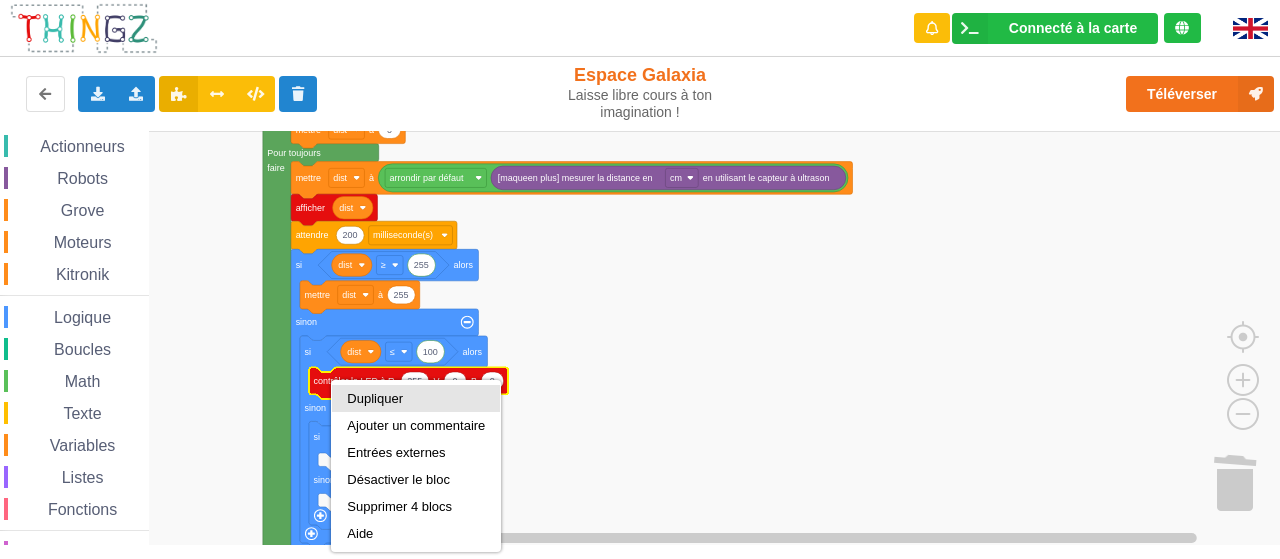 click on "Dupliquer" at bounding box center [416, 398] 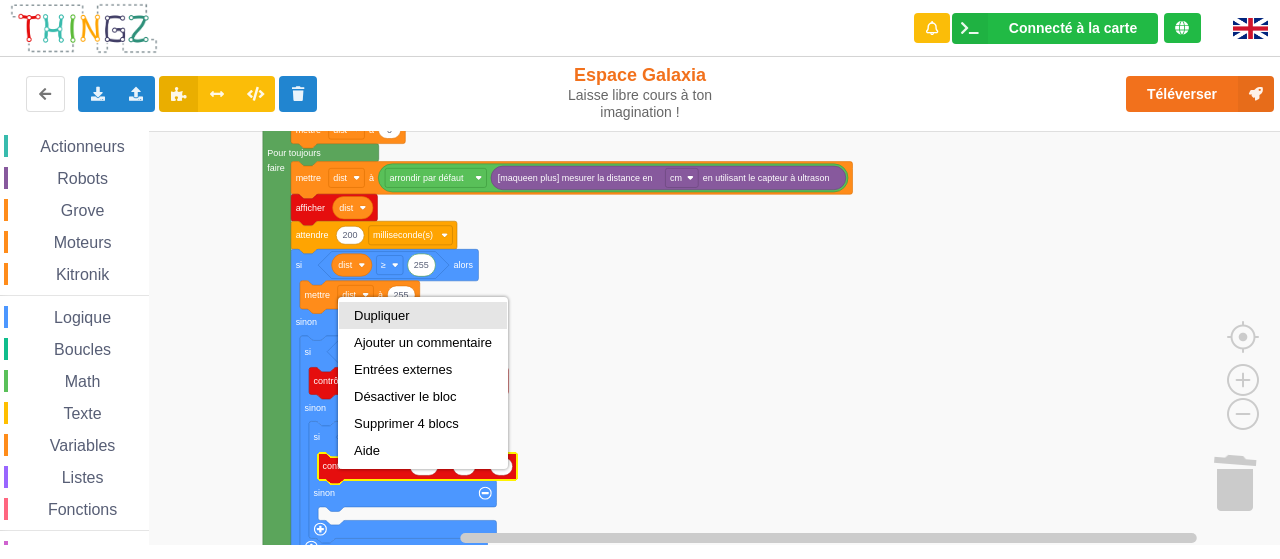 click on "Dupliquer" at bounding box center (423, 315) 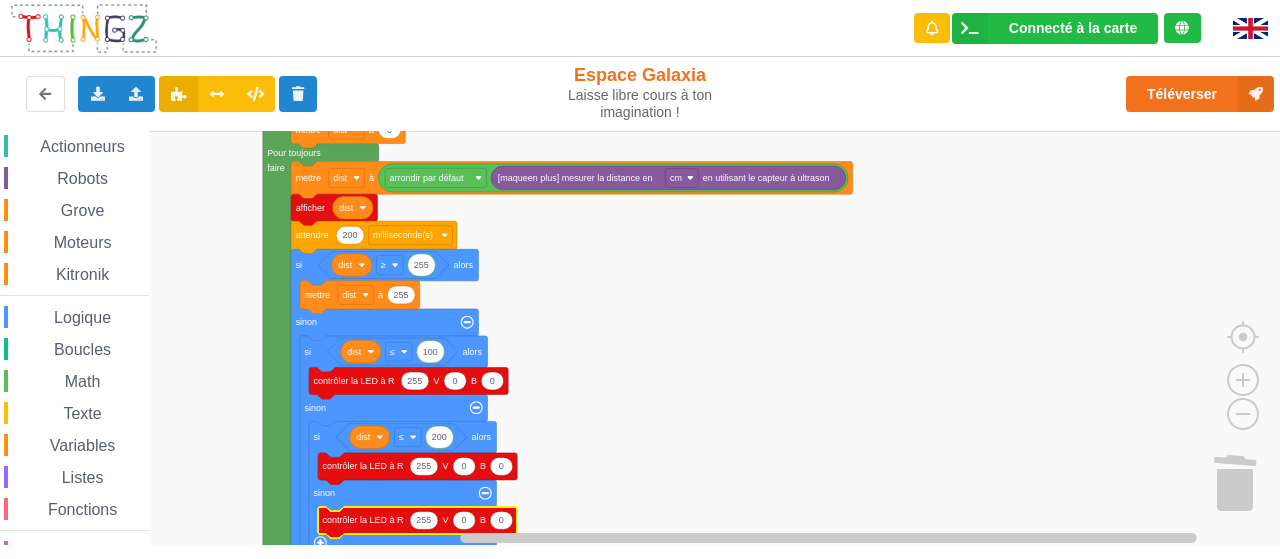 click on "0" 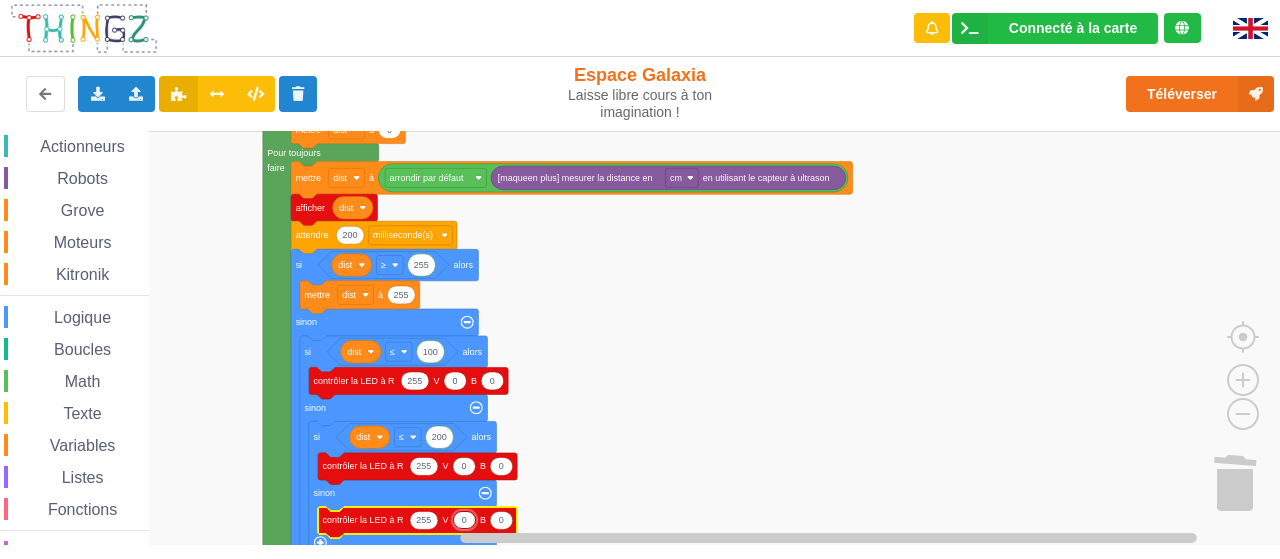 click on "0" at bounding box center (464, 520) 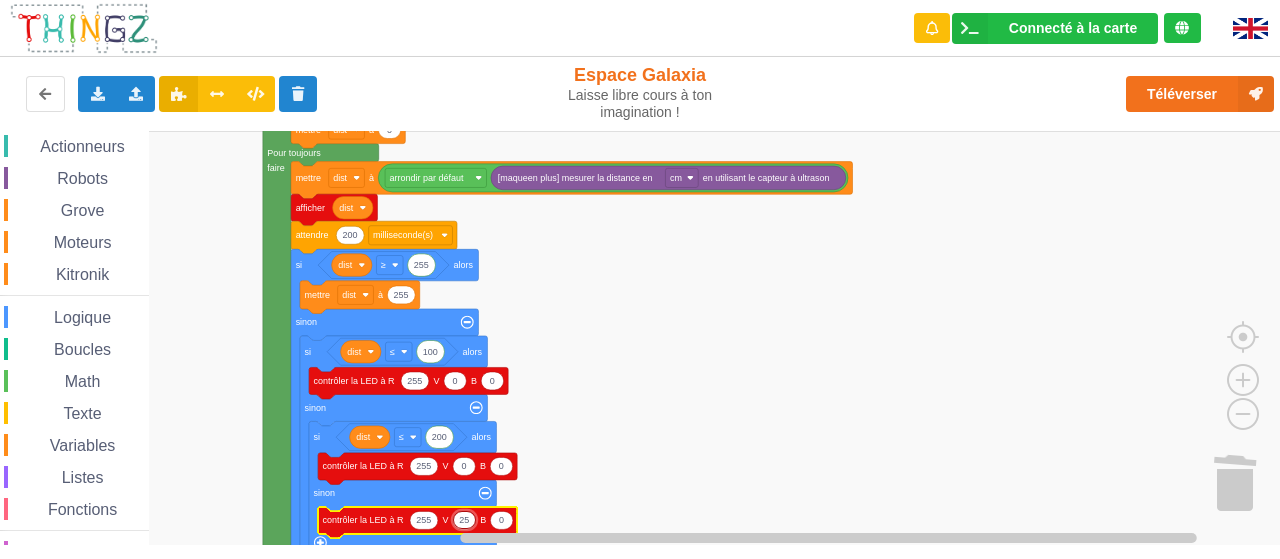 type on "255" 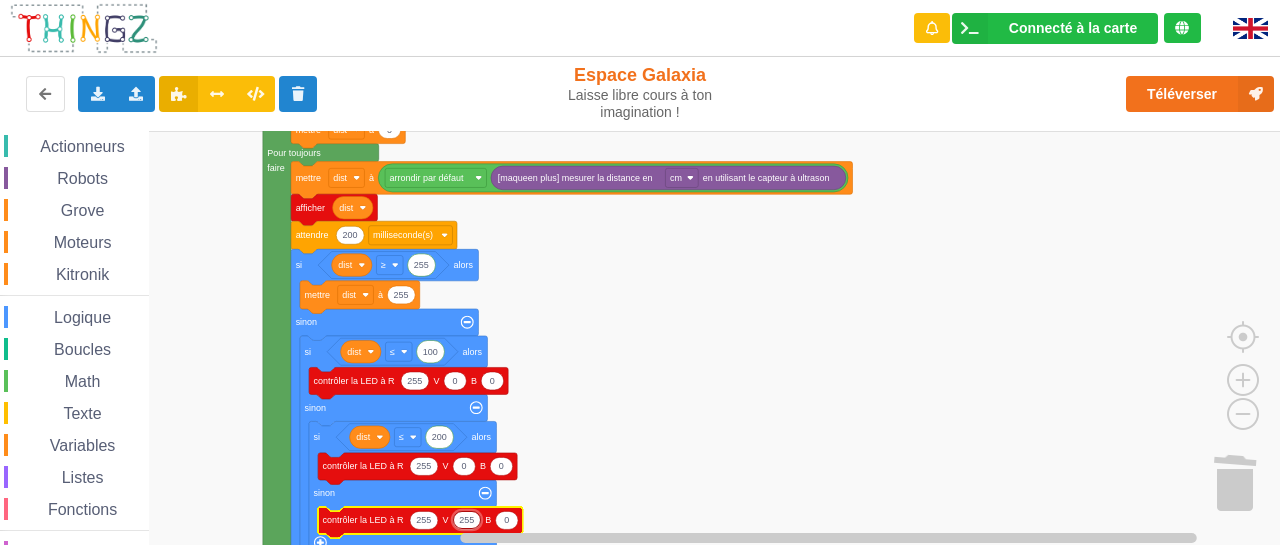 click on "255" 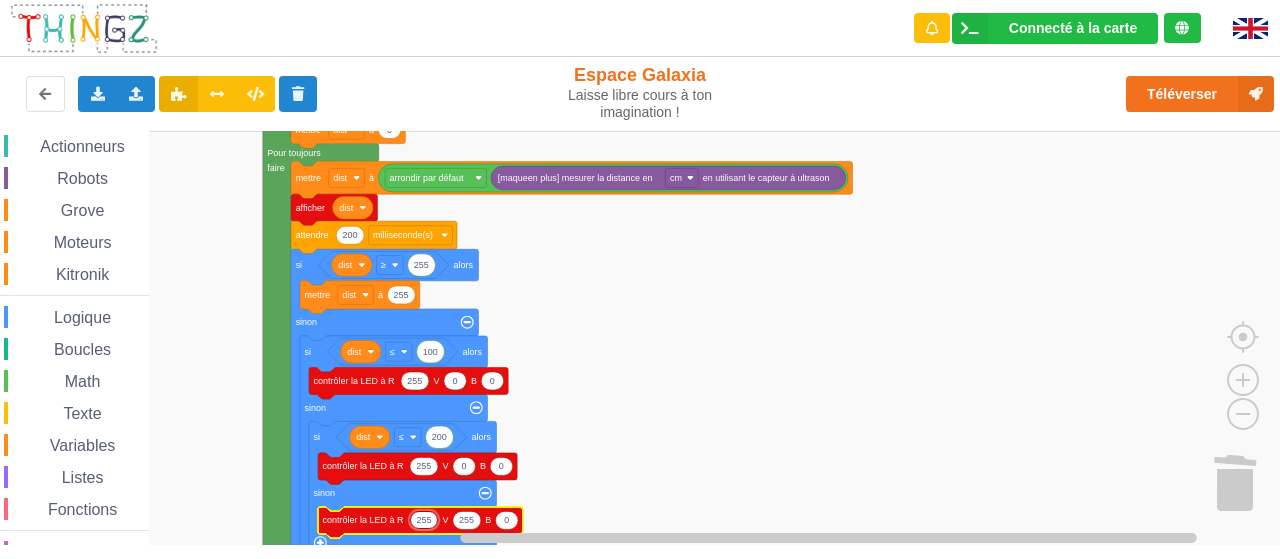 click on "255" at bounding box center (424, 520) 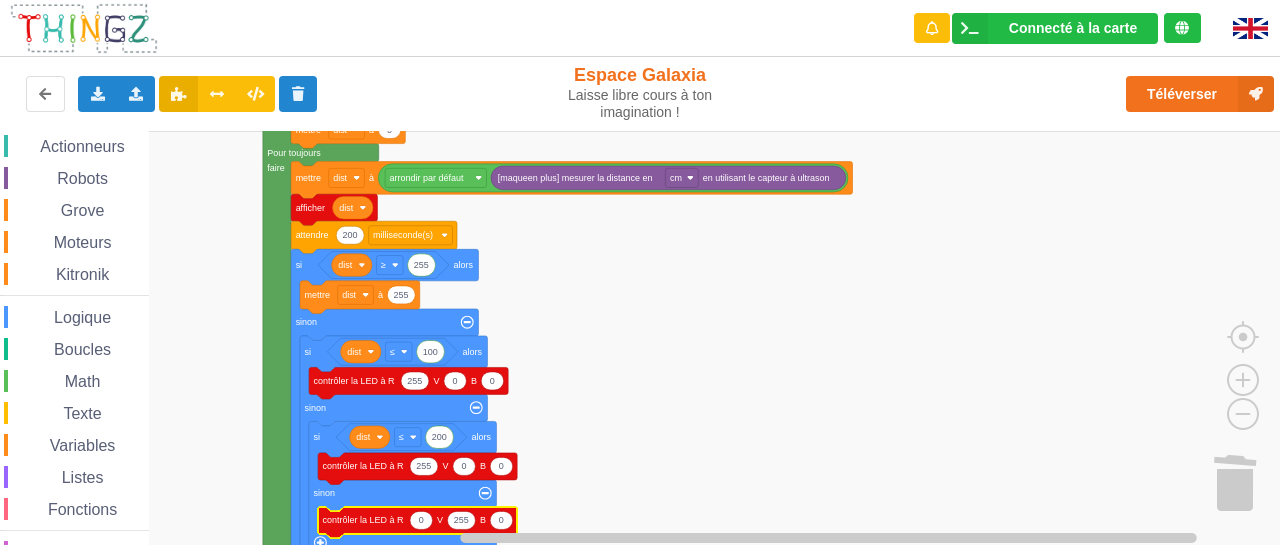 click 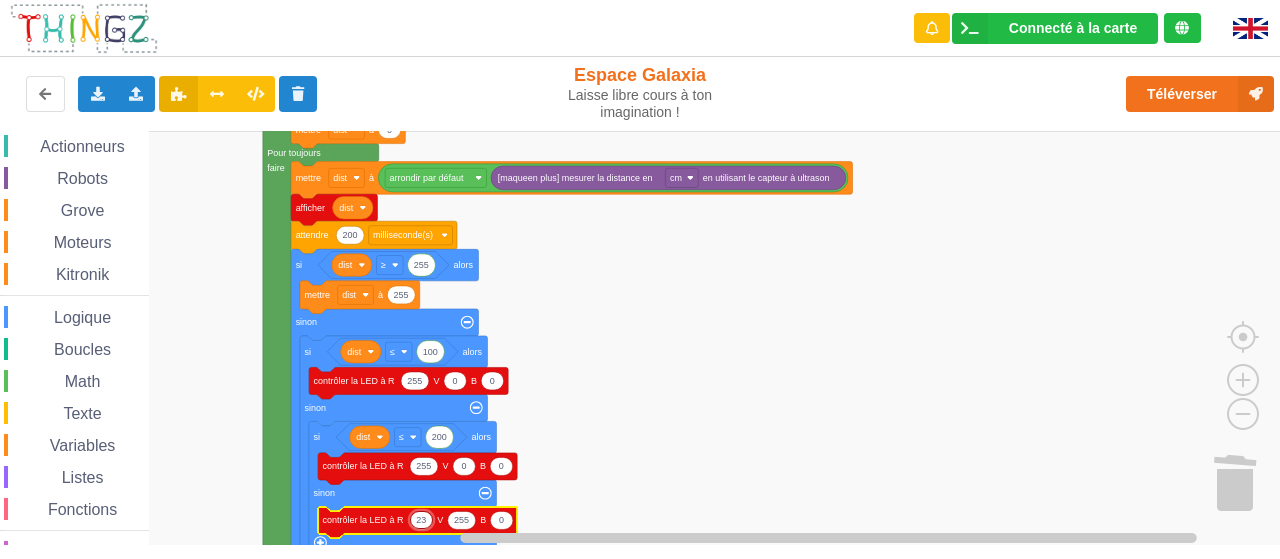 type on "237" 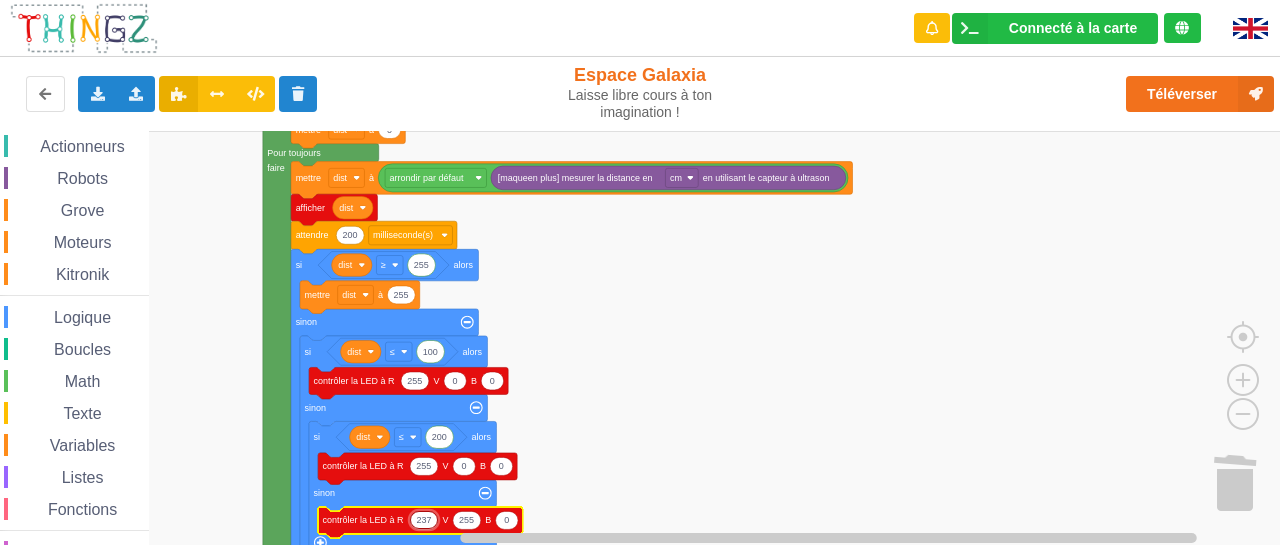 click on "255" 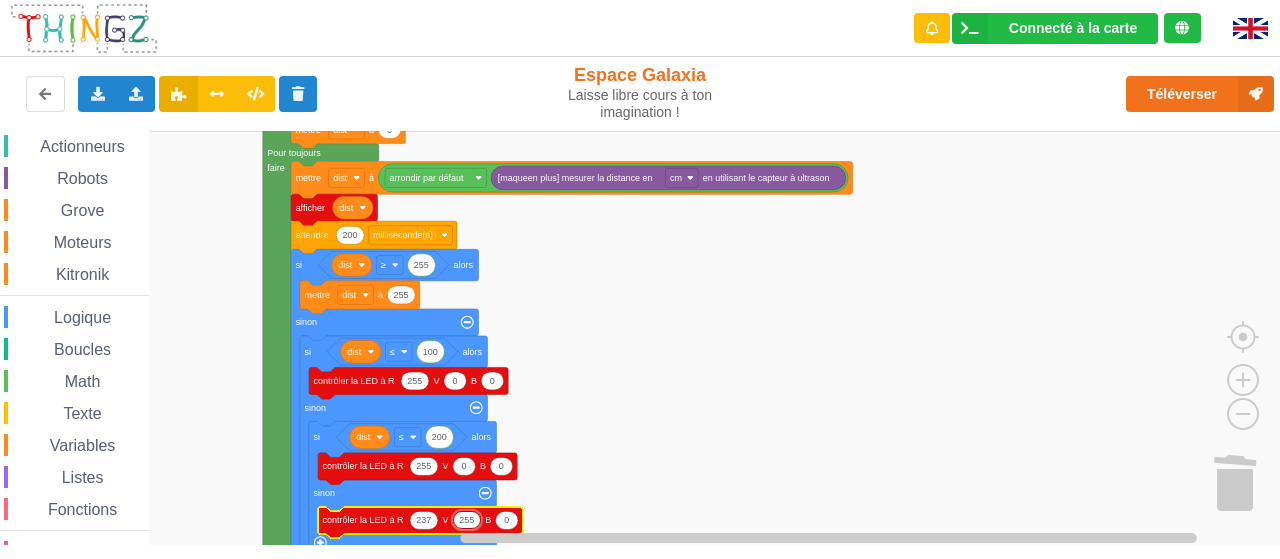 click on "255" at bounding box center (467, 520) 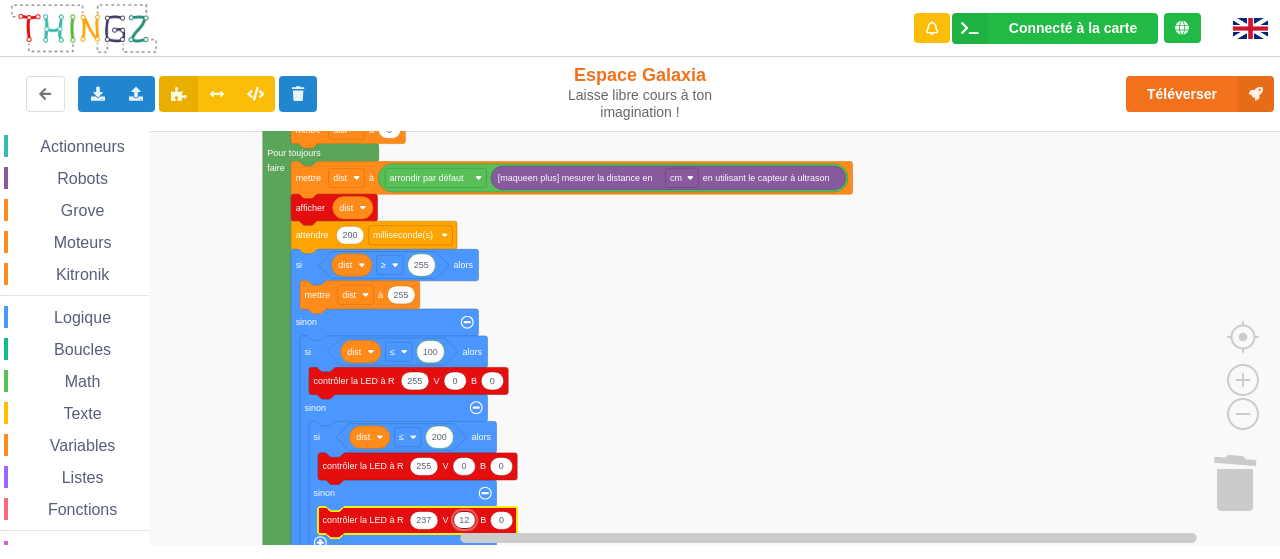 type on "127" 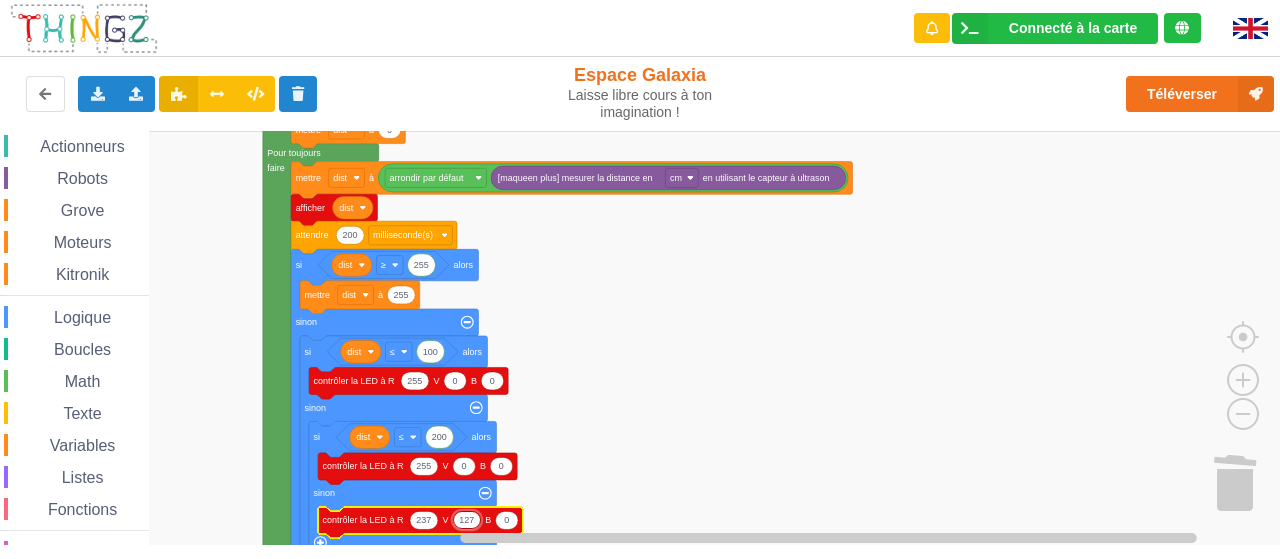 click 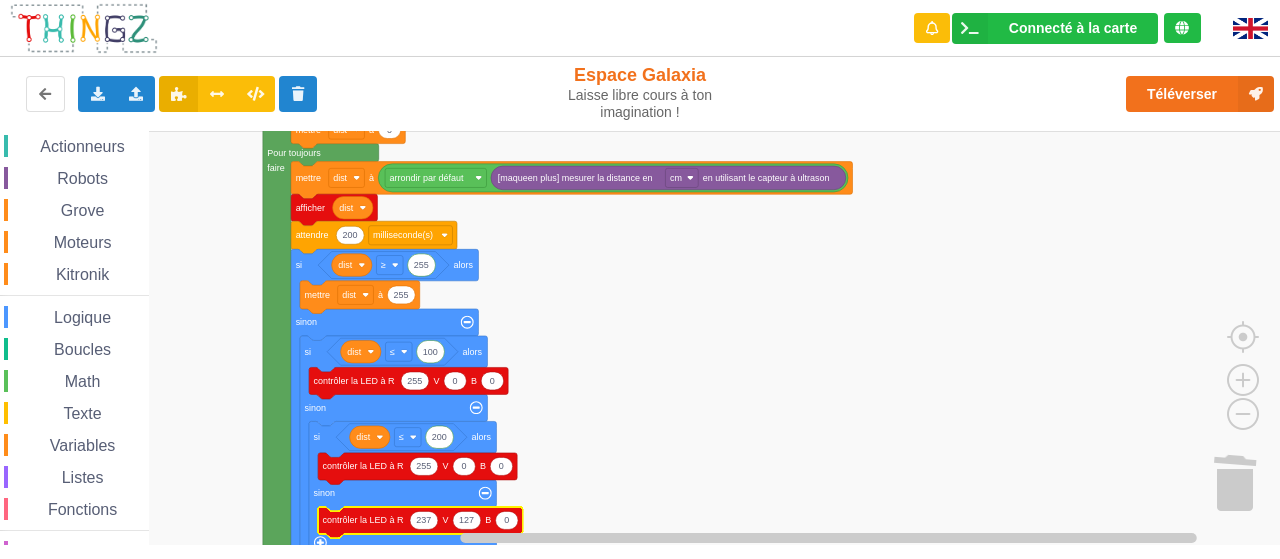 click 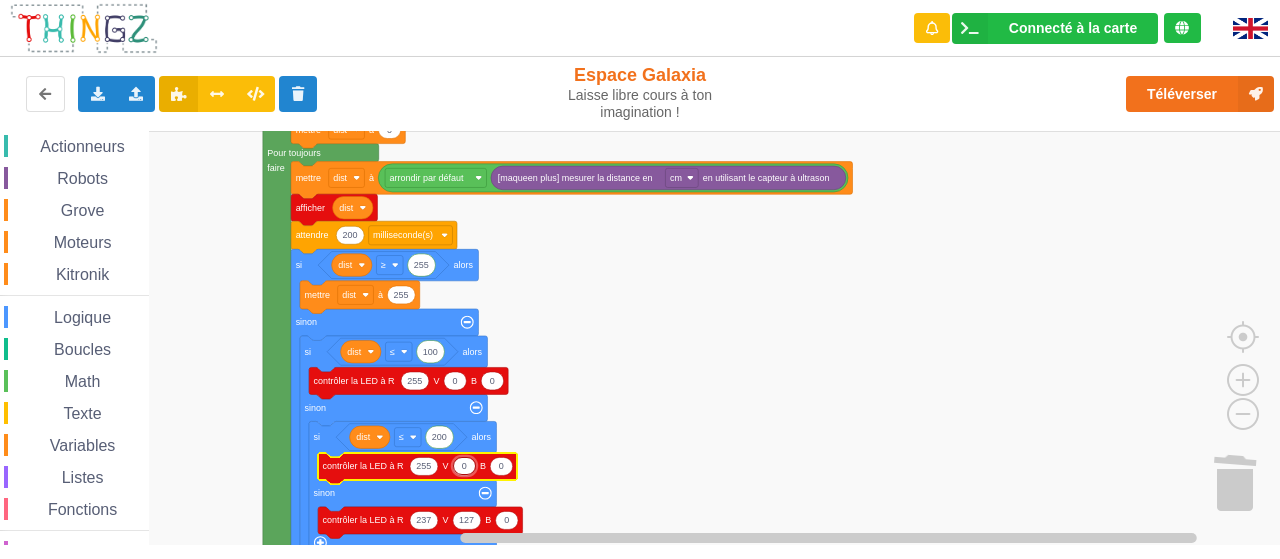 click on "0" at bounding box center (464, 466) 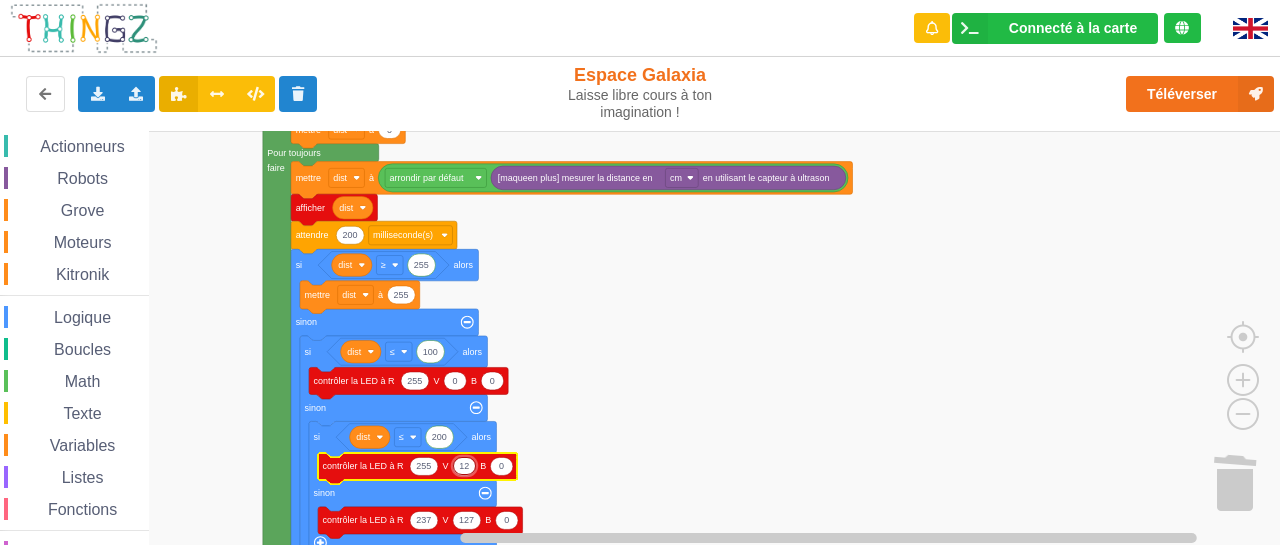 type on "127" 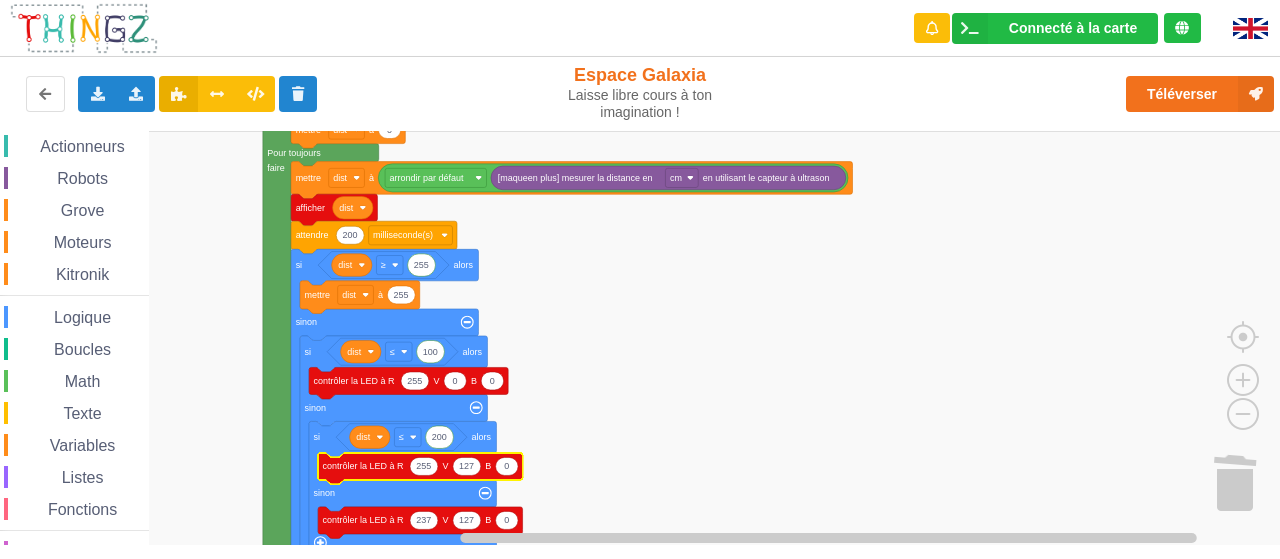 click on "0" 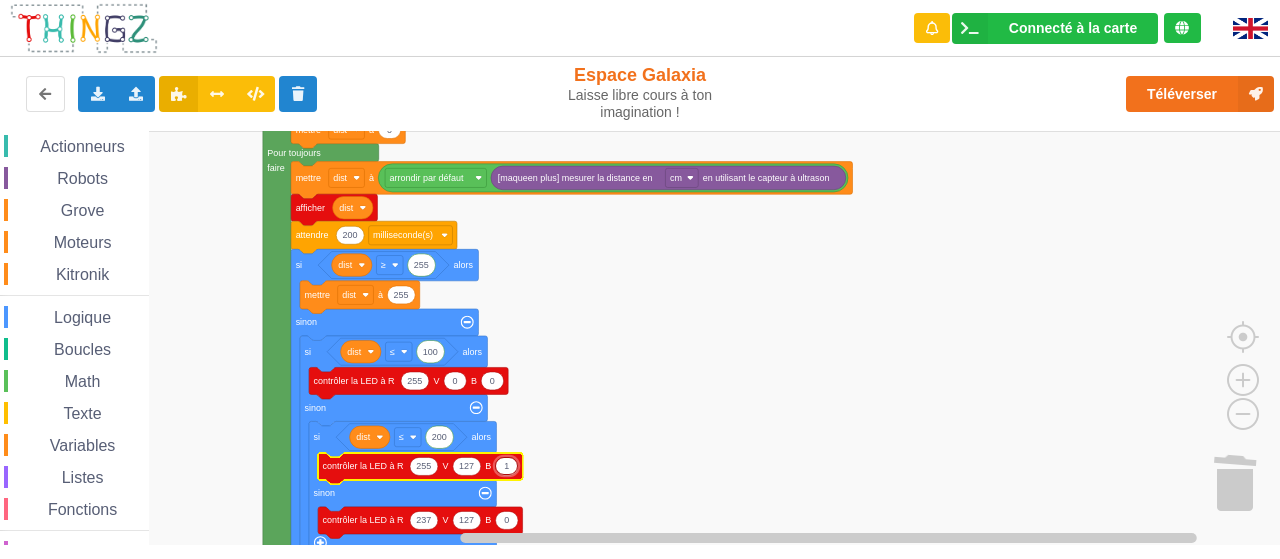 type on "17" 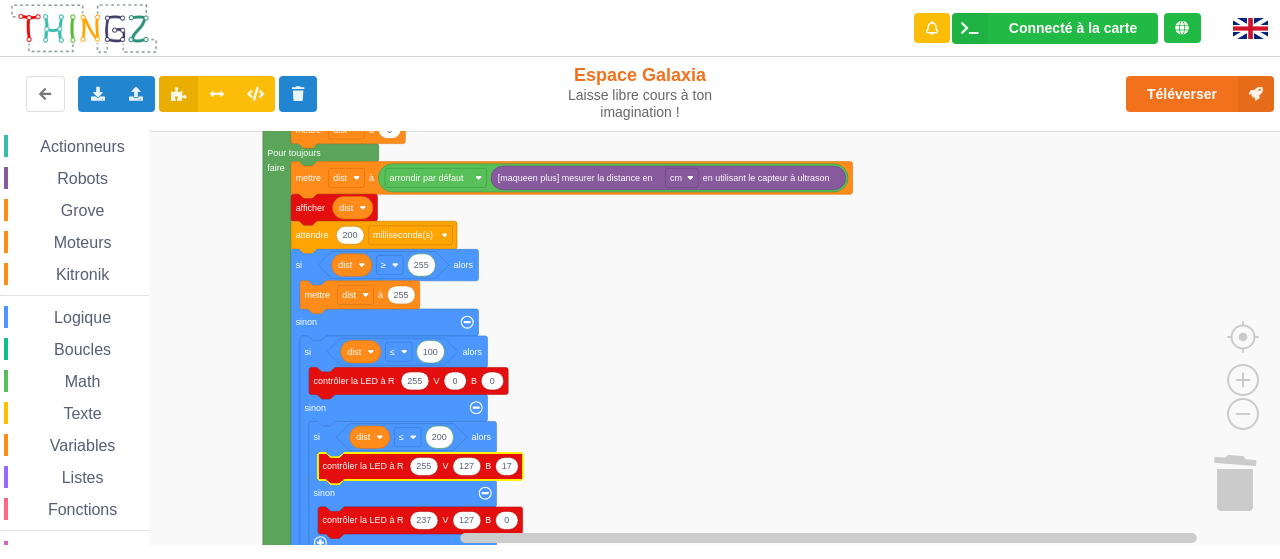 click on "255" 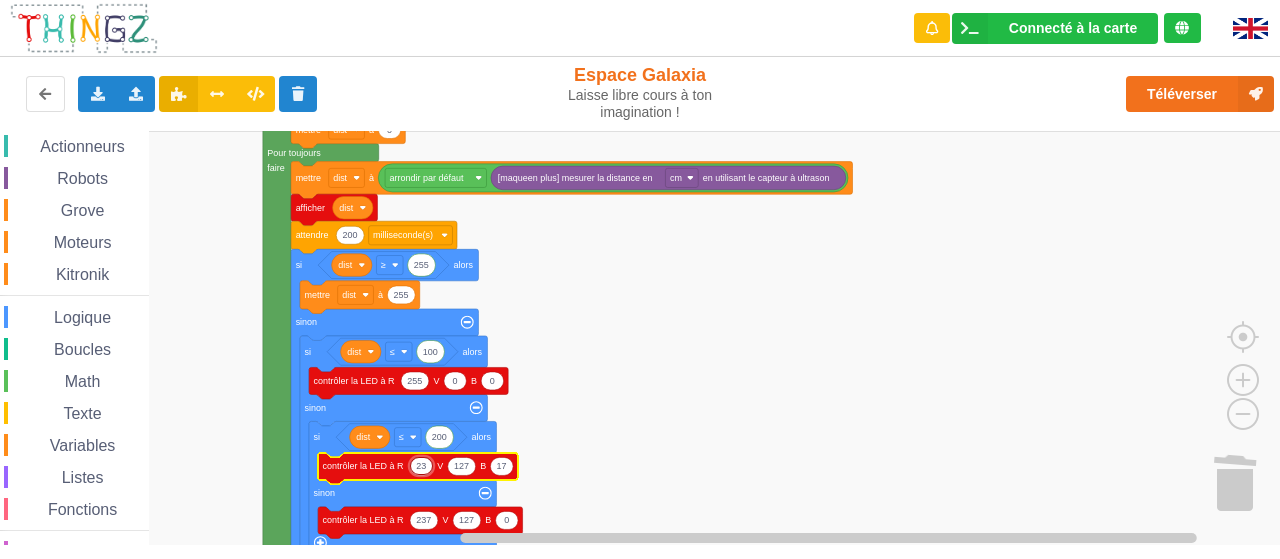 type on "237" 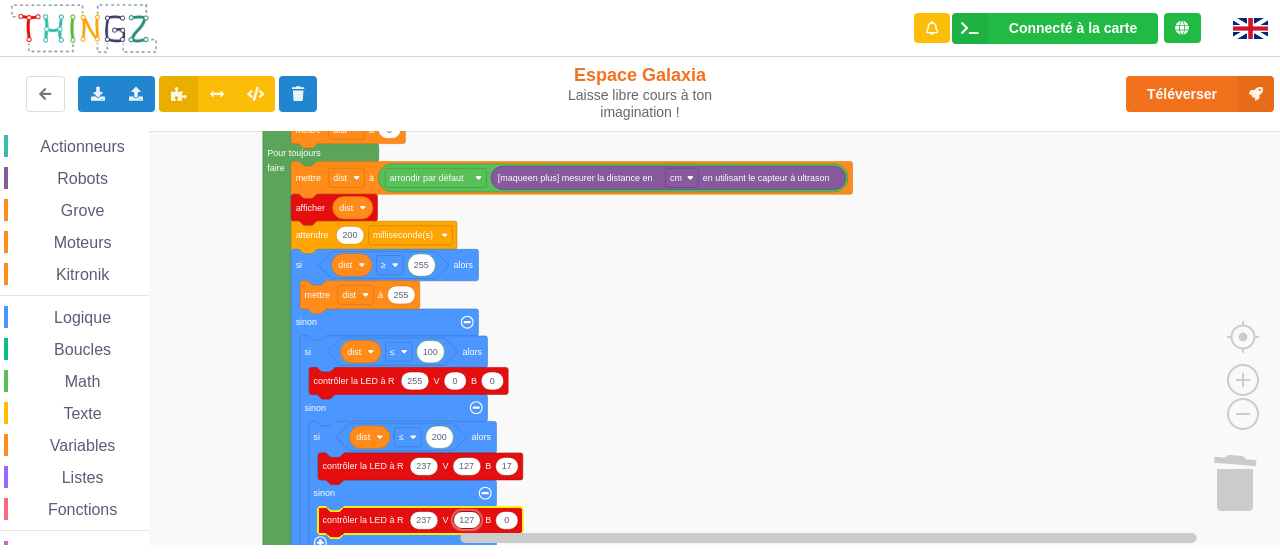 click on "127" at bounding box center [467, 520] 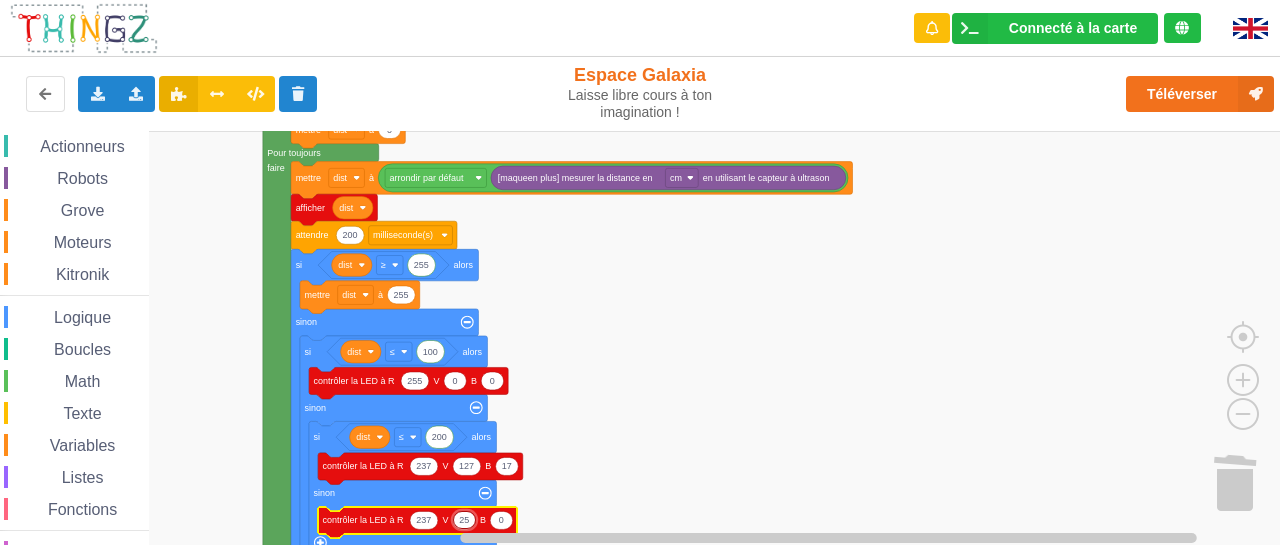 type on "255" 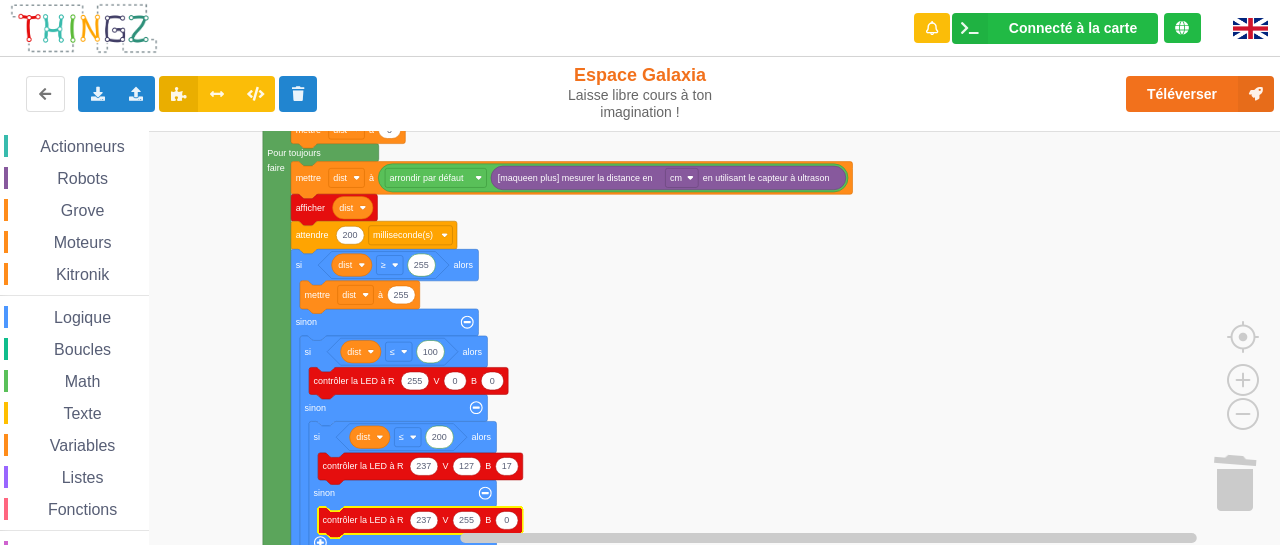 click on "237" 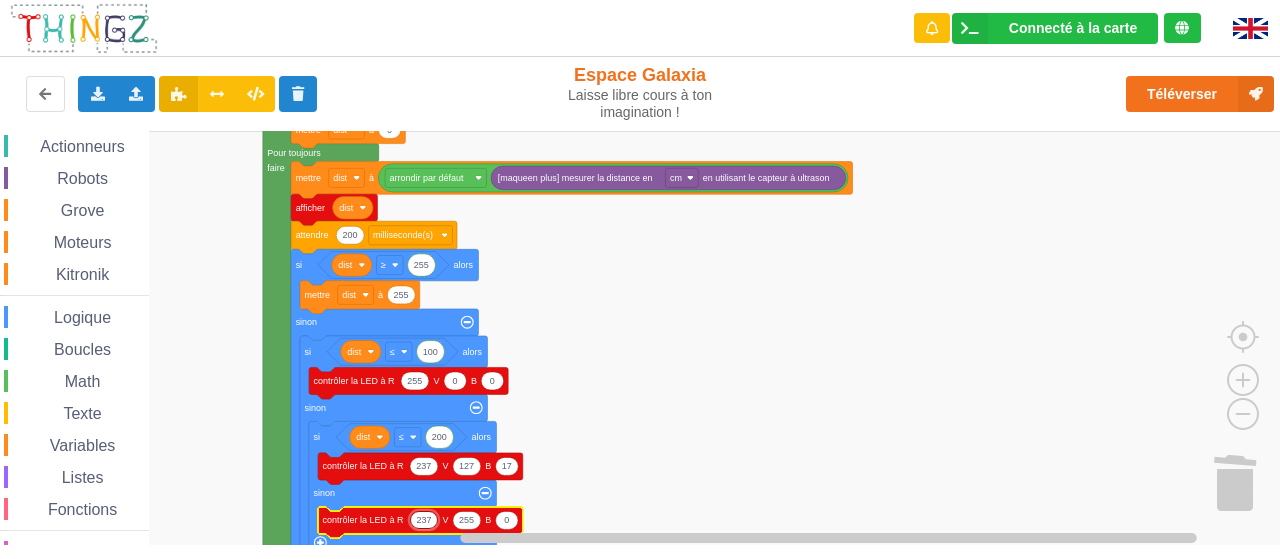 click on "237" at bounding box center (424, 520) 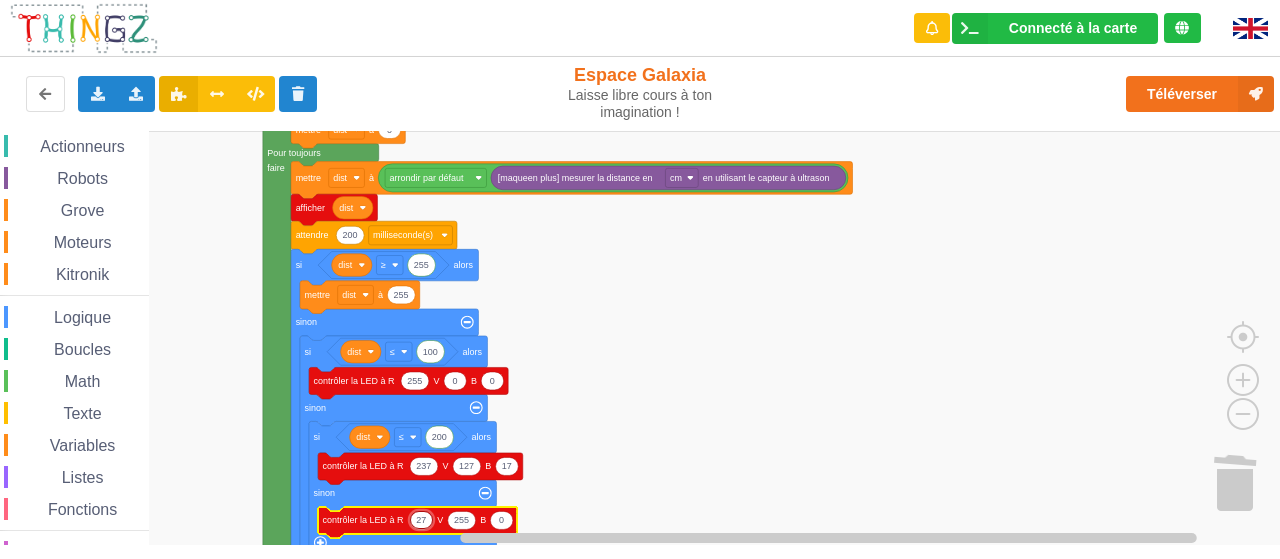 type on "7" 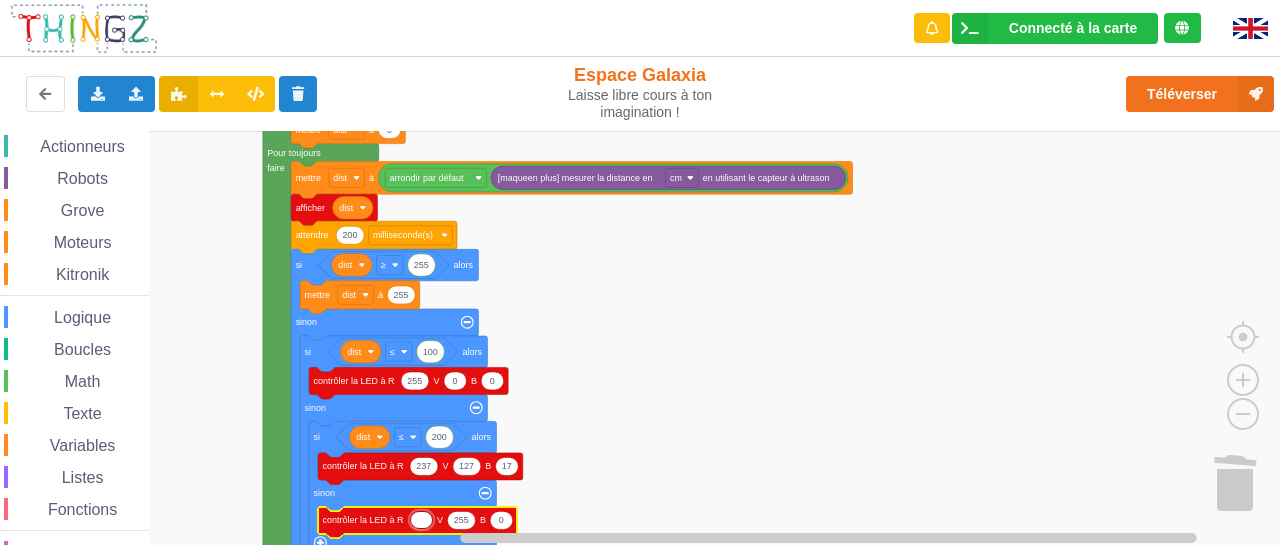 type on "à" 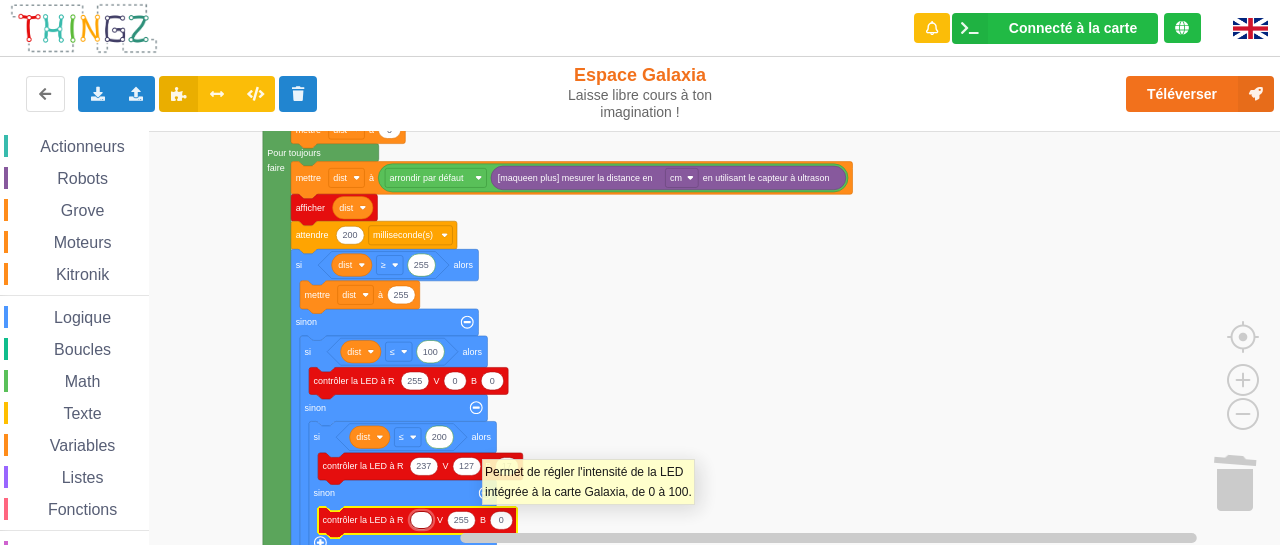 type on "0" 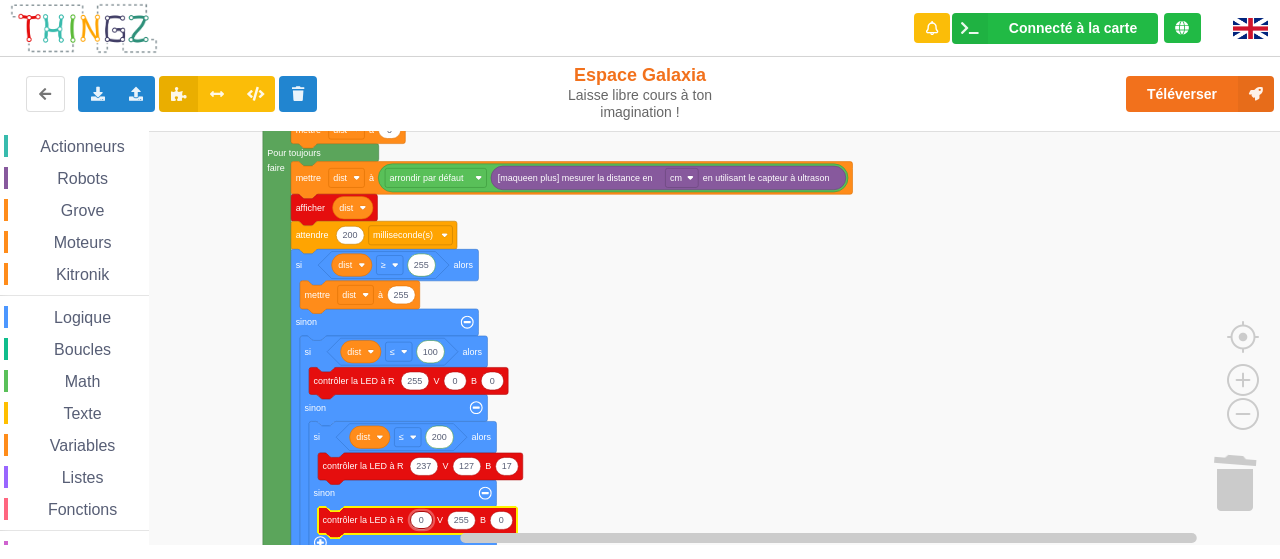 click 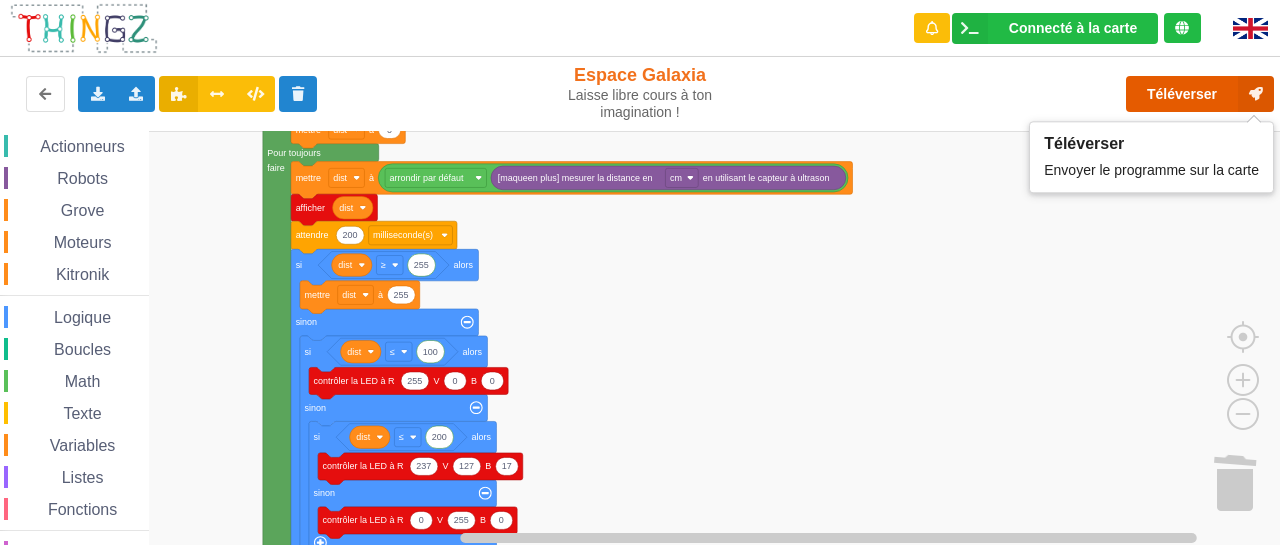 click on "Téléverser" at bounding box center [1200, 94] 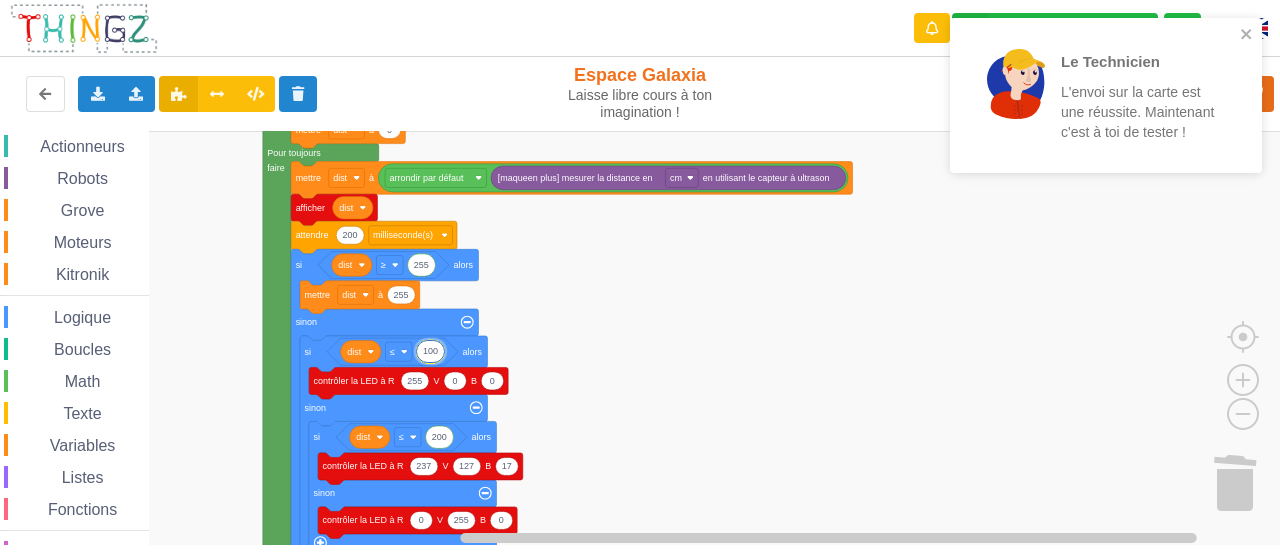 click on "100" at bounding box center [430, 351] 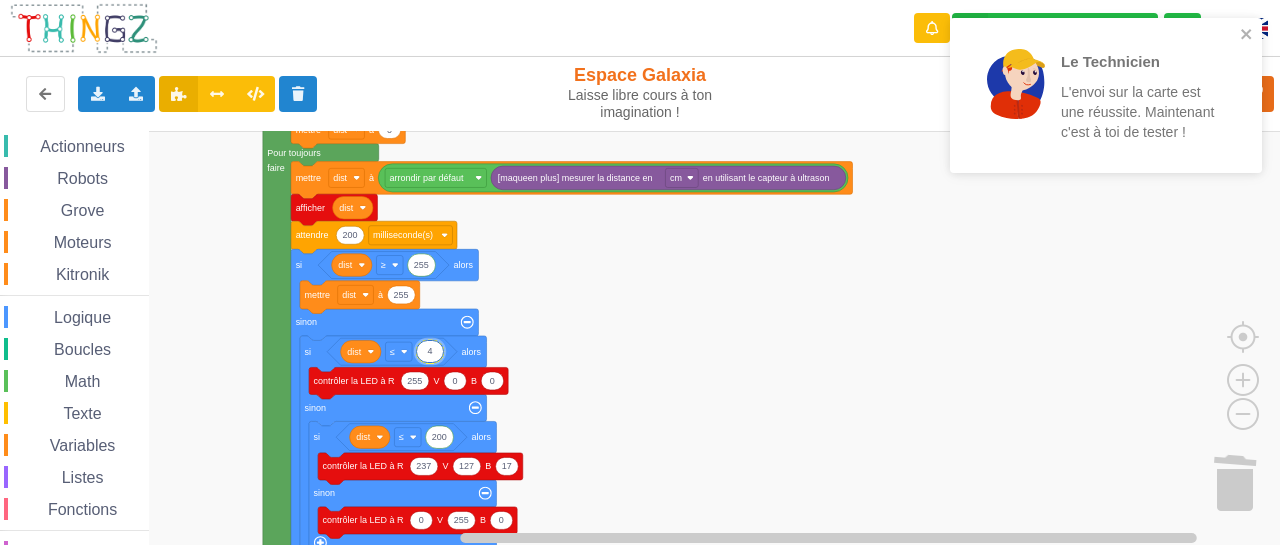 type on "40" 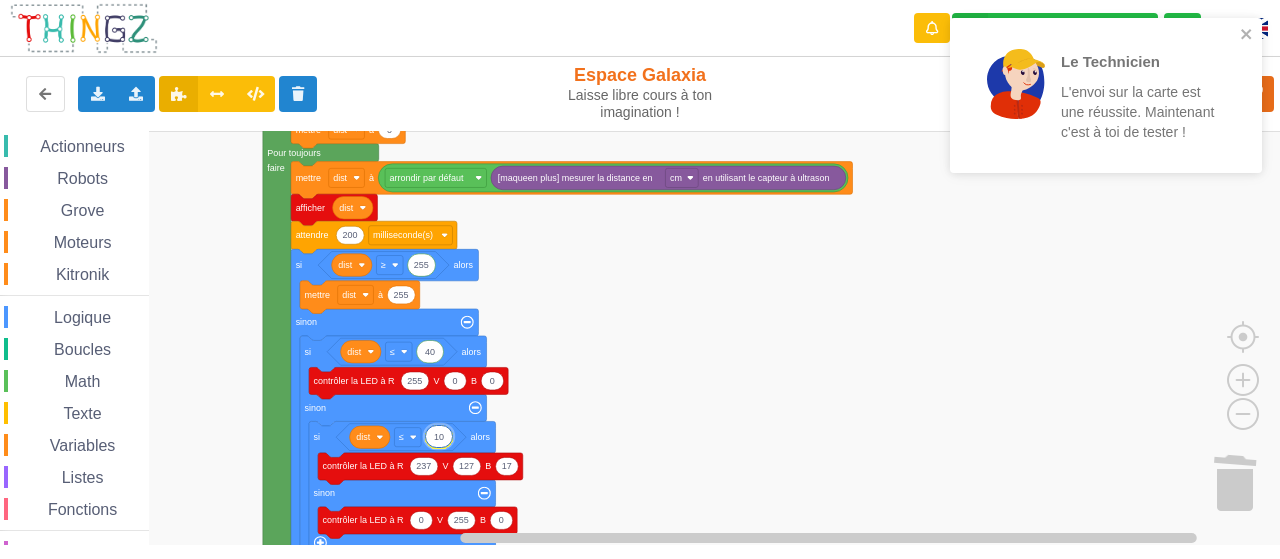 type on "1" 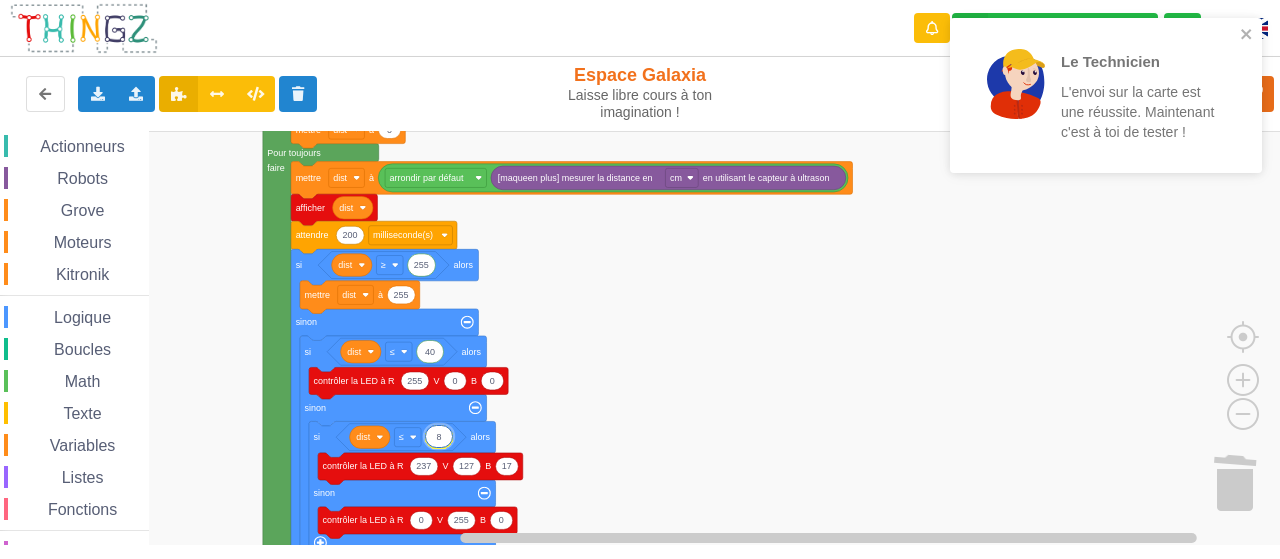 type on "80" 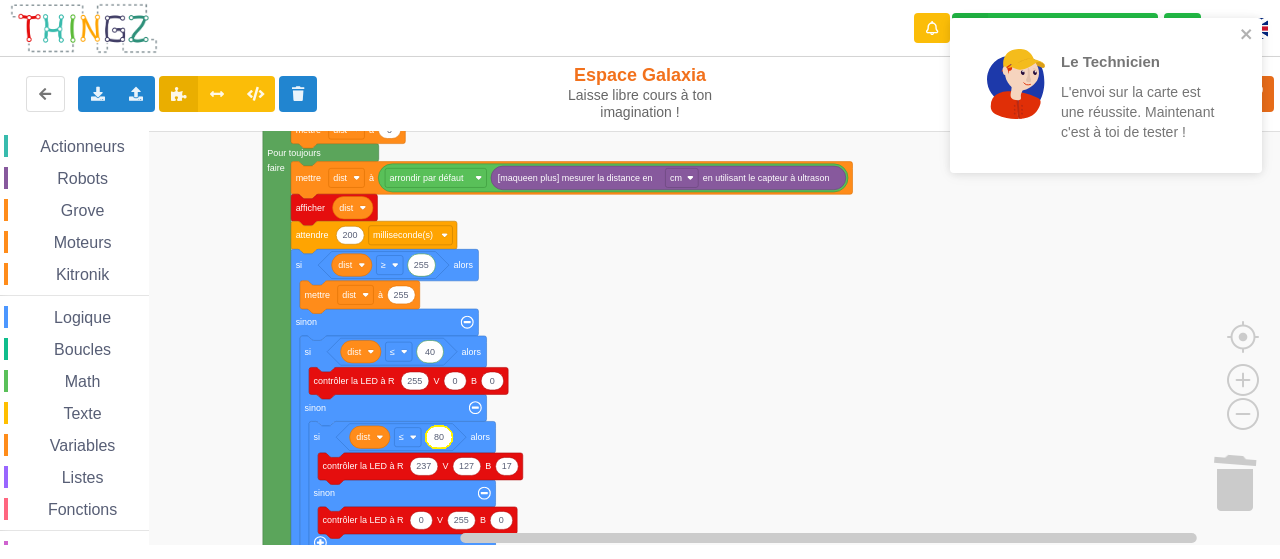 click 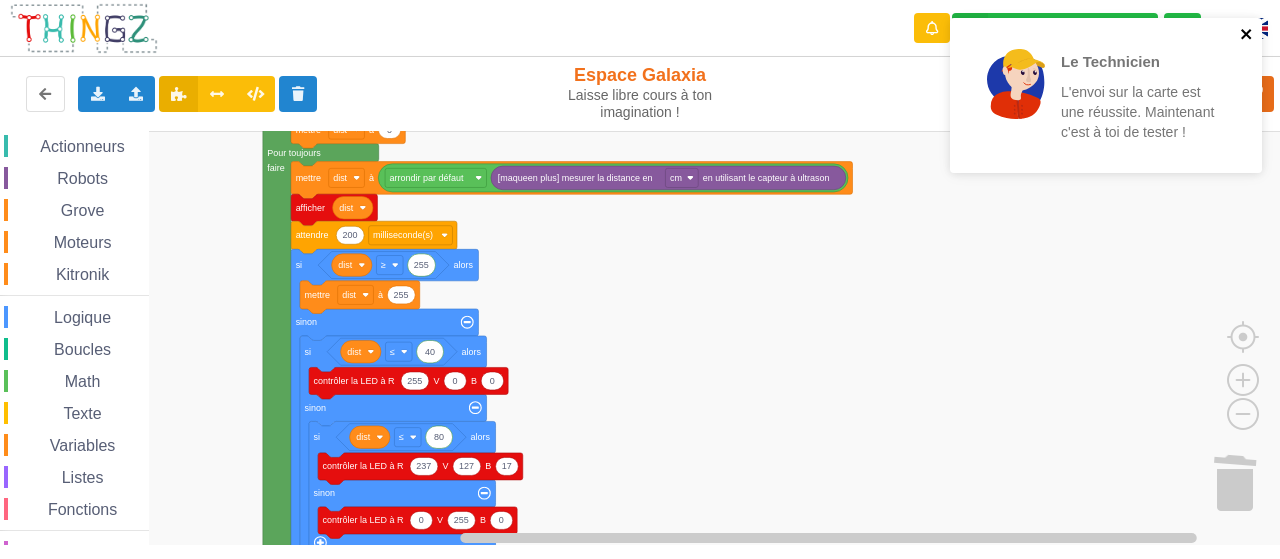 click 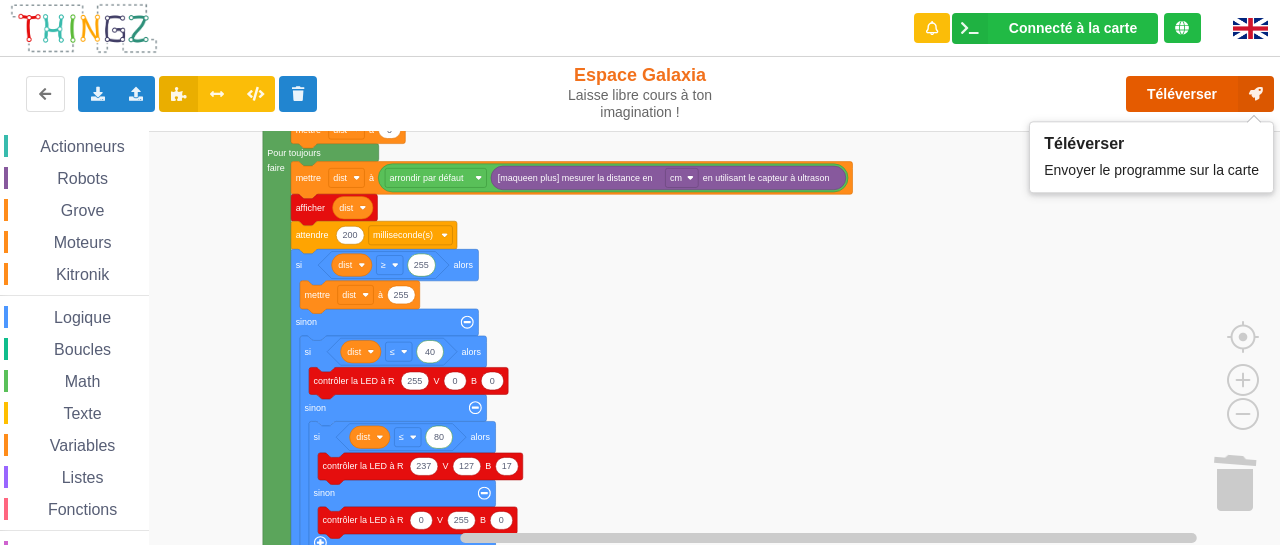 click on "Téléverser" at bounding box center (1200, 94) 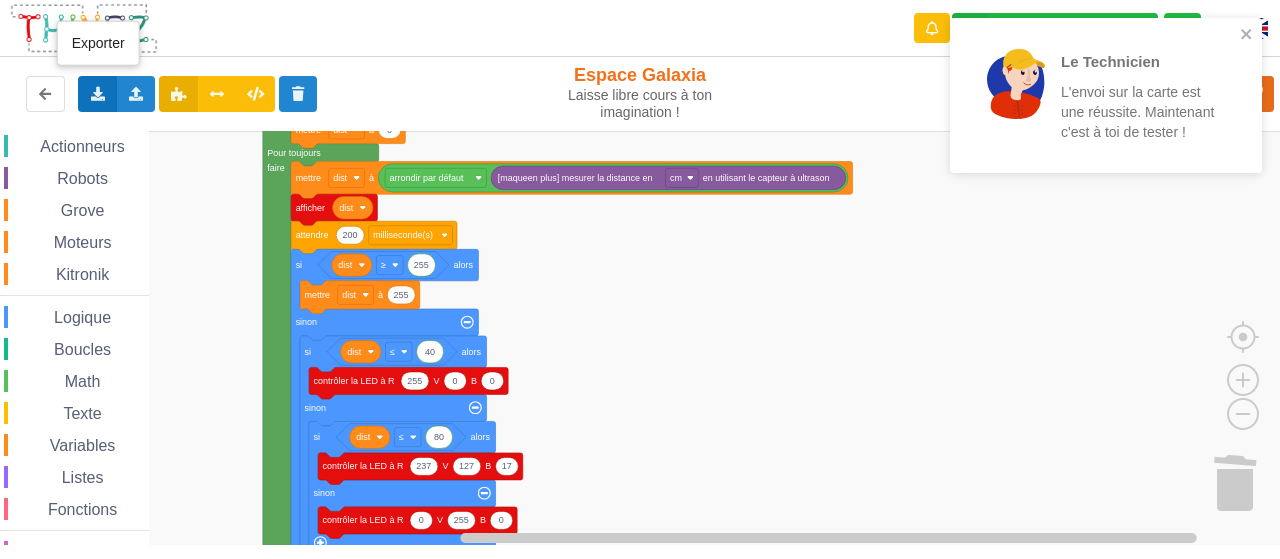 click at bounding box center [97, 93] 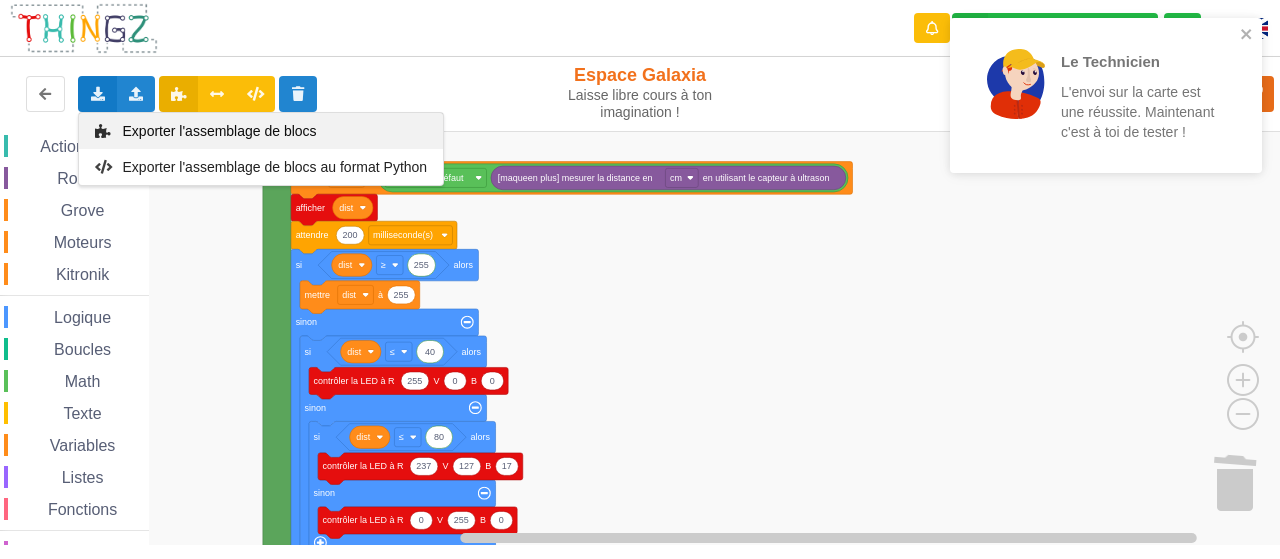 click on "Exporter l'assemblage de blocs" at bounding box center (220, 131) 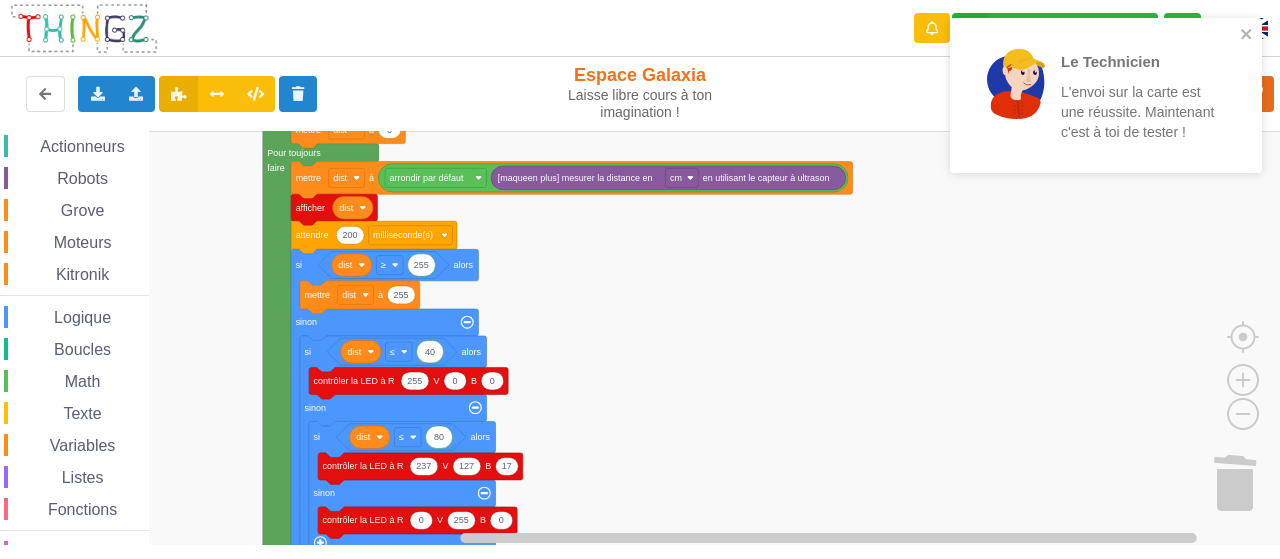 click 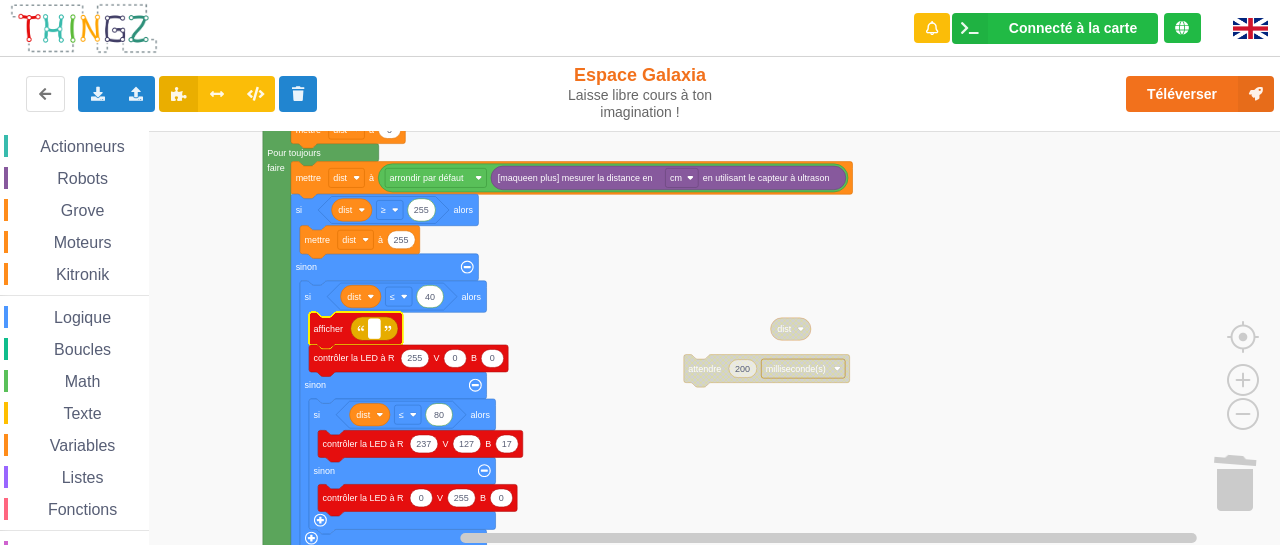click 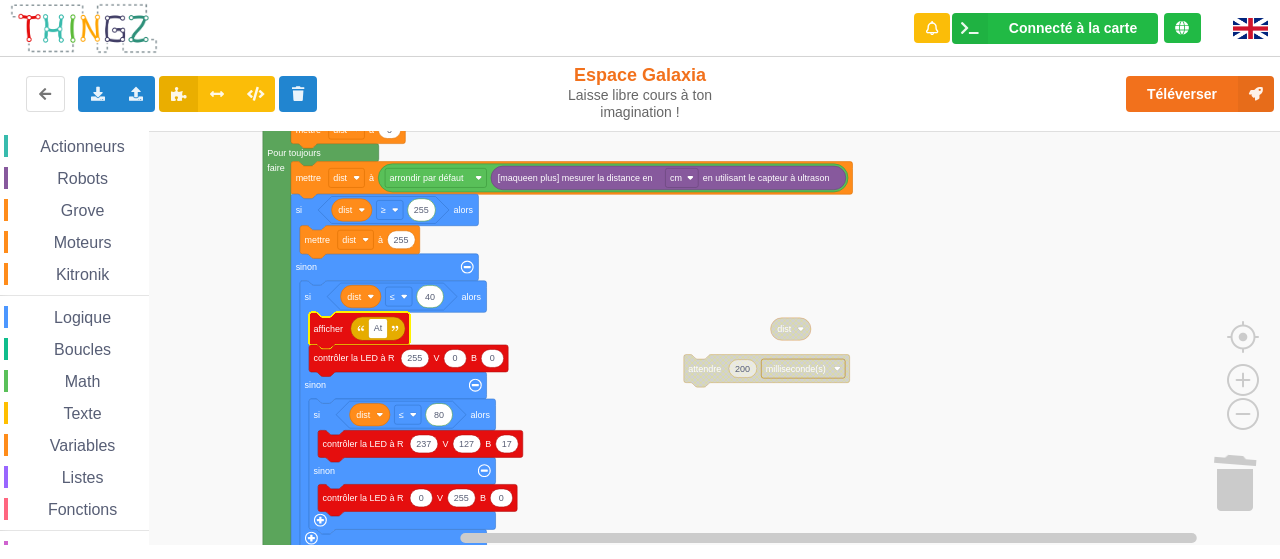 type on "A" 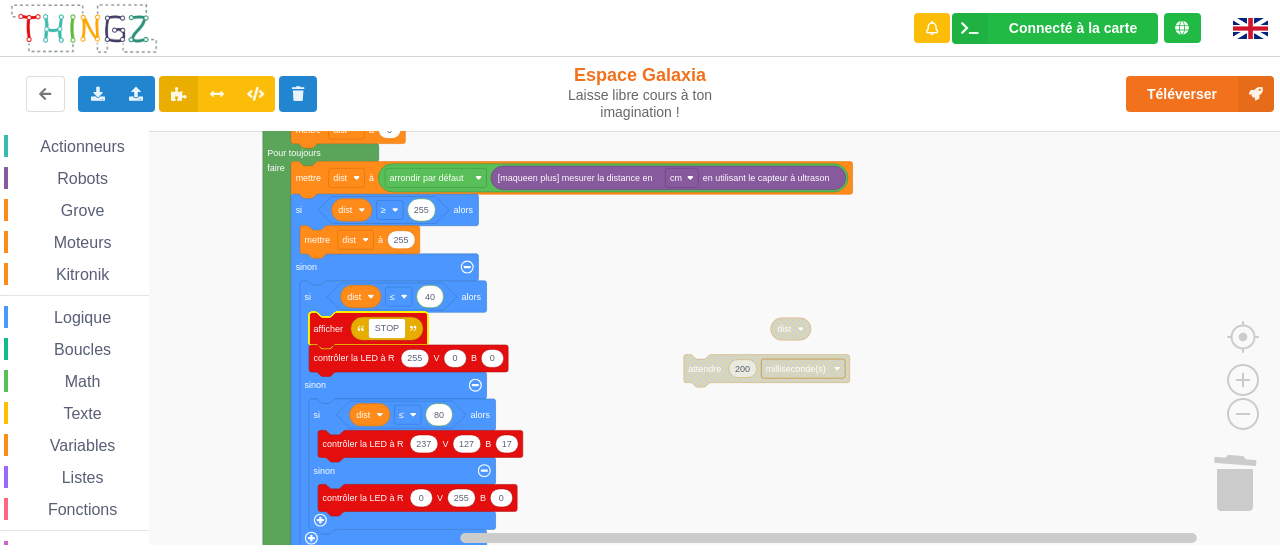 type on "STOP !" 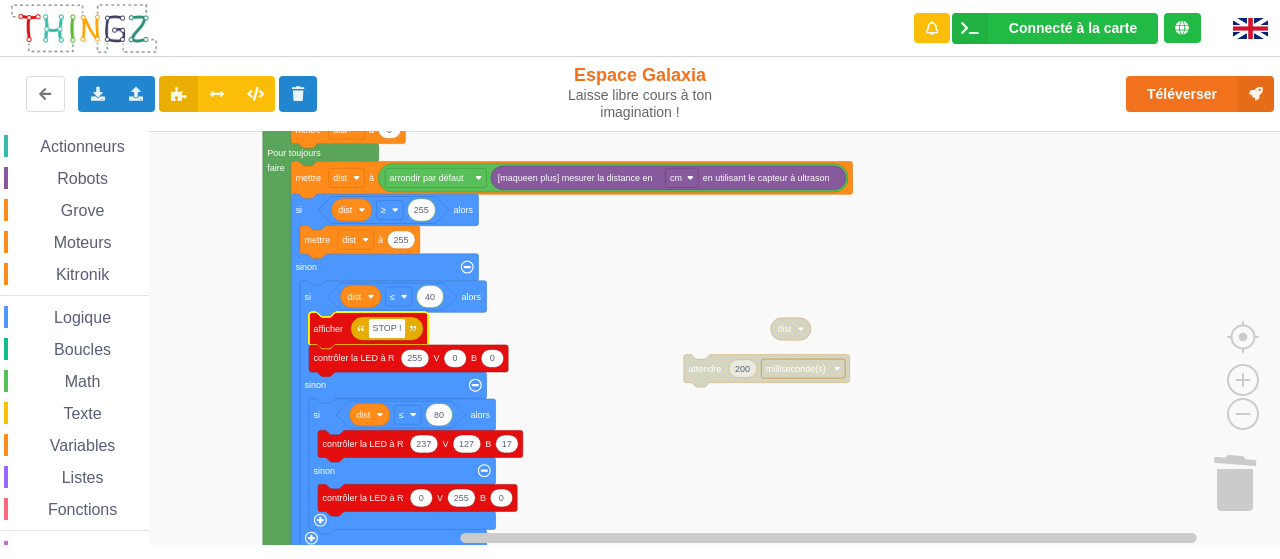 click 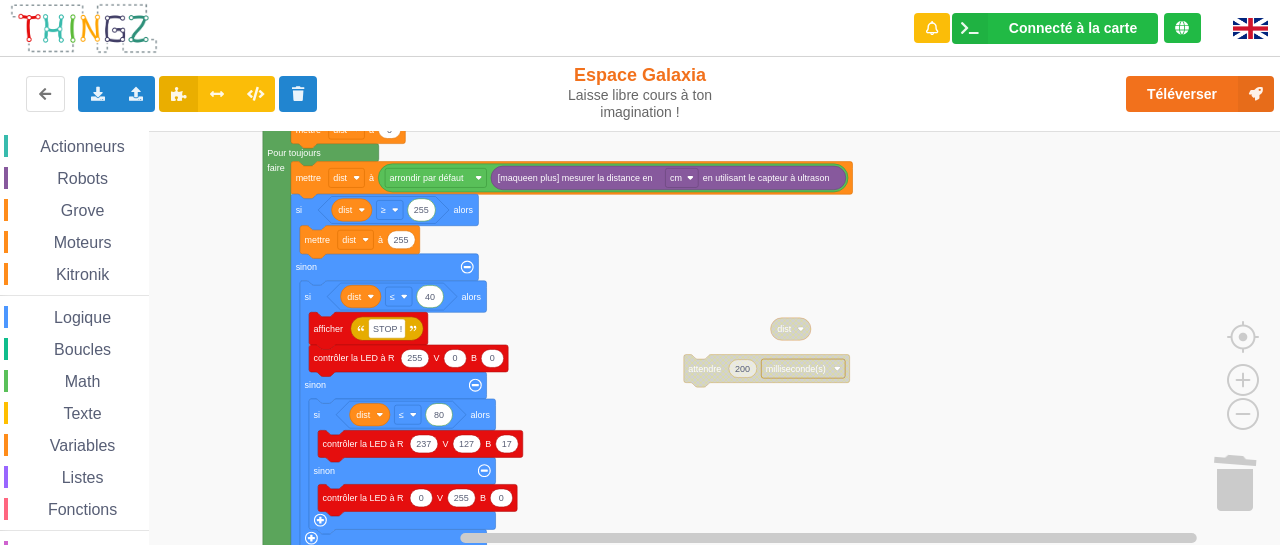 click 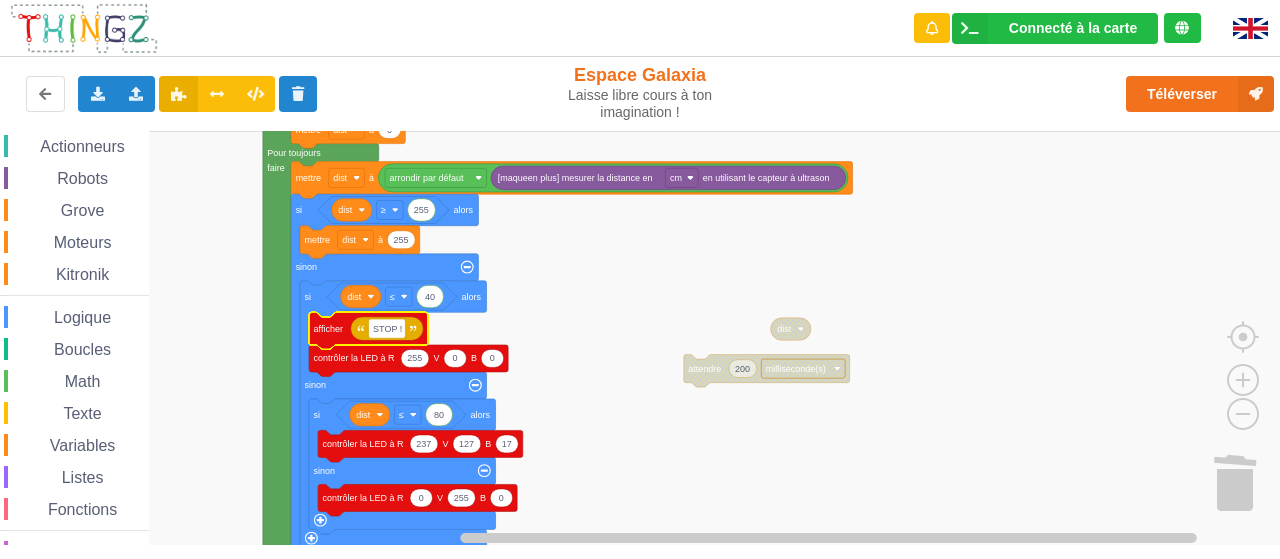 click on "afficher" 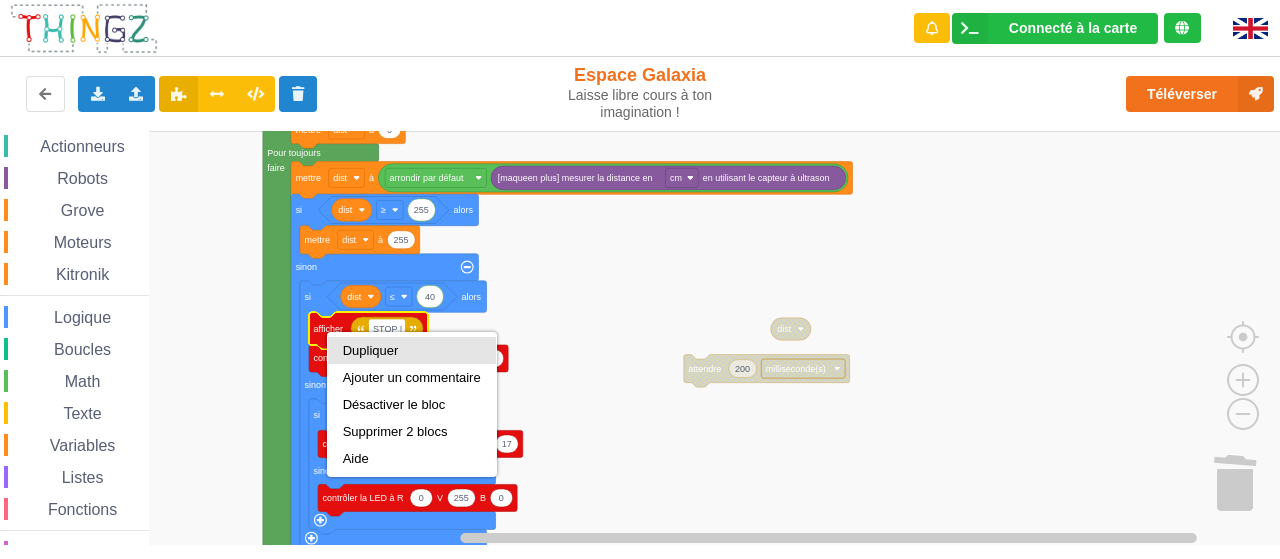click on "Dupliquer" at bounding box center (412, 350) 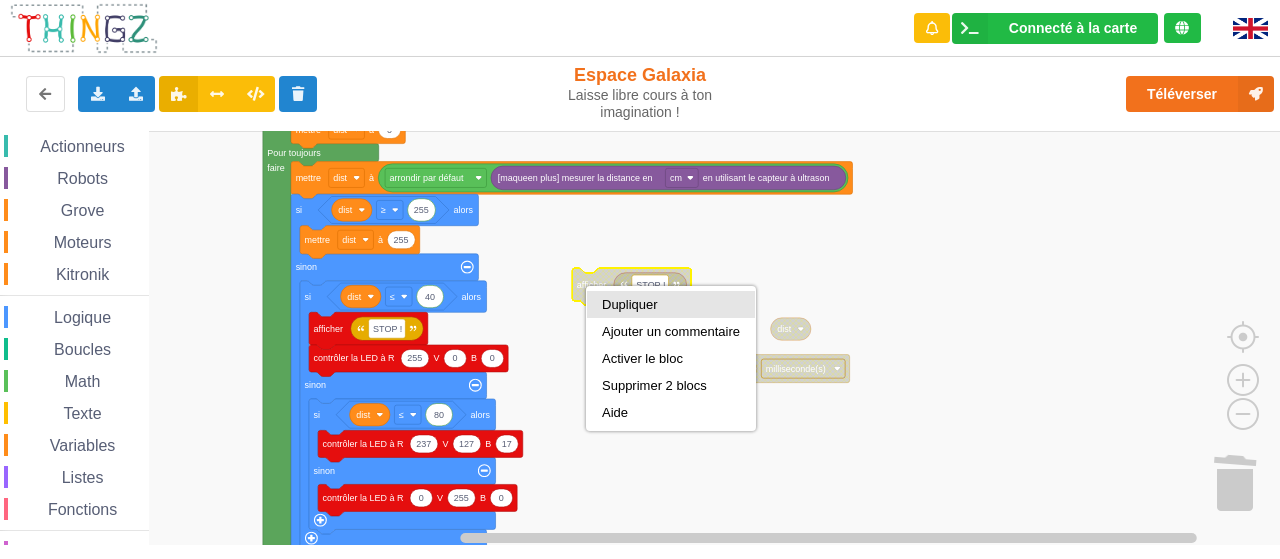 click on "Dupliquer" at bounding box center (671, 304) 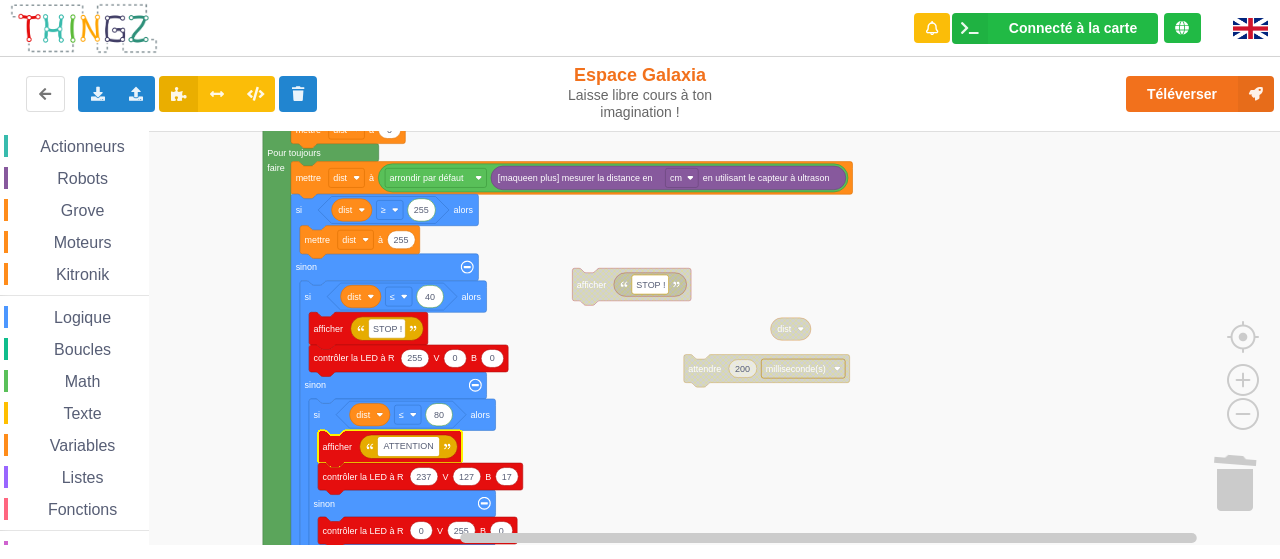 type on "ATTENTION !" 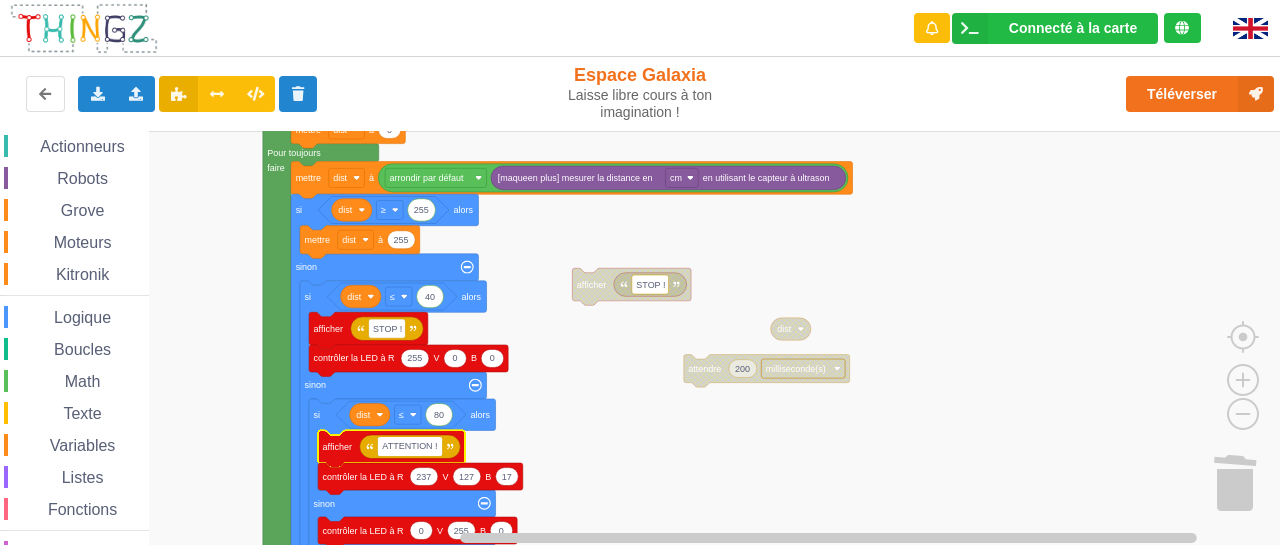 click 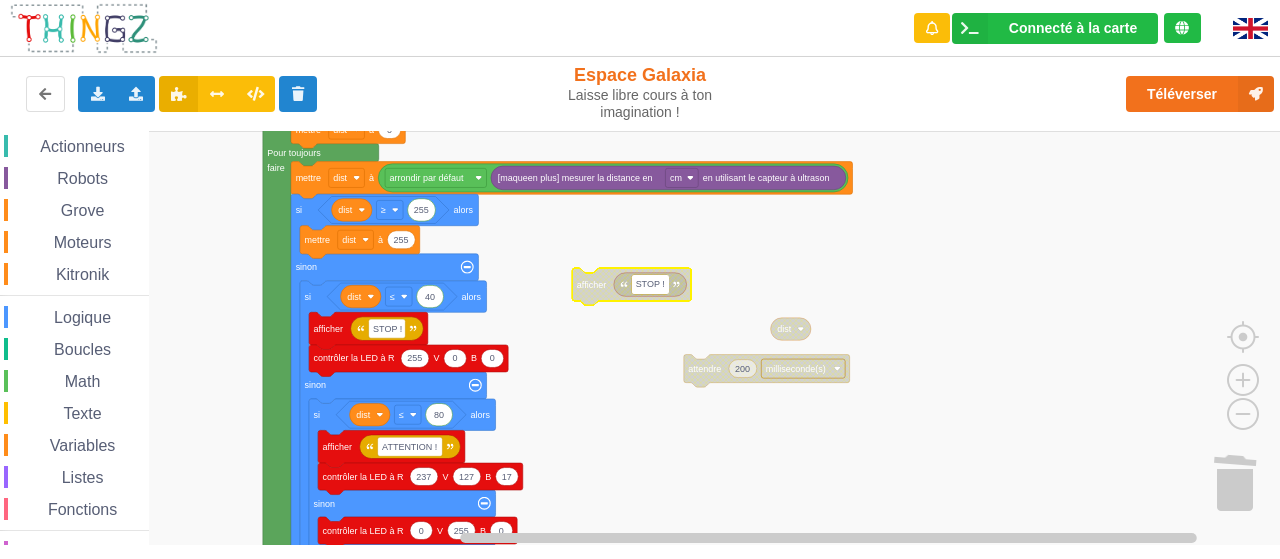 click on "STOP !" at bounding box center [650, 284] 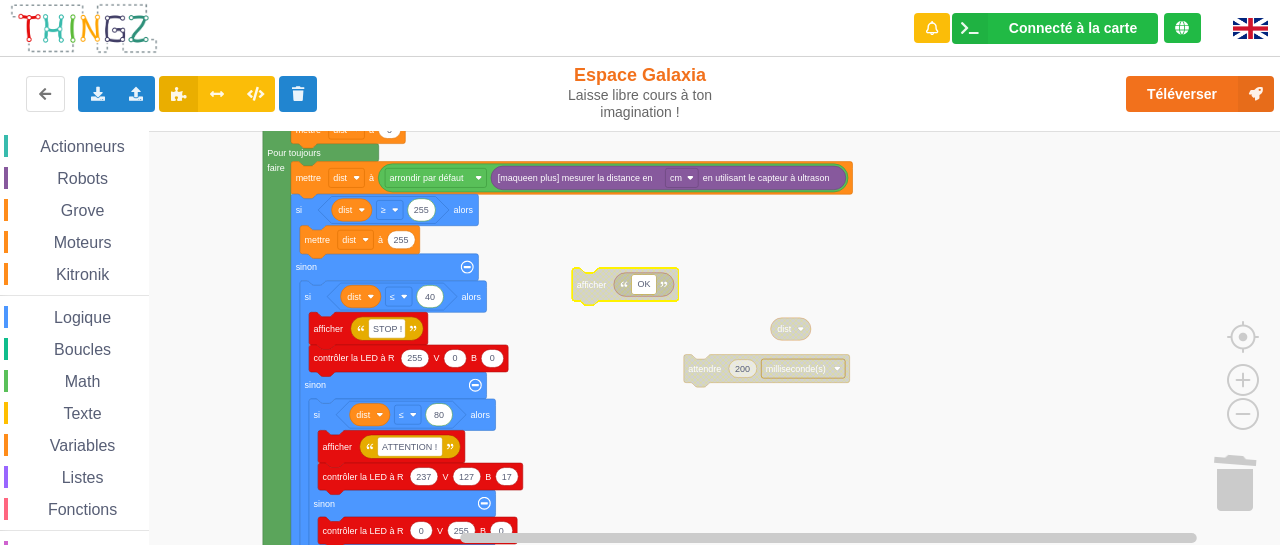 type on "OK !" 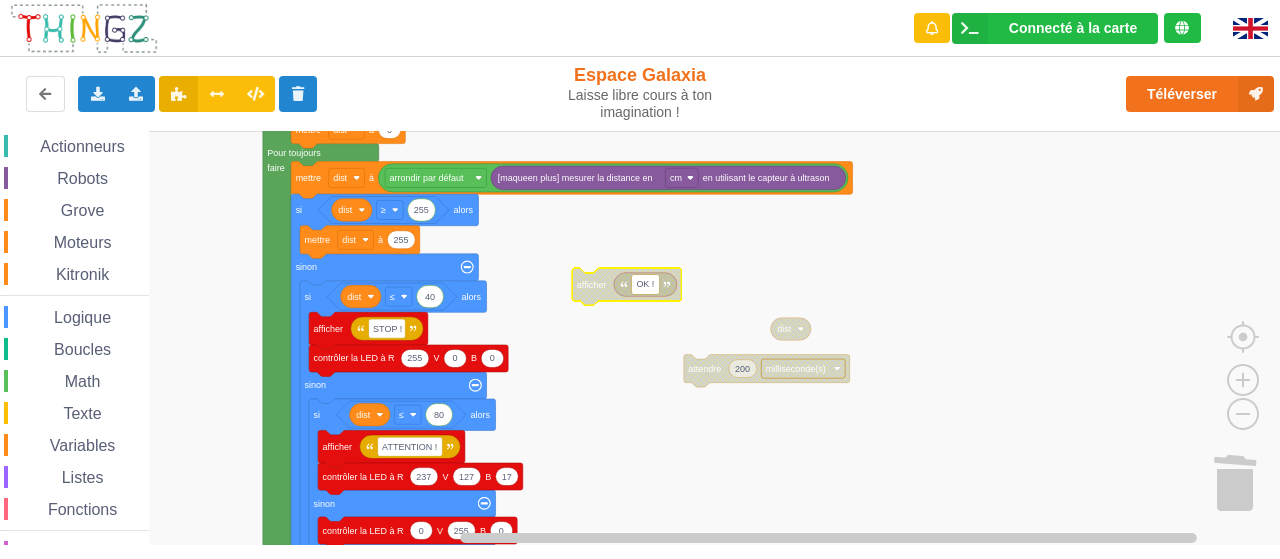 click 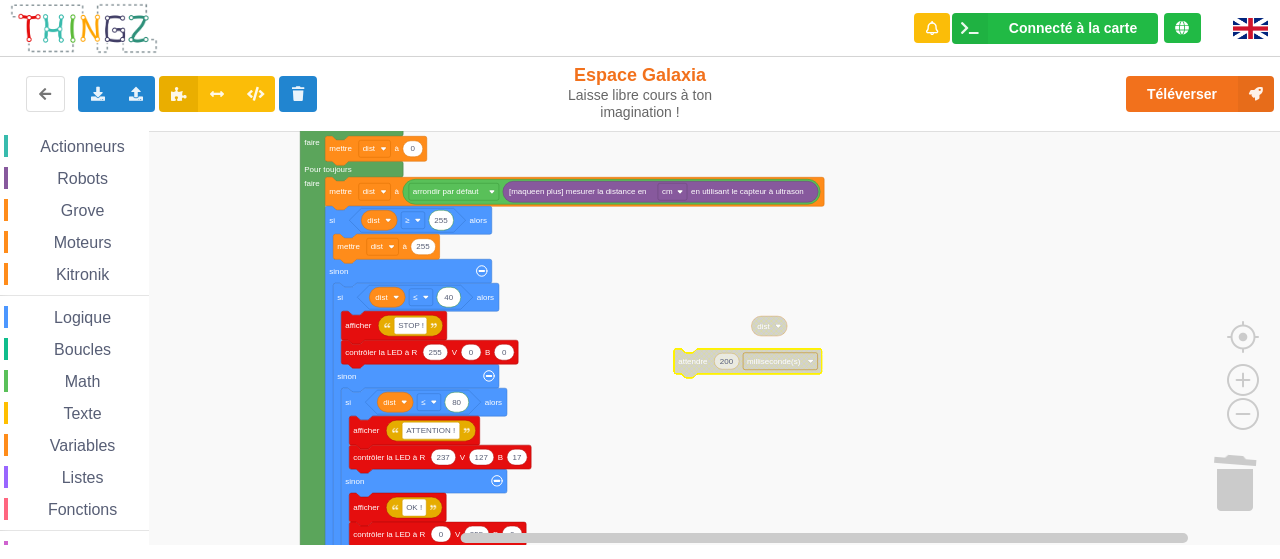 click 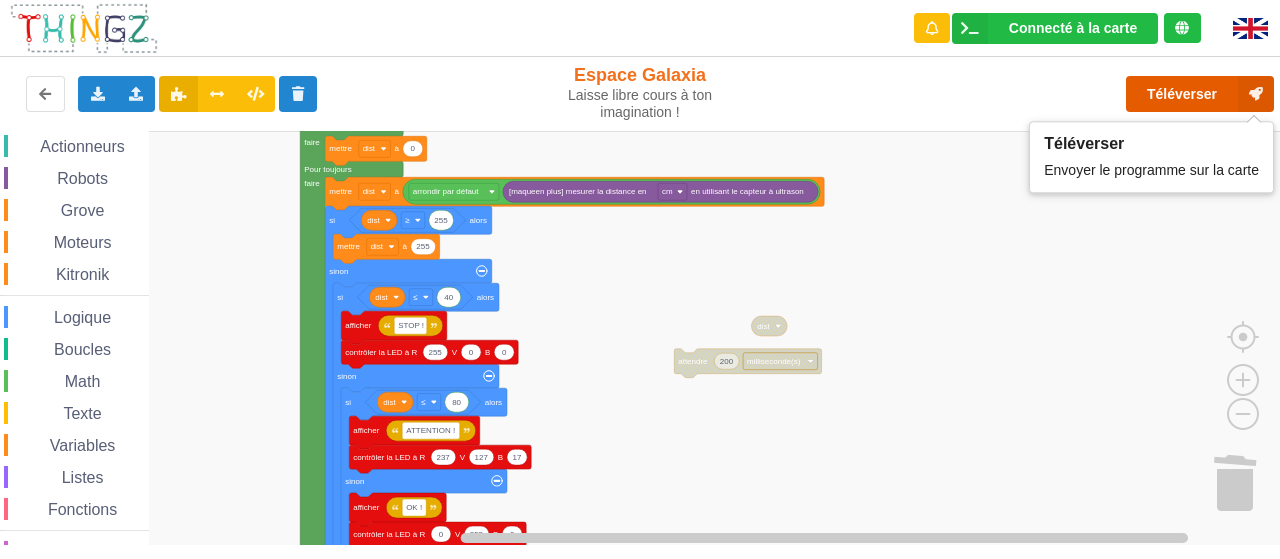 click on "Téléverser" at bounding box center (1200, 94) 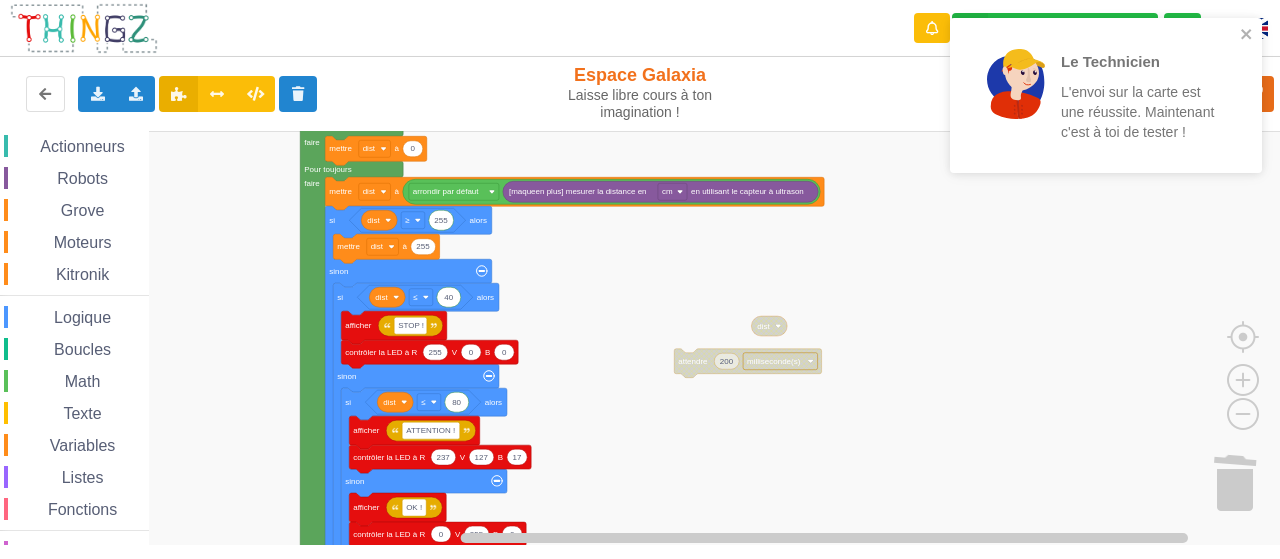 scroll, scrollTop: 0, scrollLeft: 0, axis: both 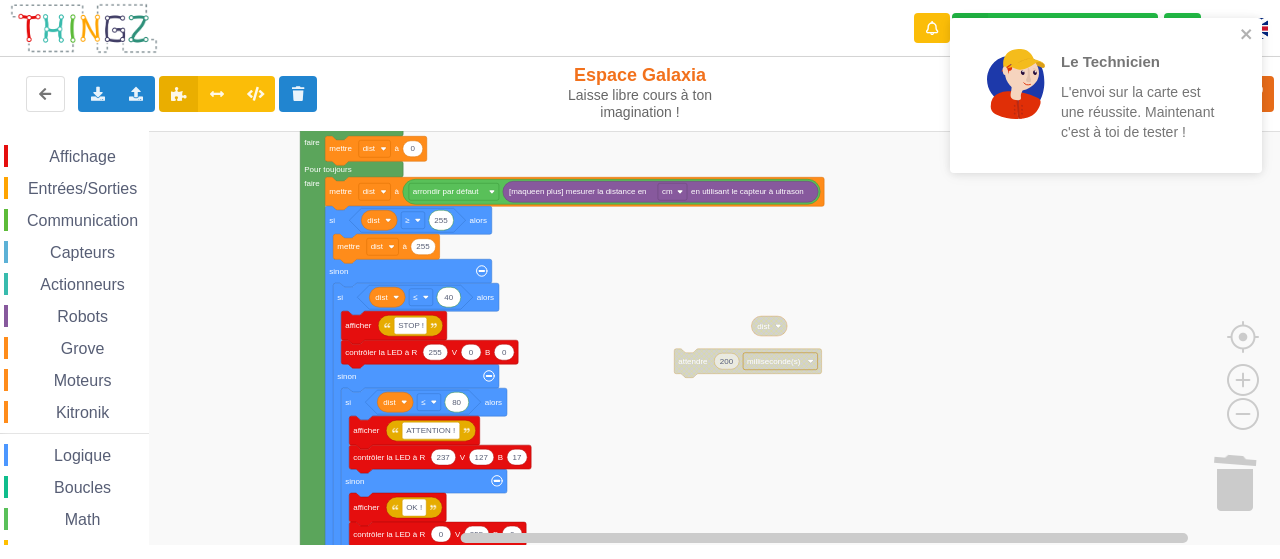 click on "Affichage" at bounding box center (82, 156) 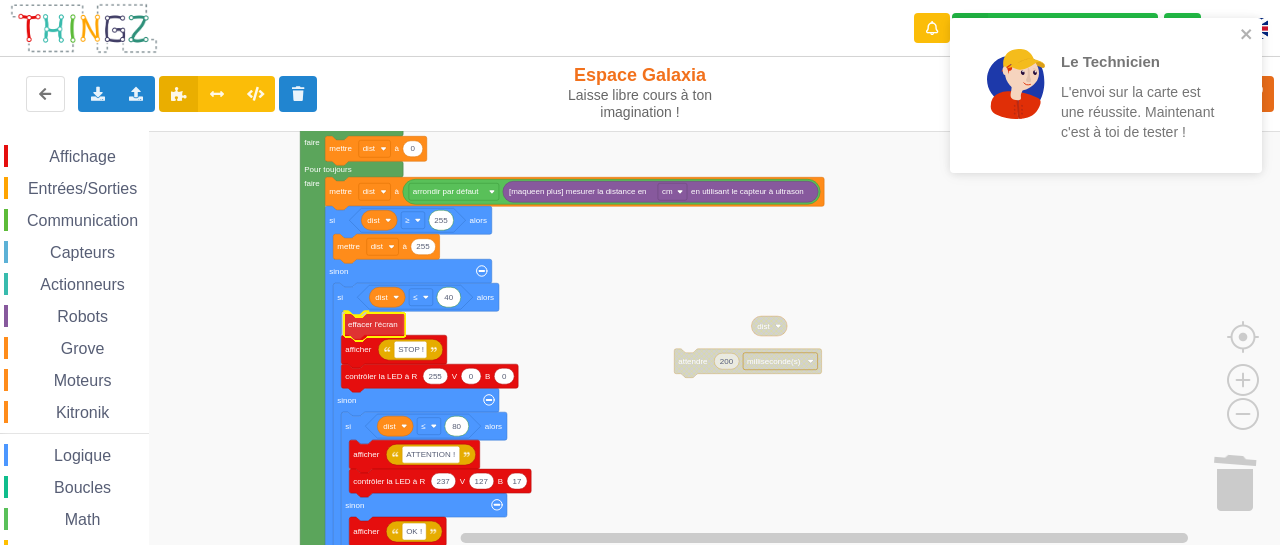 click on "Affichage Entrées/Sorties Communication Capteurs Actionneurs Robots Grove Moteurs Kitronik Logique Boucles Math Texte Variables Listes Fonctions Couleur dist Au démarrage de la carte faire Pour toujours faire 0 mettre dist à mettre dist à arrondir par défaut [maqueen plus] mesurer la distance en cm en utilisant le capteur à ultrason si alors ‏≥ dist 255 255 mettre dist à sinon si alors sinon ‏≤ dist 40 si alors sinon dist ‏≤ 80 ATTENTION ! afficher 237 127 17 contrôler la LED à R V B OK ! afficher 0 255 0 contrôler la LED à R V B effacer l'écran afficher STOP ! 0 0 contrôler la LED à R V B 255 200 attendre milliseconde(s)   afficher effacer l'écran 0 0 0 contrôler la LED à R V B 0 régler l'intensité du rouge de la LED à 0 régler l'intensité du vert de la LED à 0 régler l'intensité du bleu de la LED à intensité du rouge de la LED intensité du vert de la LED intensité du bleu de la LED graphique 0" at bounding box center (647, 338) 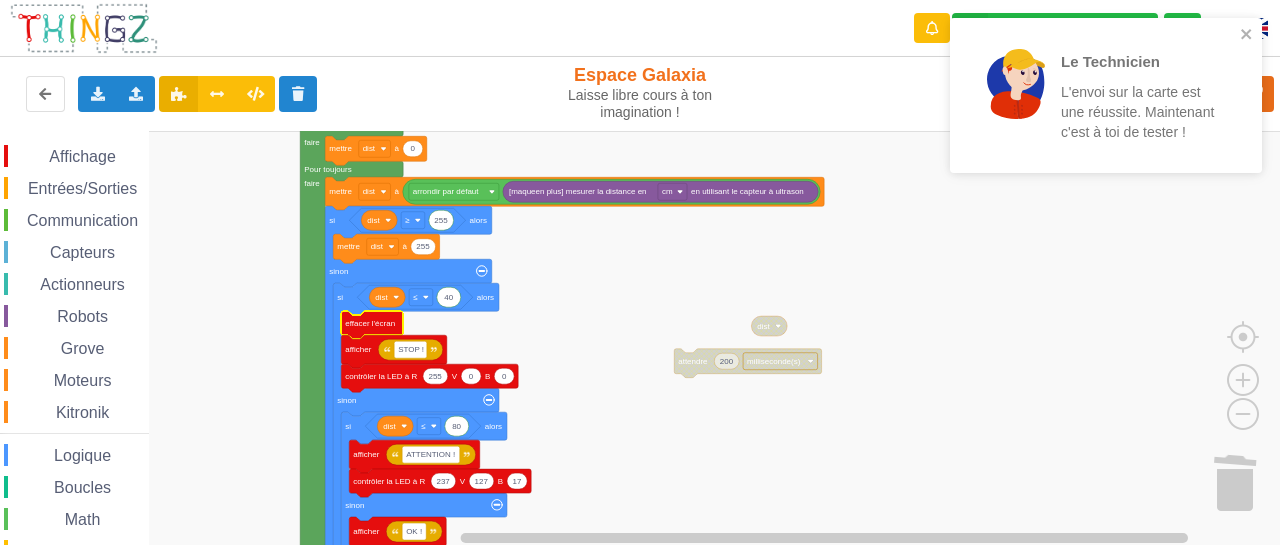 click on "Affichage" at bounding box center [82, 156] 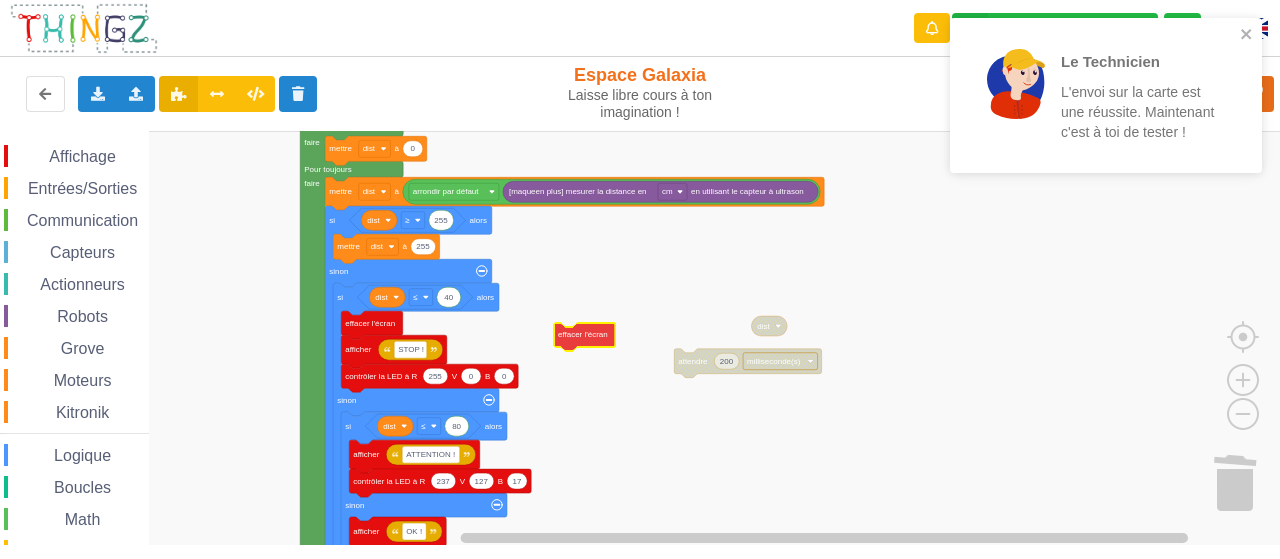 click on "Affichage Entrées/Sorties Communication Capteurs Actionneurs Robots Grove Moteurs Kitronik Logique Boucles Math Texte Variables Listes Fonctions Couleur dist 200 attendre milliseconde(s) Au démarrage de la carte faire Pour toujours faire 0 mettre dist à mettre dist à arrondir par défaut [maqueen plus] mesurer la distance en cm en utilisant le capteur à ultrason si alors ‏≥ dist 255 255 mettre dist à sinon si alors sinon ‏≤ dist 40 si alors sinon dist ‏≤ 80 ATTENTION ! afficher 237 127 17 contrôler la LED à R V B OK ! afficher 0 255 0 contrôler la LED à R V B effacer l'écran afficher STOP ! 0 0 contrôler la LED à R V B 255   afficher effacer l'écran 0 0 0 contrôler la LED à R V B 0 régler l'intensité du rouge de la LED à 0 régler l'intensité du vert de la LED à 0 régler l'intensité du bleu de la LED à intensité du rouge de la LED intensité du vert de la LED intensité du bleu de la LED graphique 0" at bounding box center [647, 338] 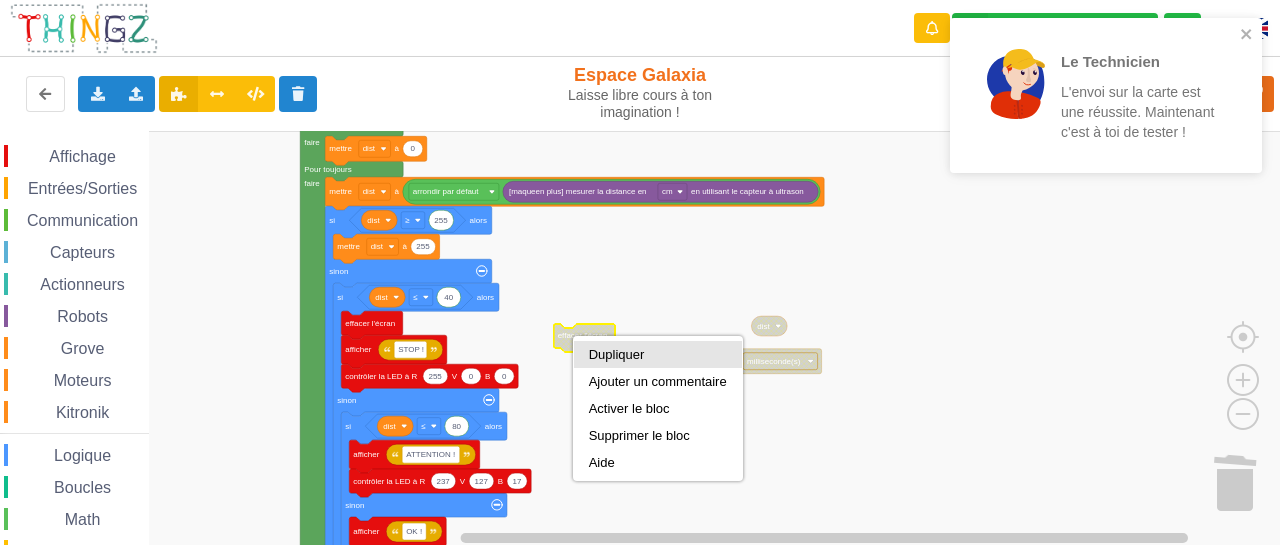 click on "Dupliquer" at bounding box center [658, 354] 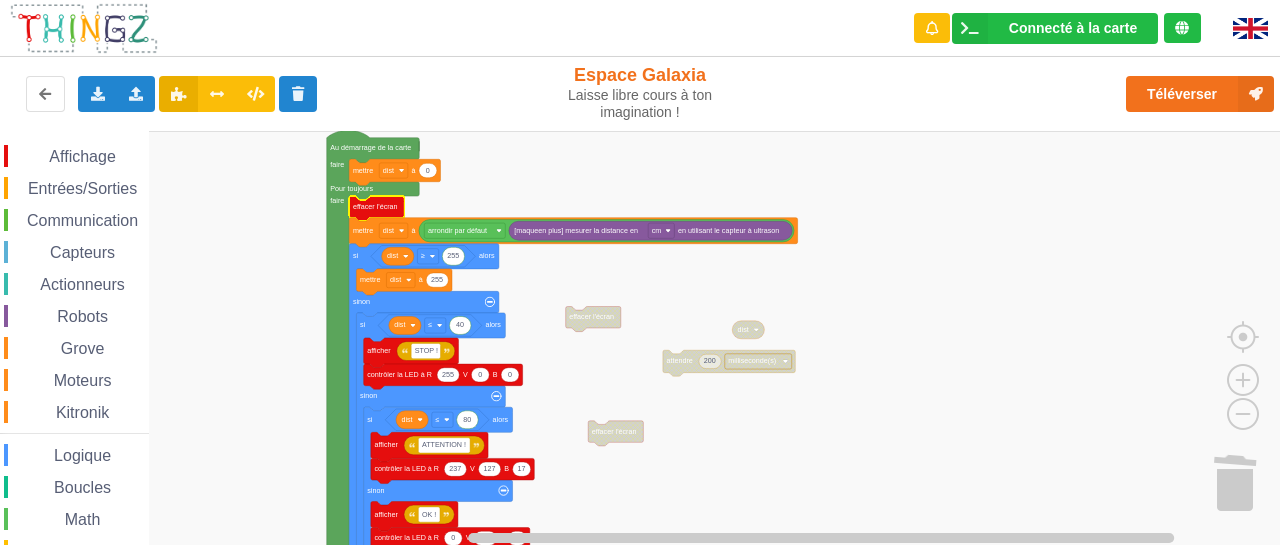 click 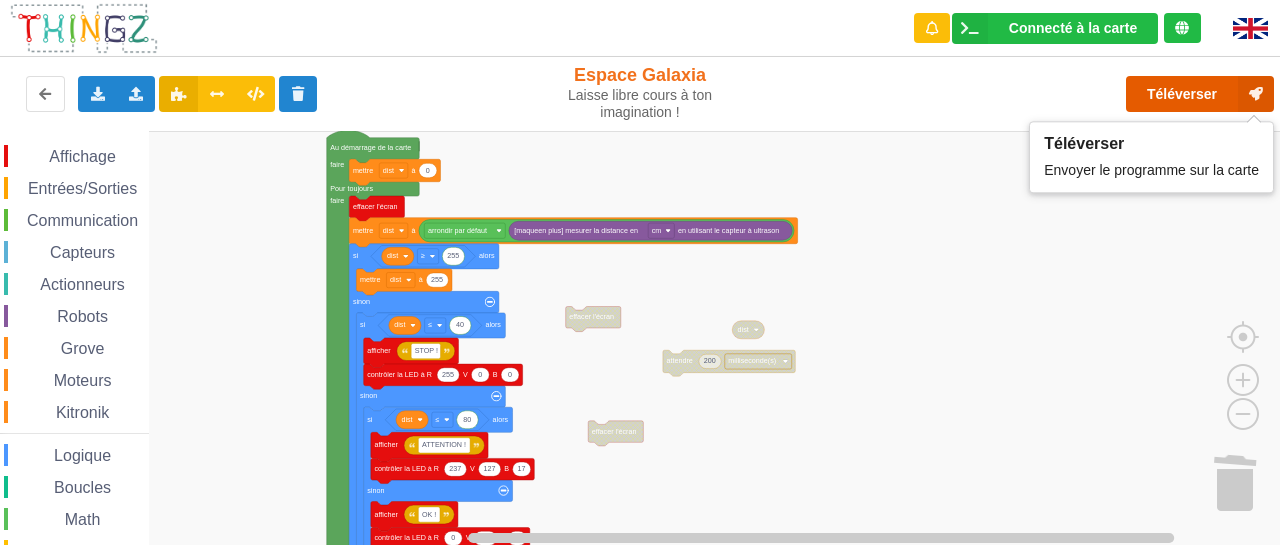 click on "Téléverser" at bounding box center [1200, 94] 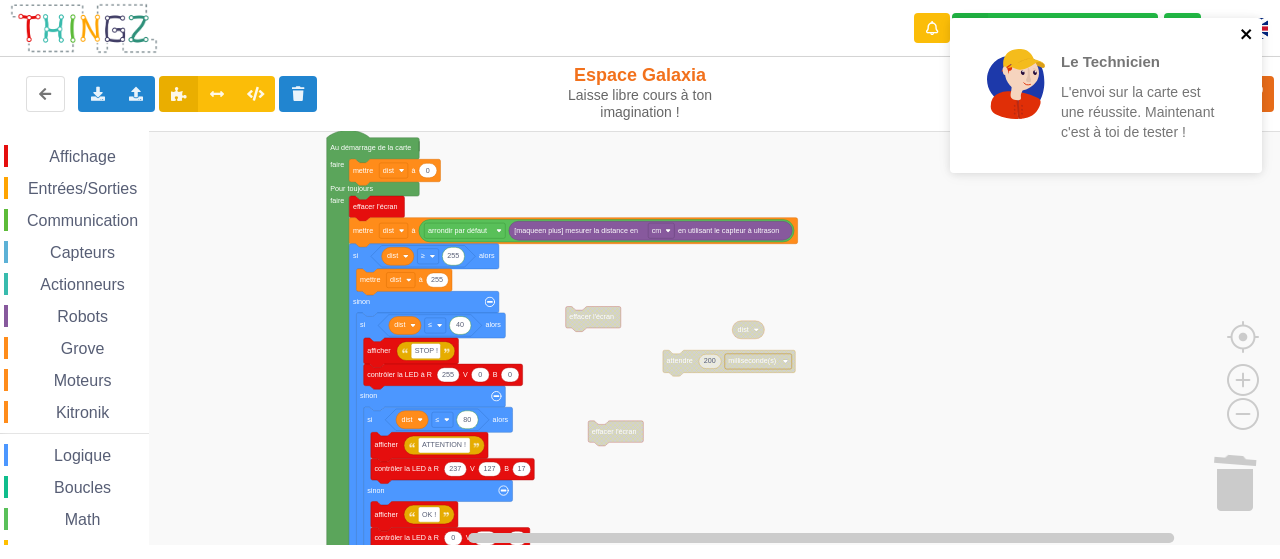 click 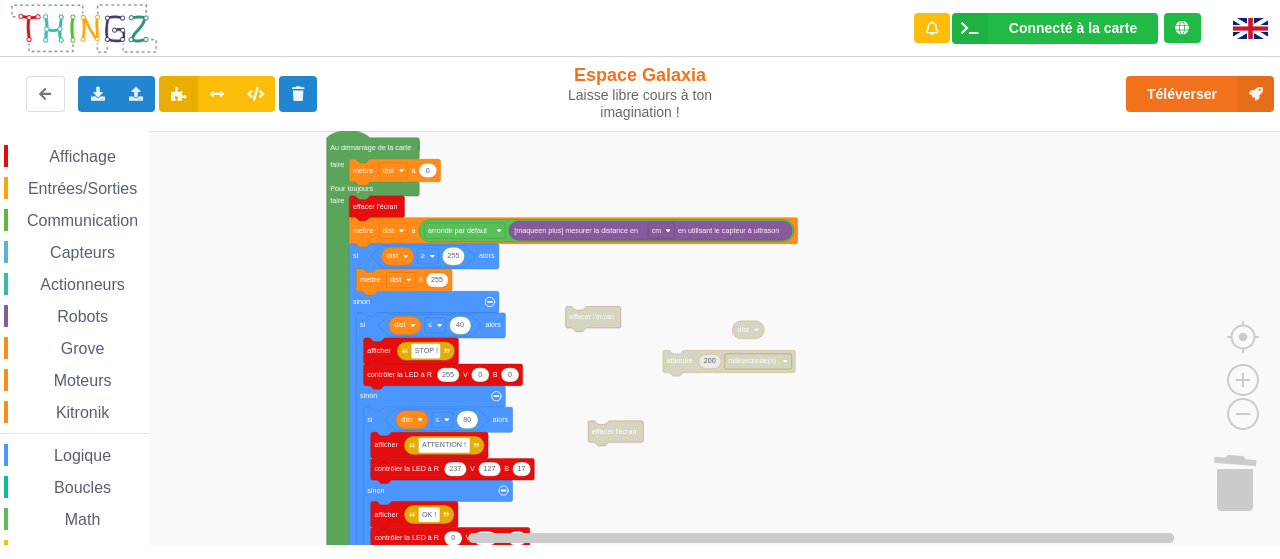 click on "effacer l'écran" 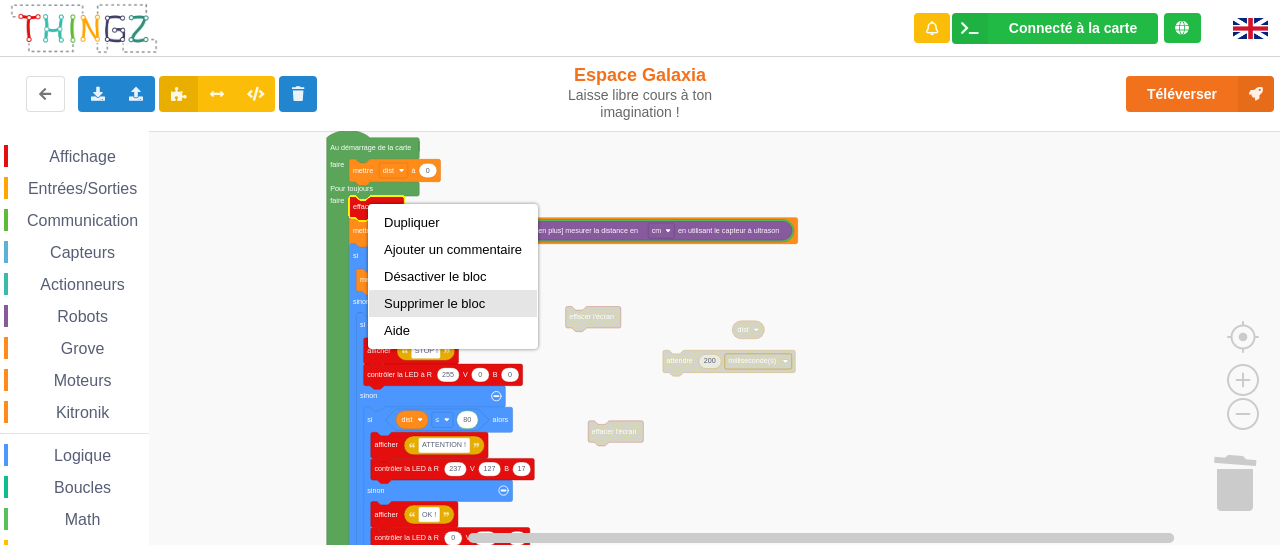 click on "Supprimer le bloc" at bounding box center (453, 303) 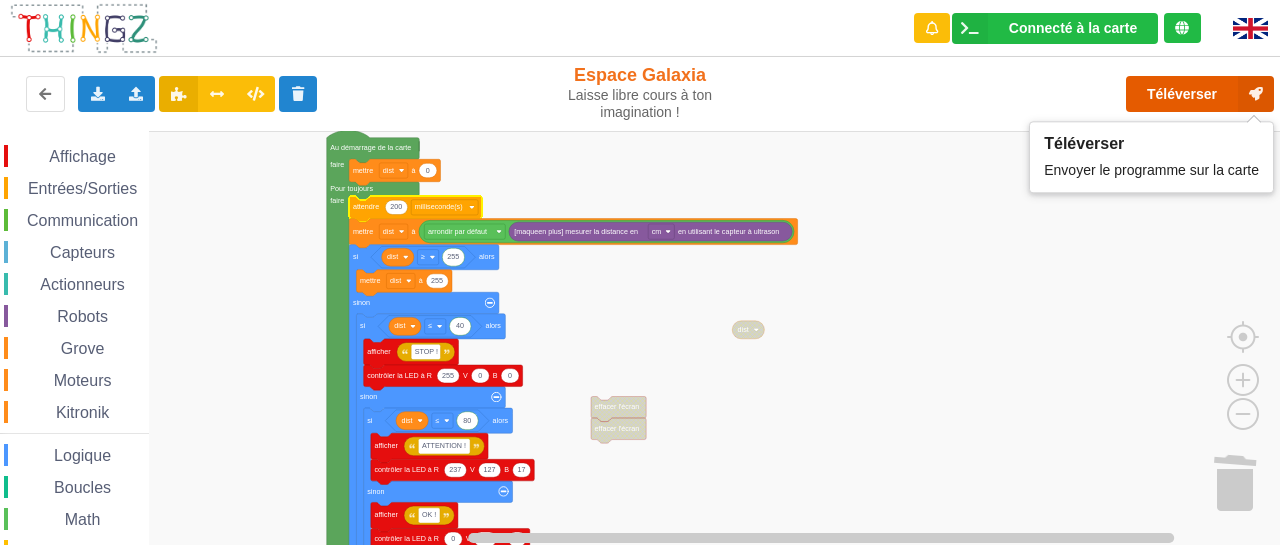 click on "Téléverser" at bounding box center [1200, 94] 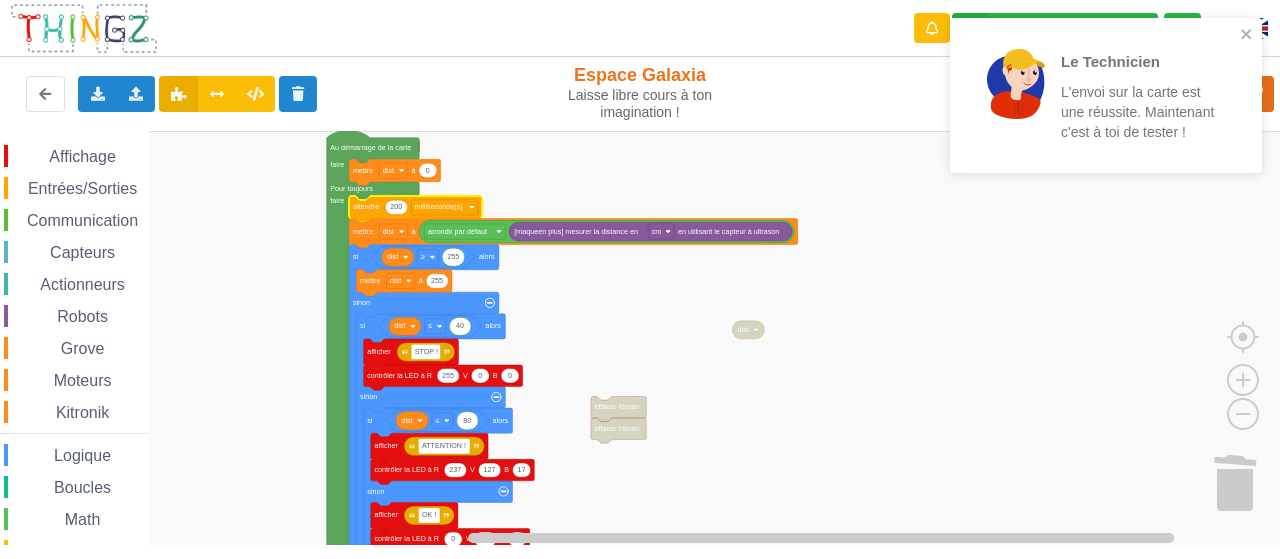 click 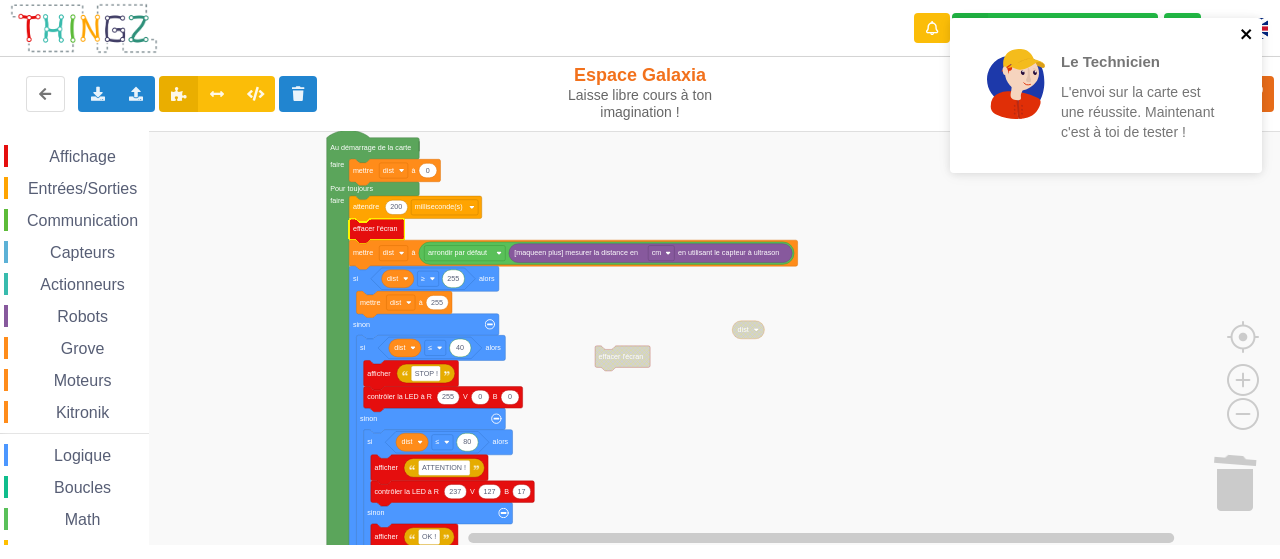 click 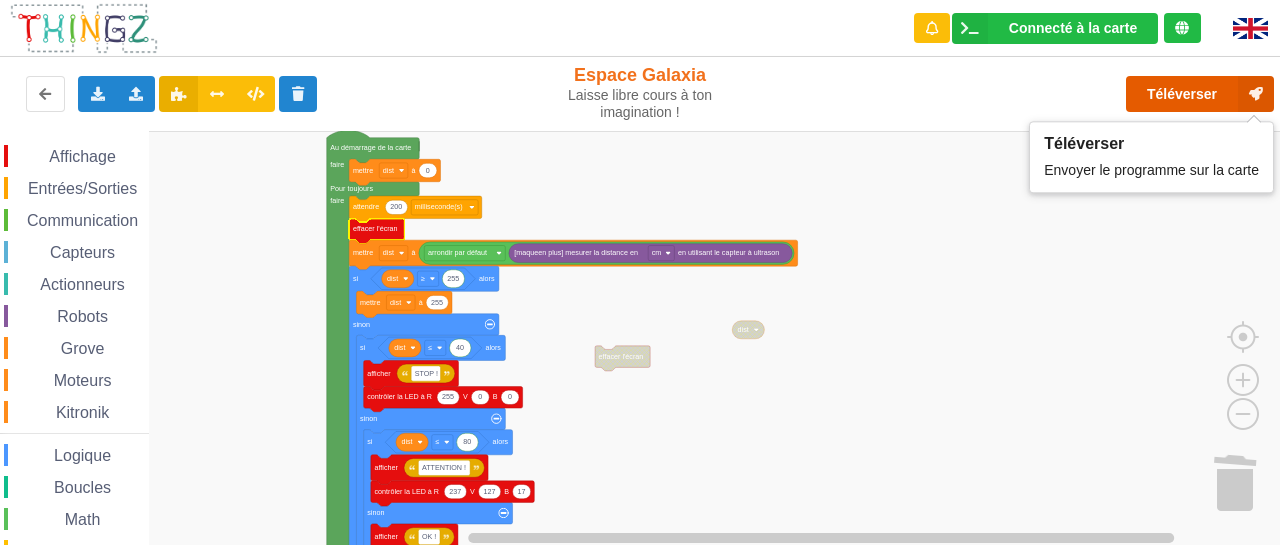 click on "Téléverser" at bounding box center [1200, 94] 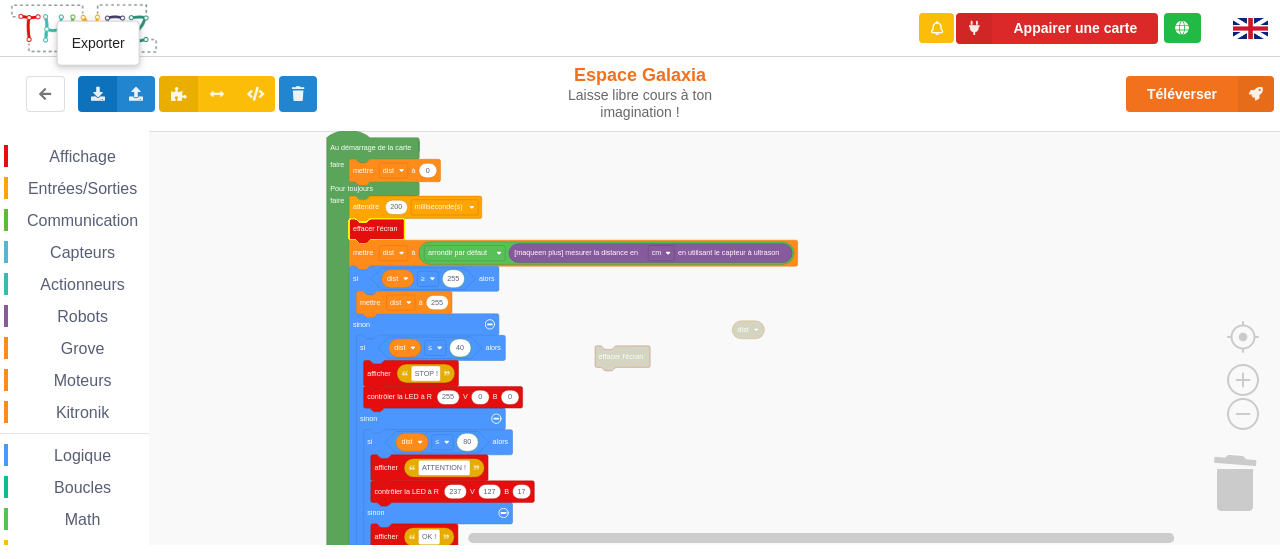 click on "Exporter l'assemblage de blocs Exporter l'assemblage de blocs au format Python" at bounding box center [97, 94] 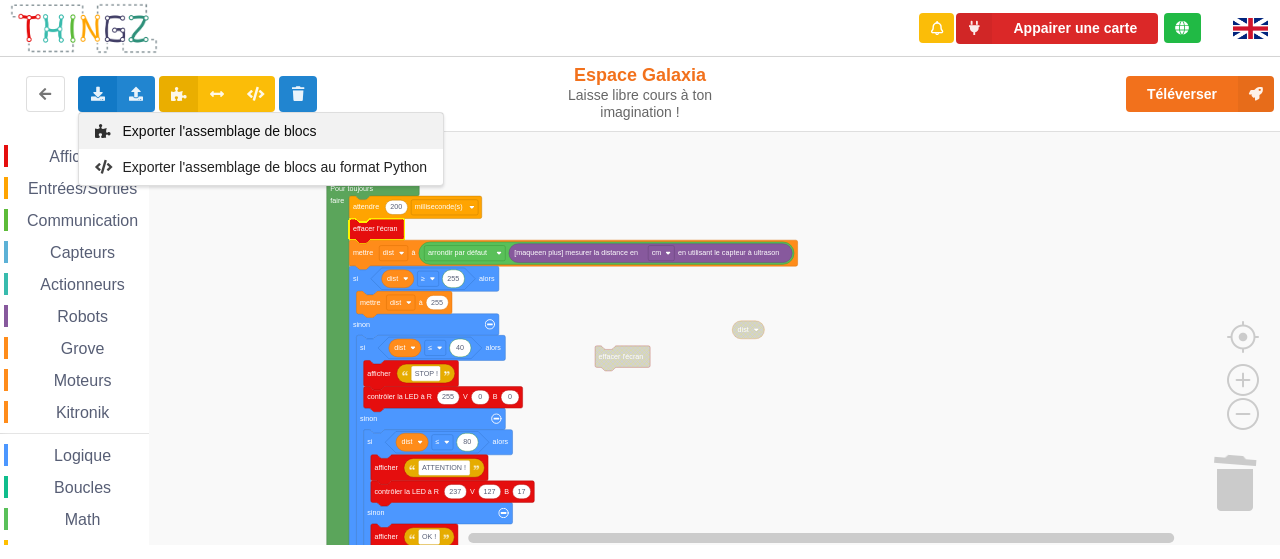 click on "Exporter l'assemblage de blocs" at bounding box center (261, 131) 